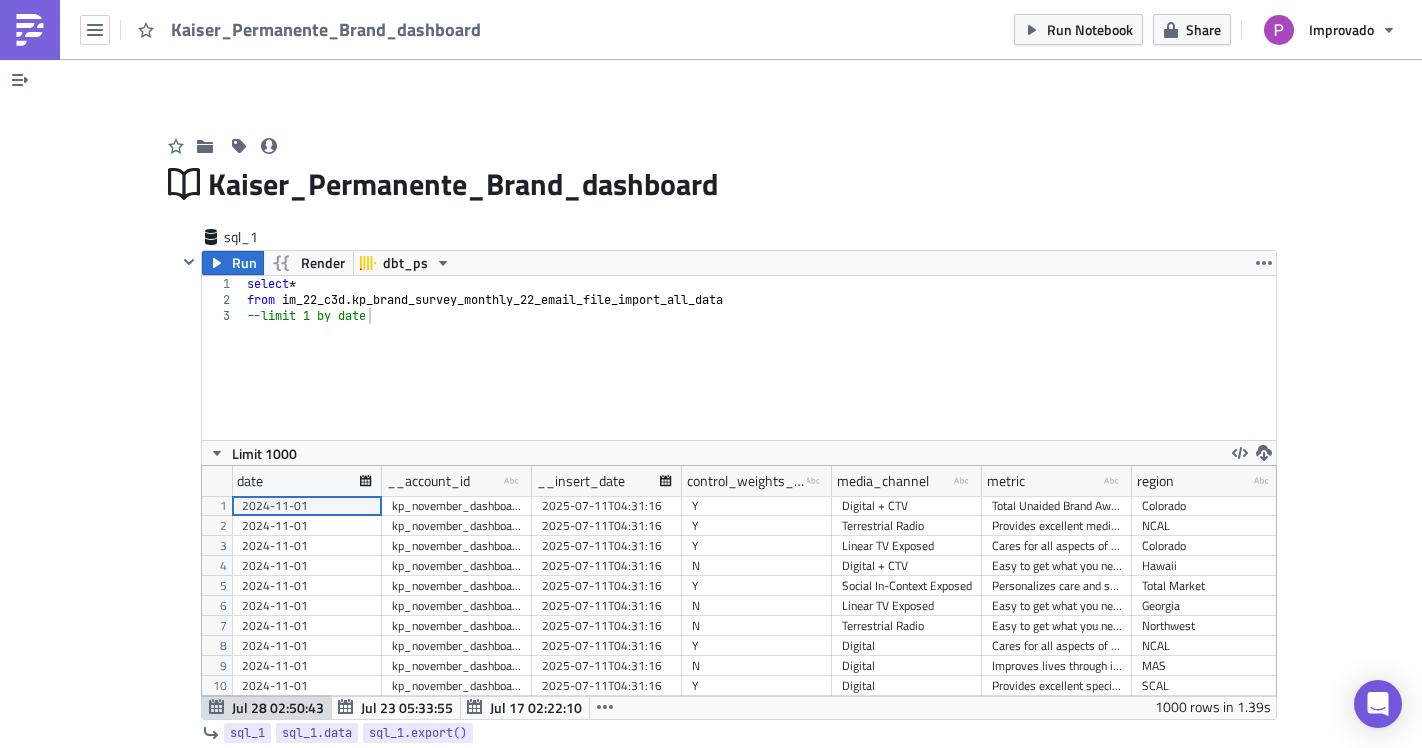scroll, scrollTop: 0, scrollLeft: 0, axis: both 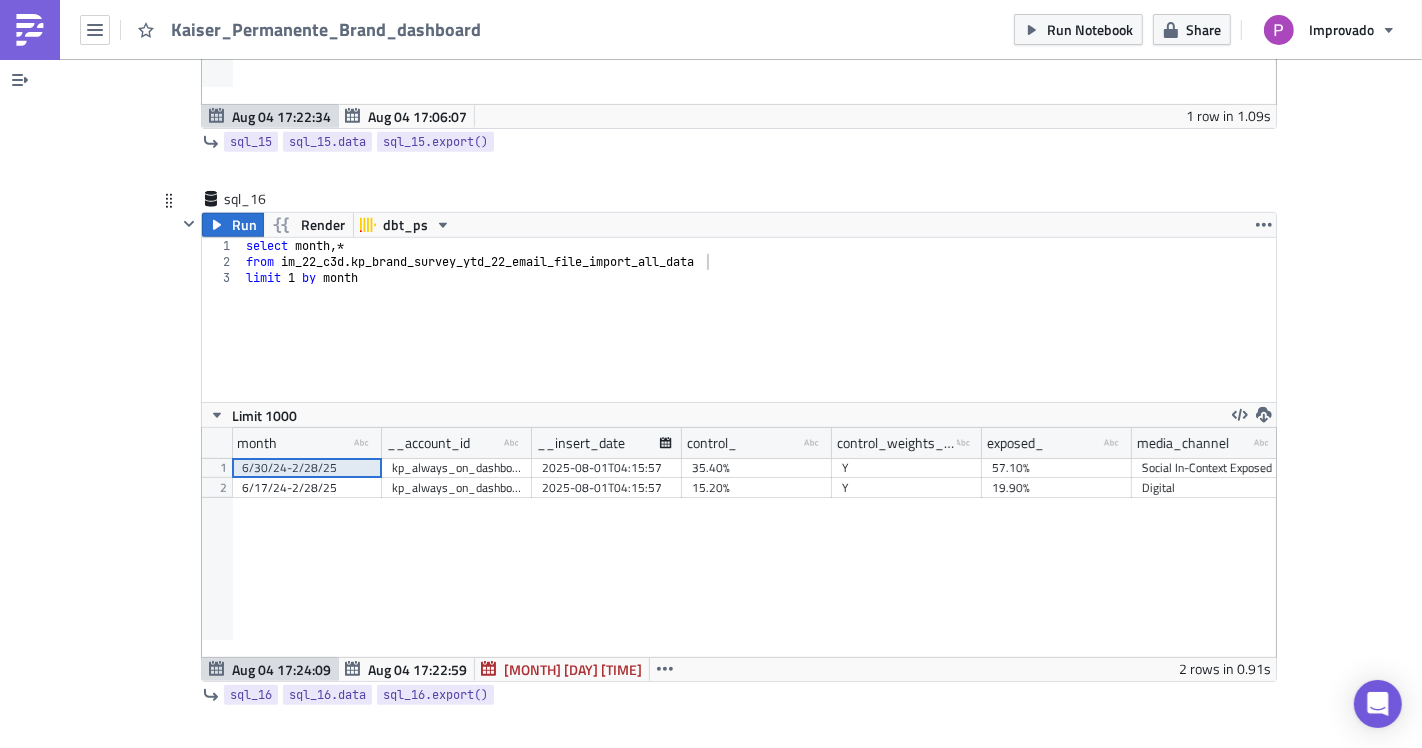 click on "select   month ,* from   im_22_c3d . kp_brand_survey_ytd_22_email_file_import_all_data limit   1   by   month" at bounding box center (759, 336) 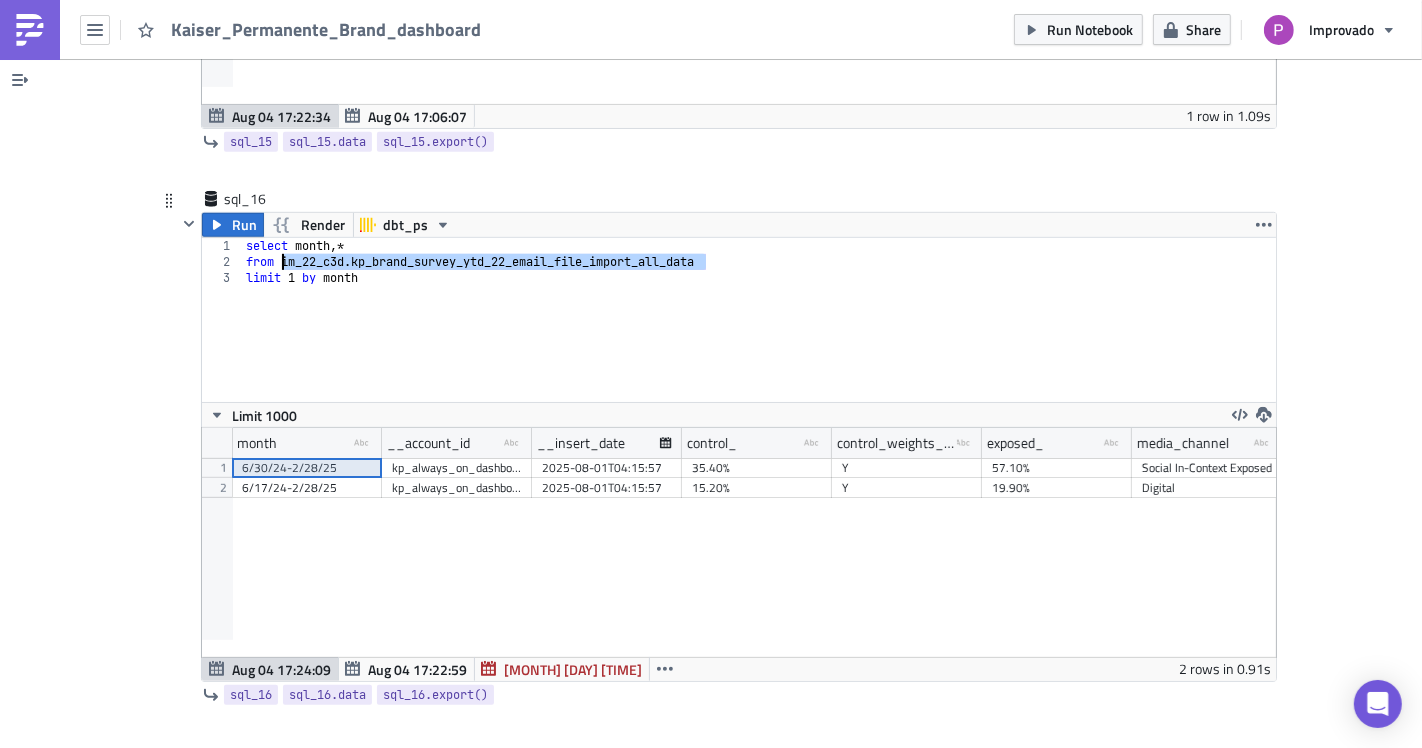 drag, startPoint x: 706, startPoint y: 250, endPoint x: 276, endPoint y: 241, distance: 430.09418 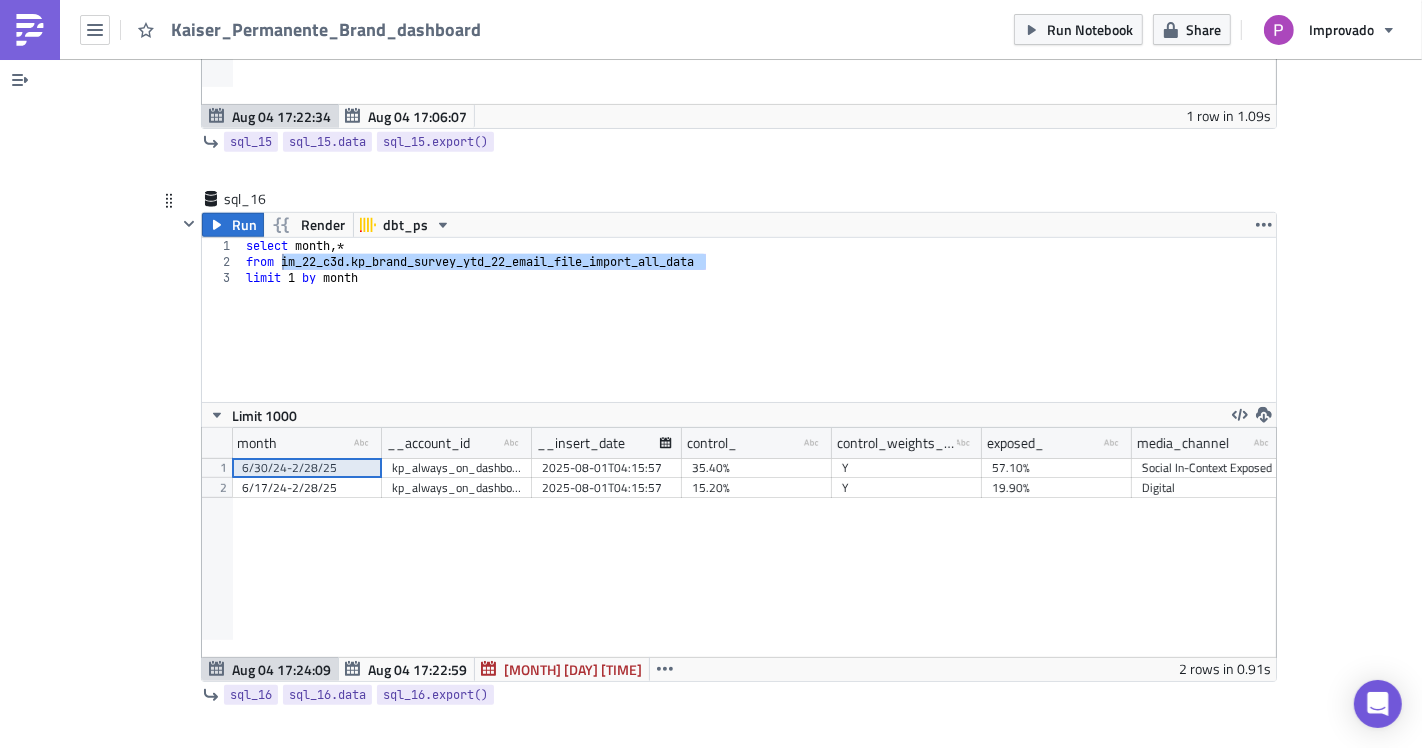 scroll, scrollTop: 0, scrollLeft: 504, axis: horizontal 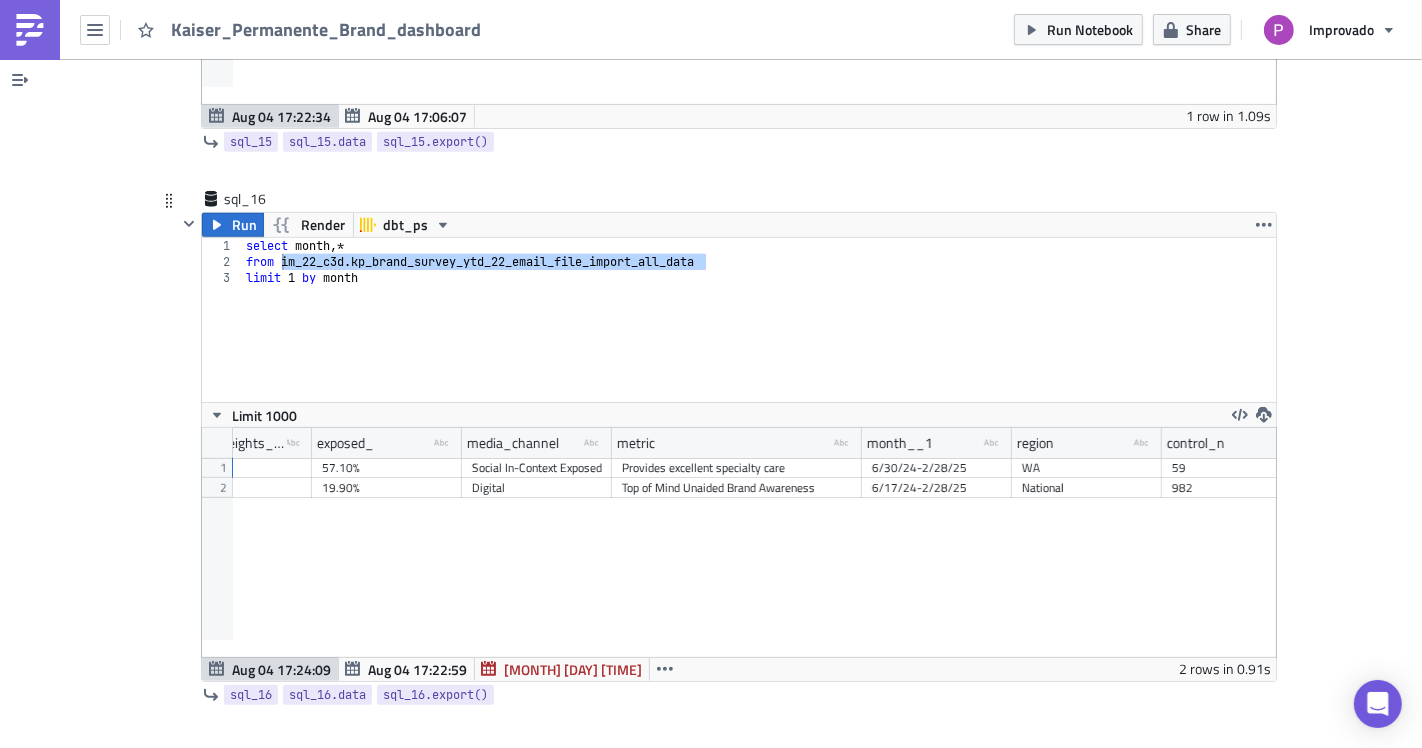 type on "limit 1 by month" 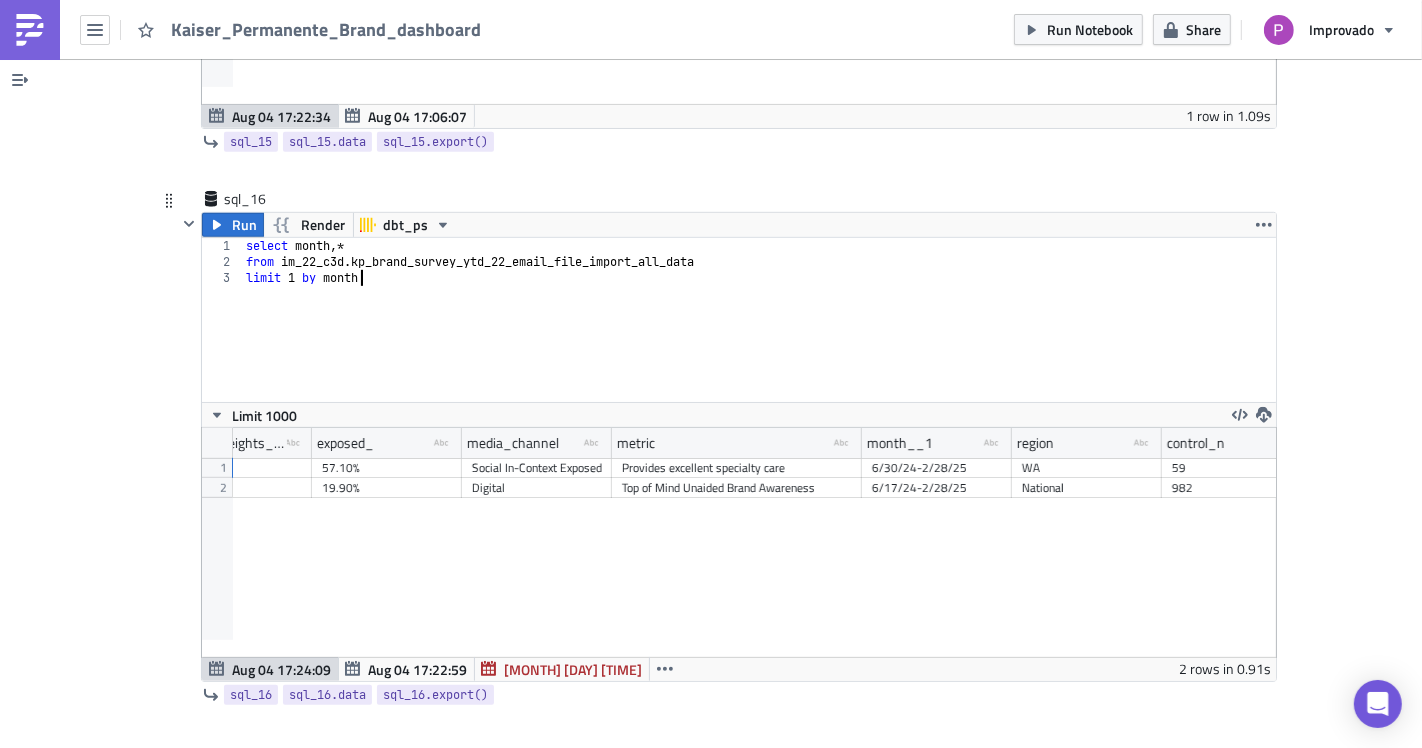 click on "1" at bounding box center [222, 246] 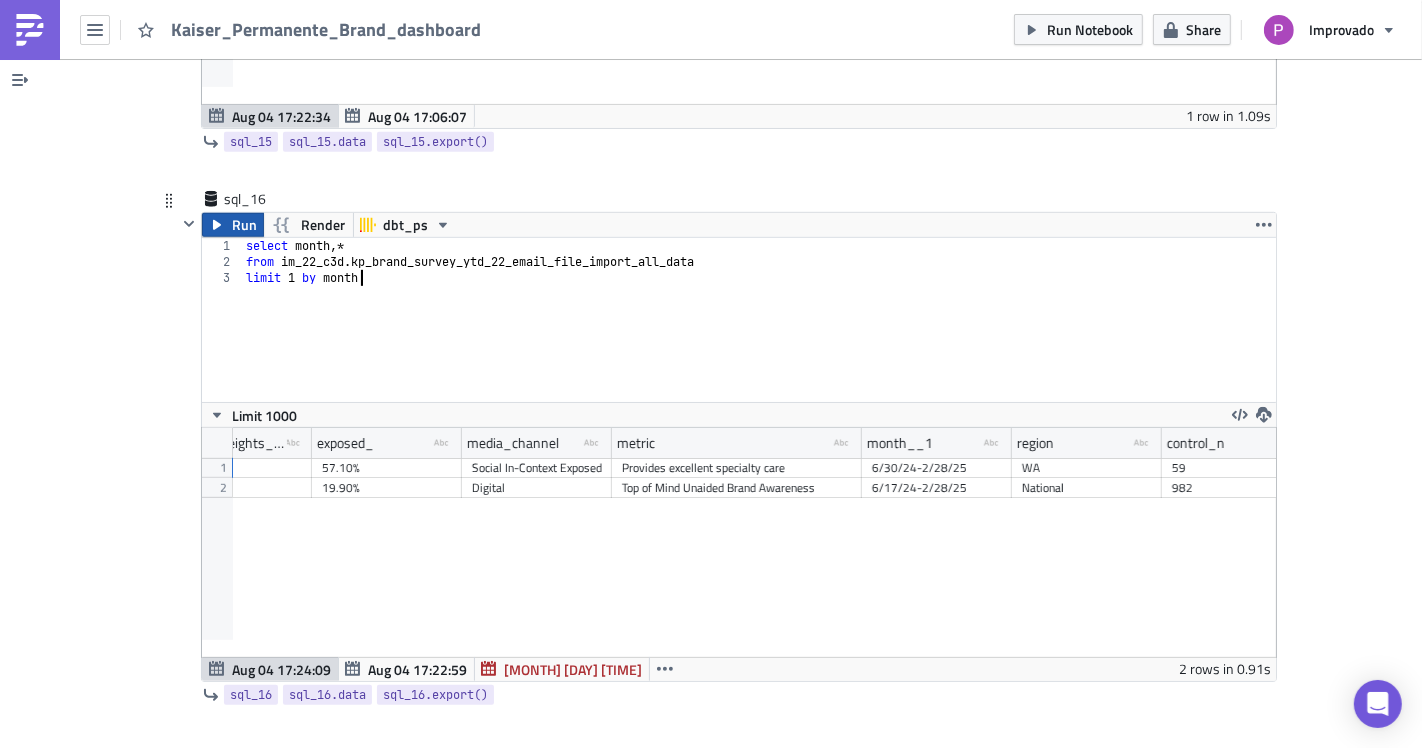 click on "Run" at bounding box center (244, 225) 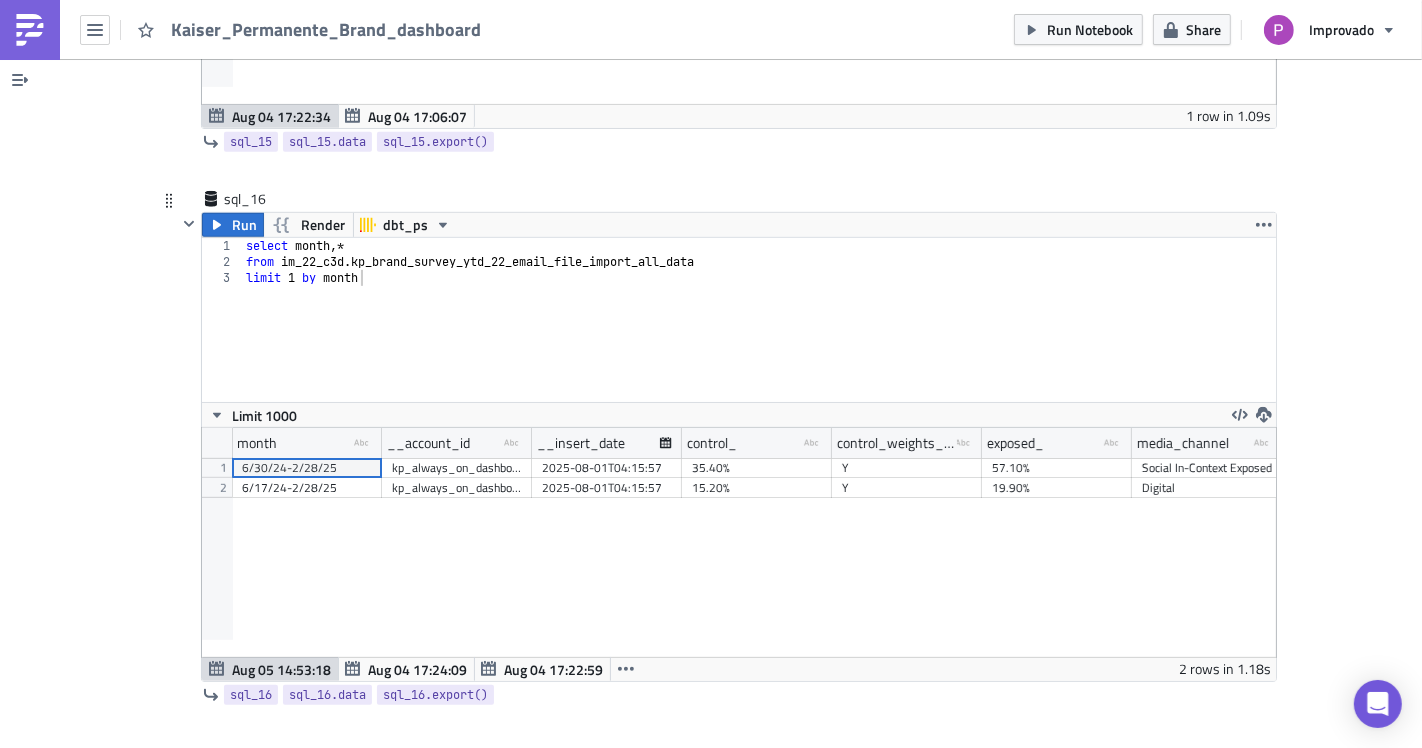 scroll, scrollTop: 99771, scrollLeft: 98925, axis: both 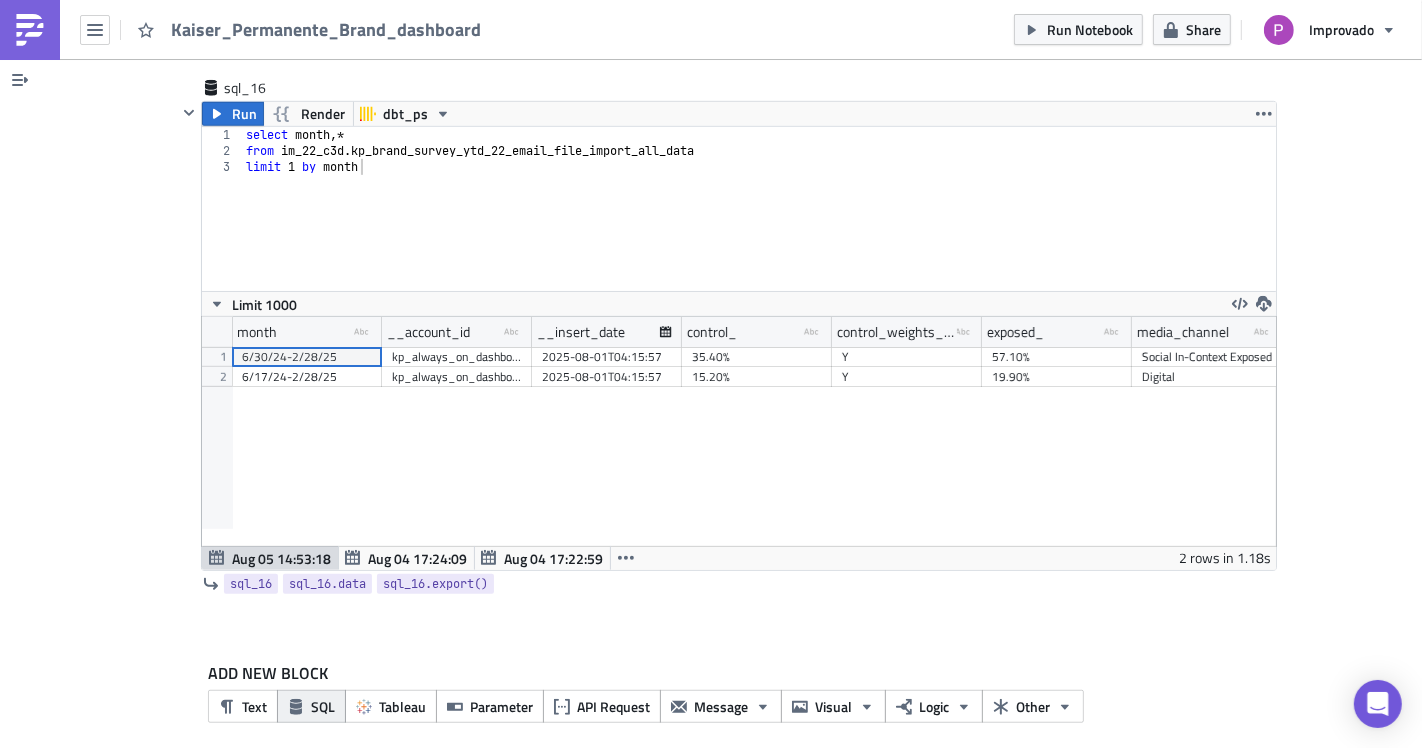 click on "SQL" at bounding box center [323, 706] 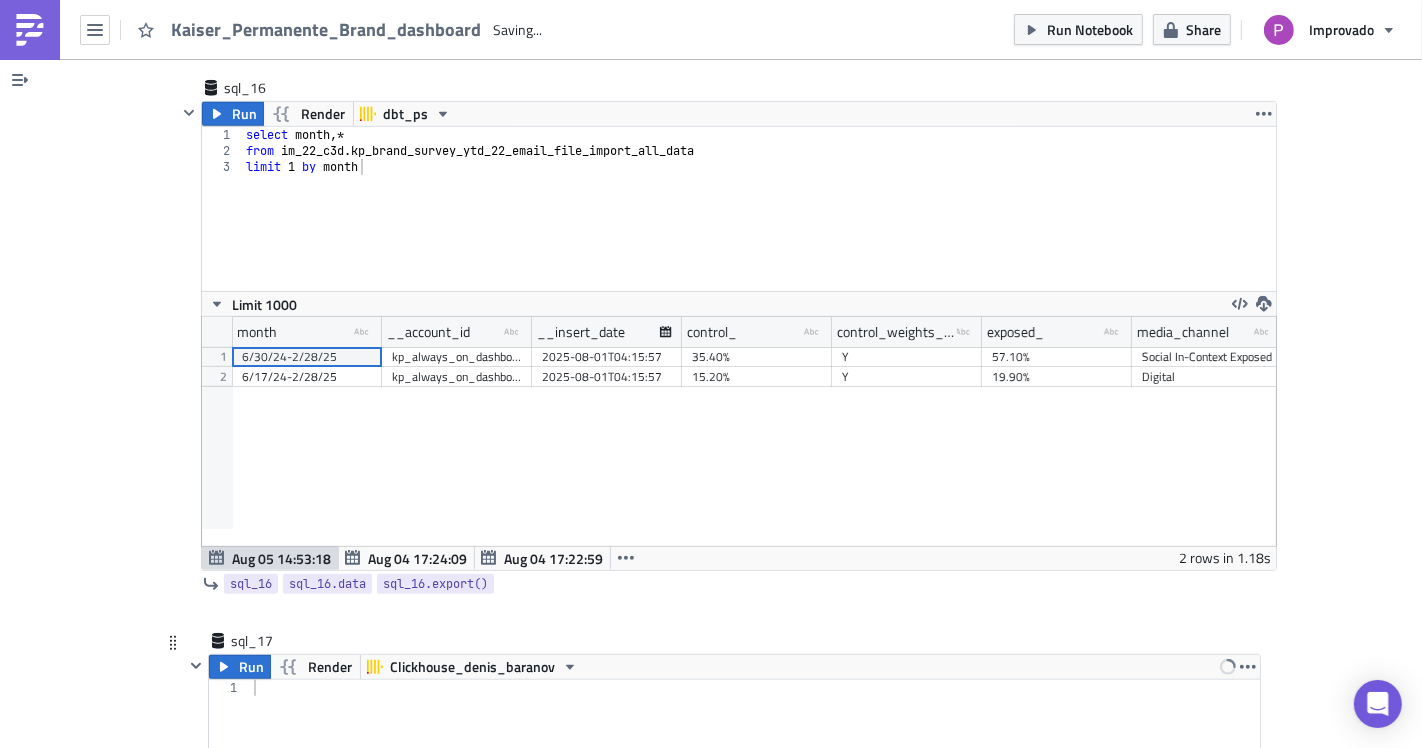scroll, scrollTop: 7425, scrollLeft: 0, axis: vertical 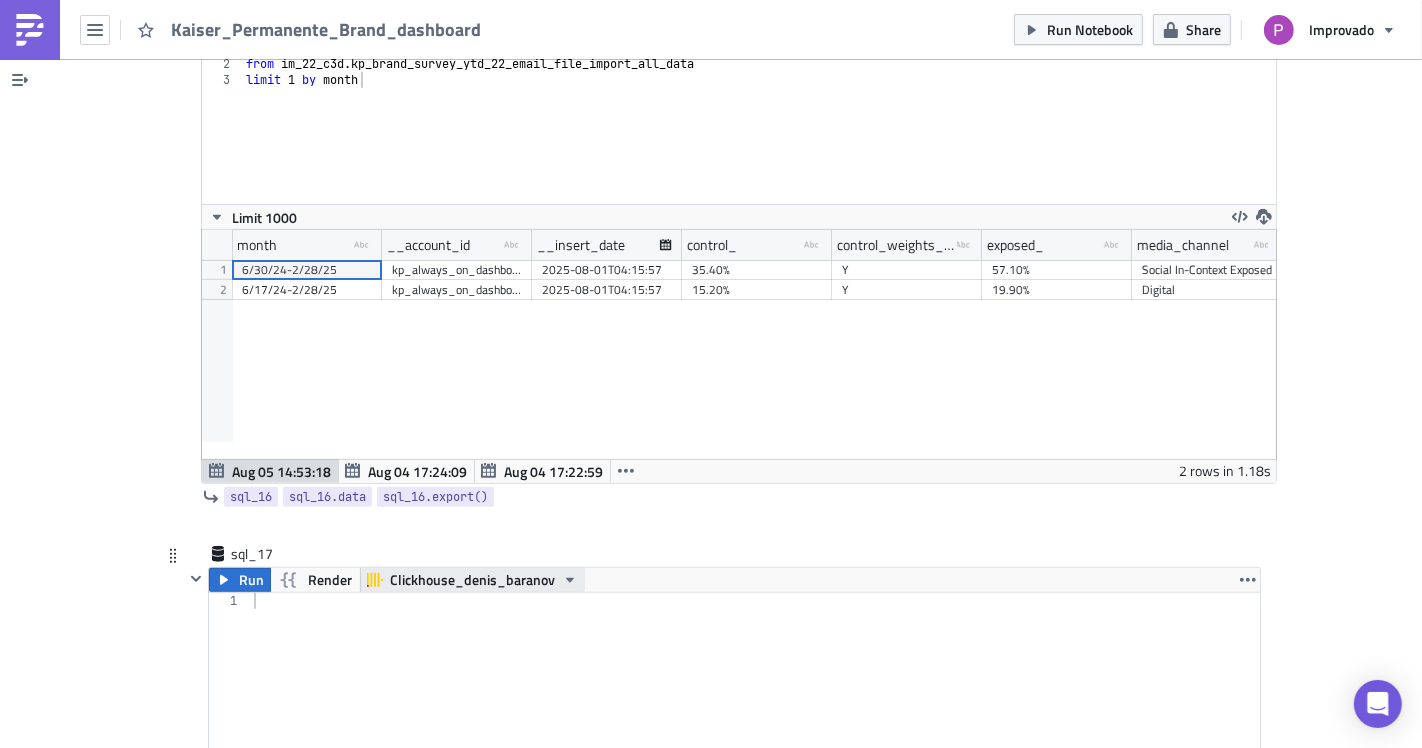 click on "Clickhouse_denis_baranov" at bounding box center (472, 580) 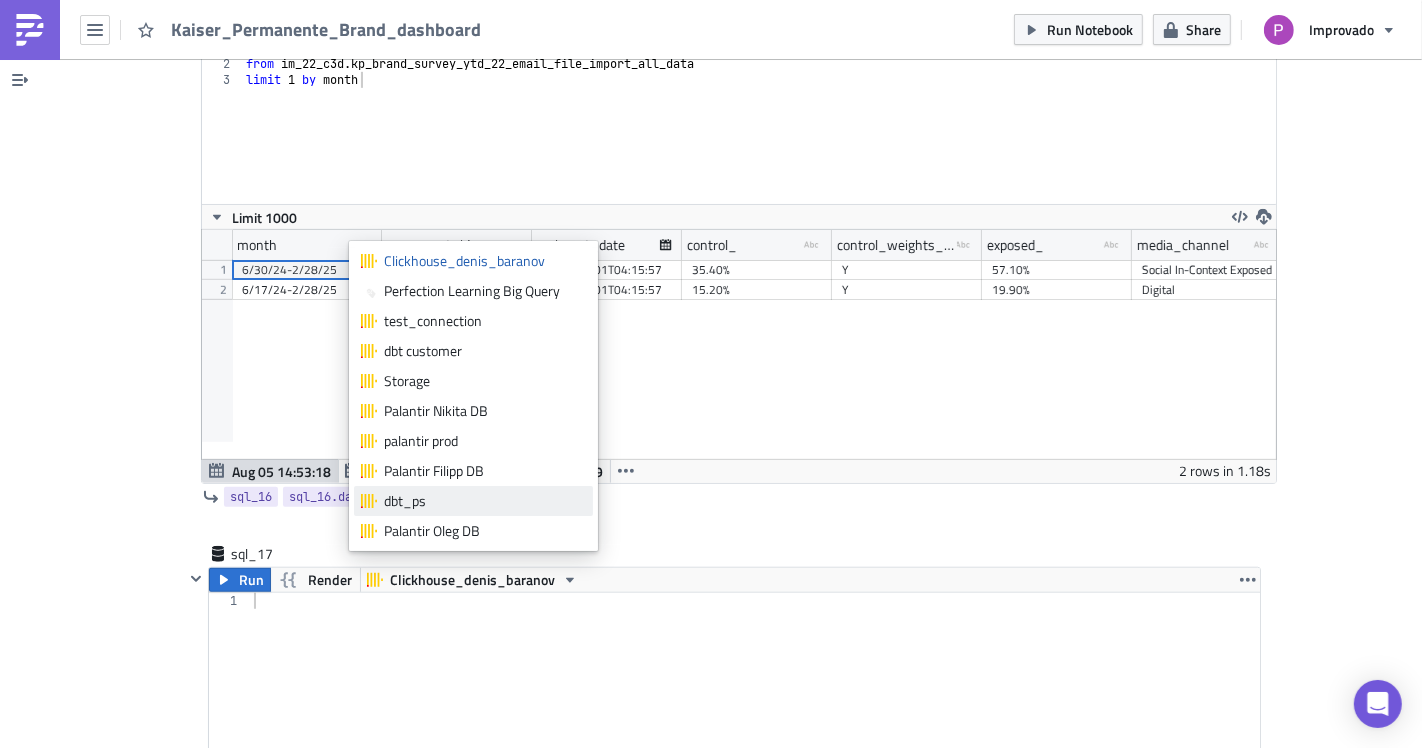 click on "dbt_ps" at bounding box center (485, 501) 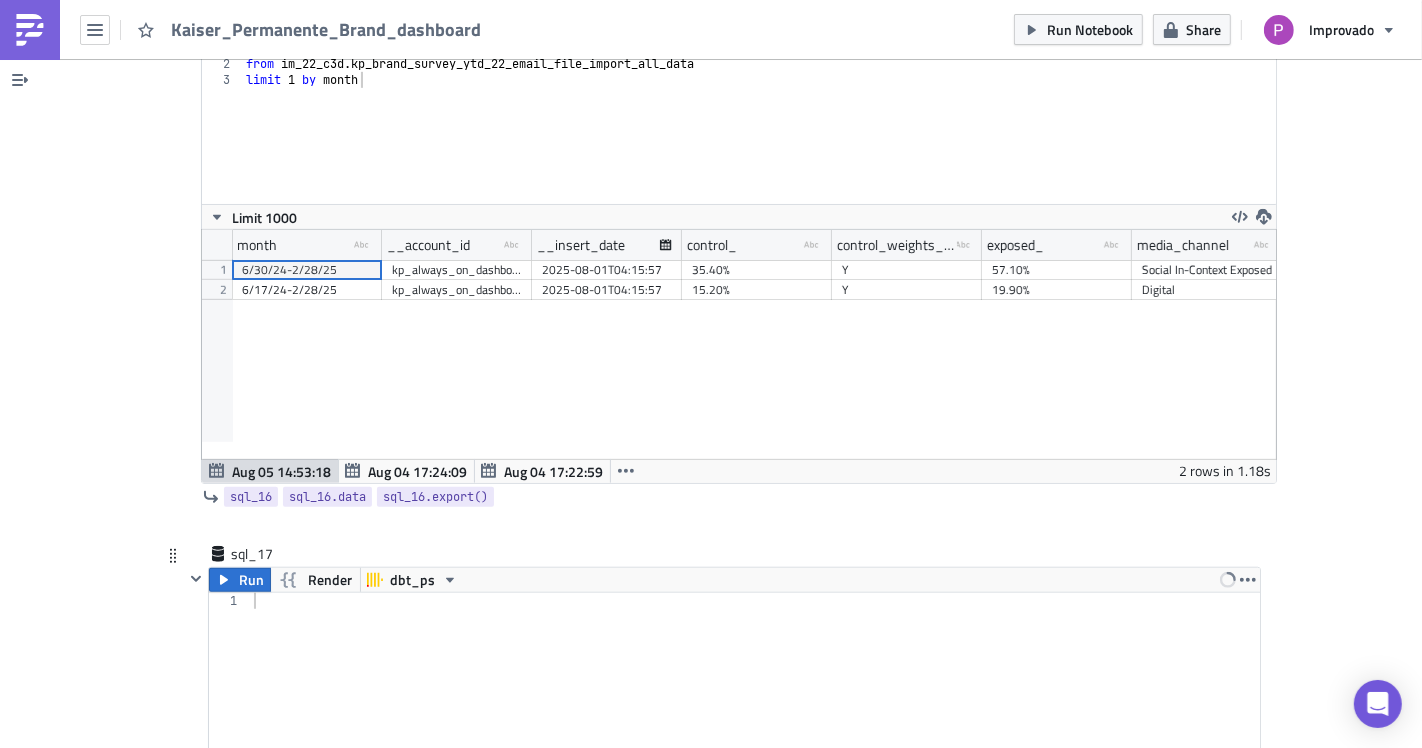 click at bounding box center [755, 691] 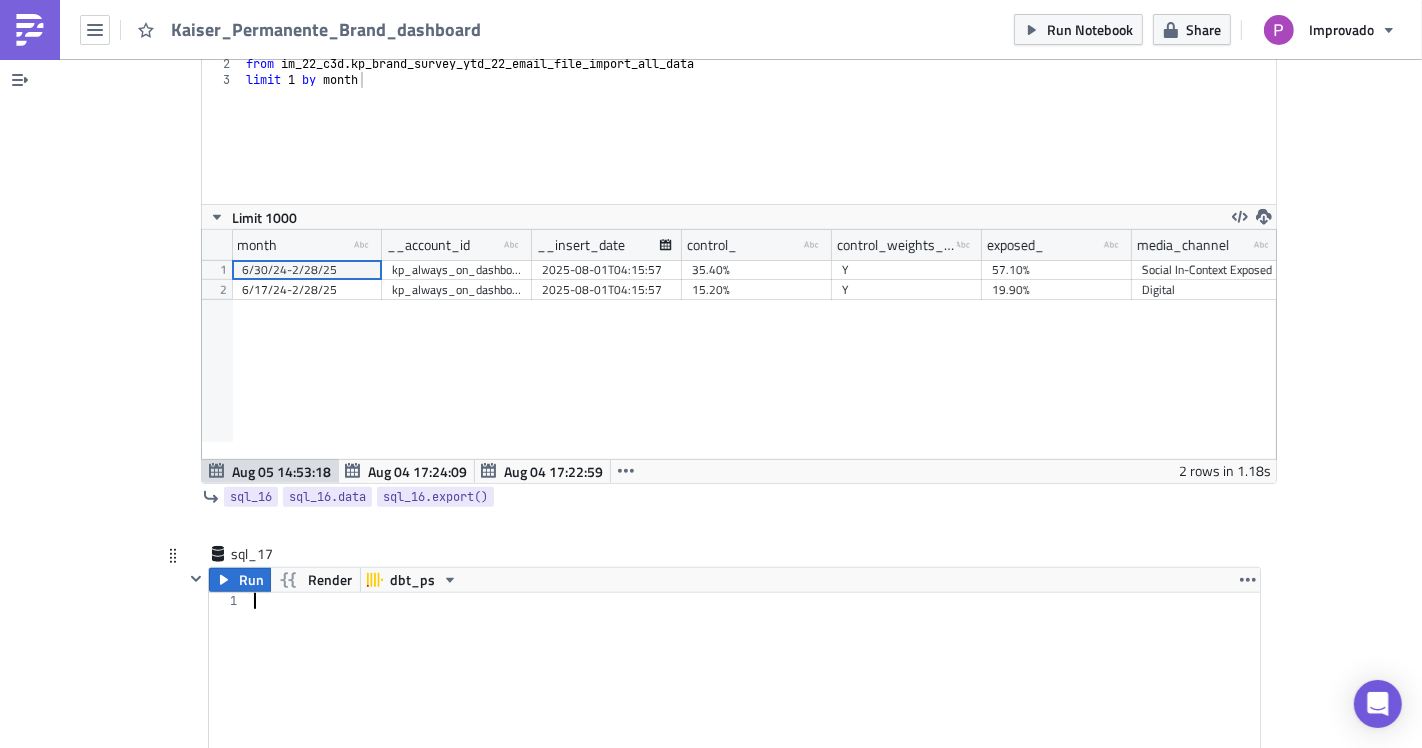 paste on "order by maxdate desc" 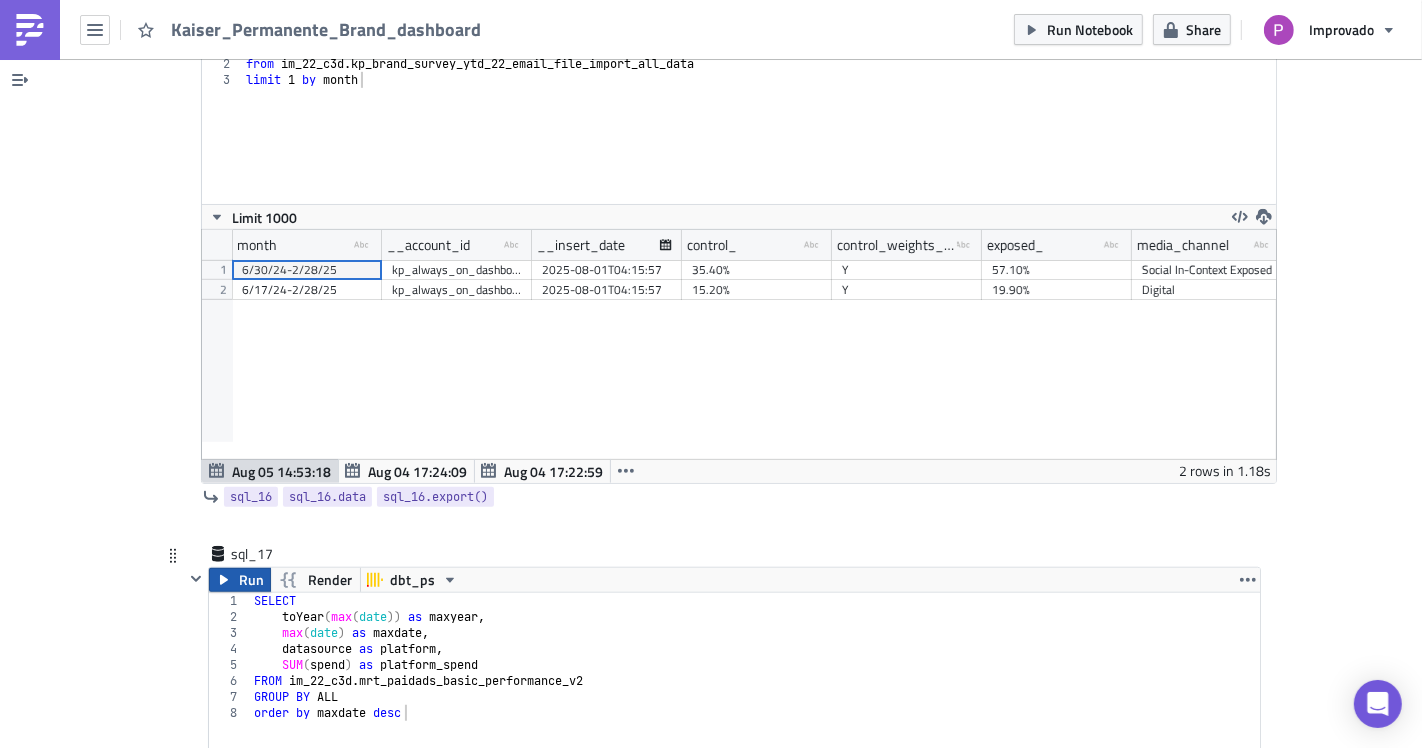 click on "Run" at bounding box center (251, 580) 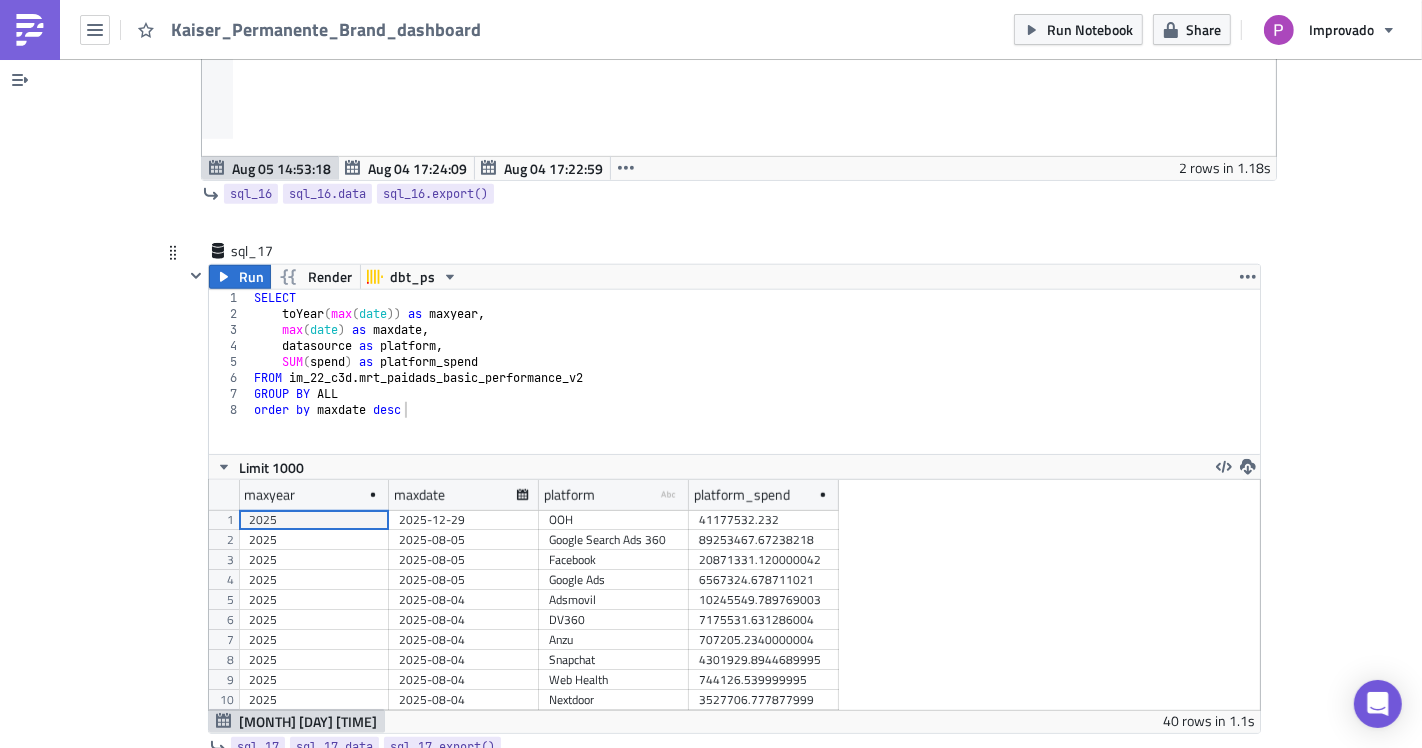 scroll, scrollTop: 7800, scrollLeft: 0, axis: vertical 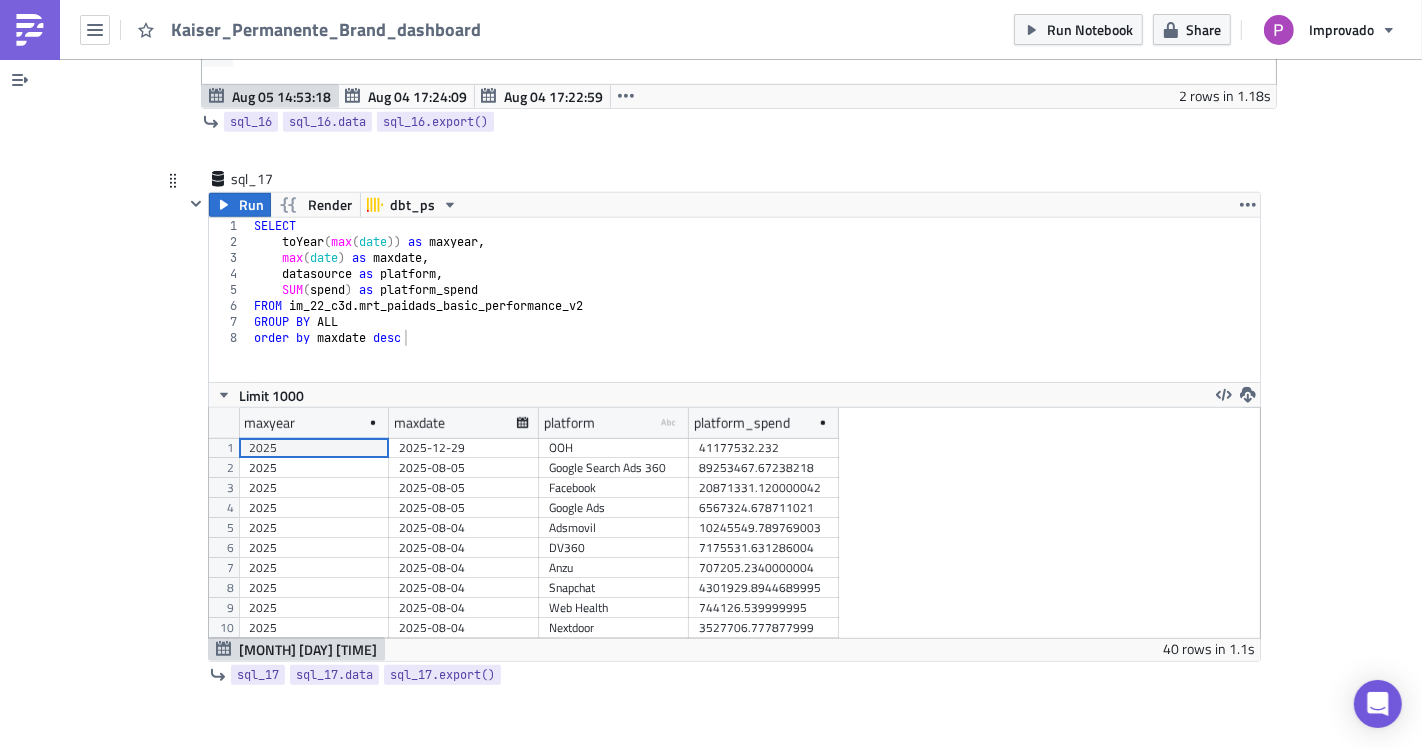 click on "2025-08-04" at bounding box center [464, 528] 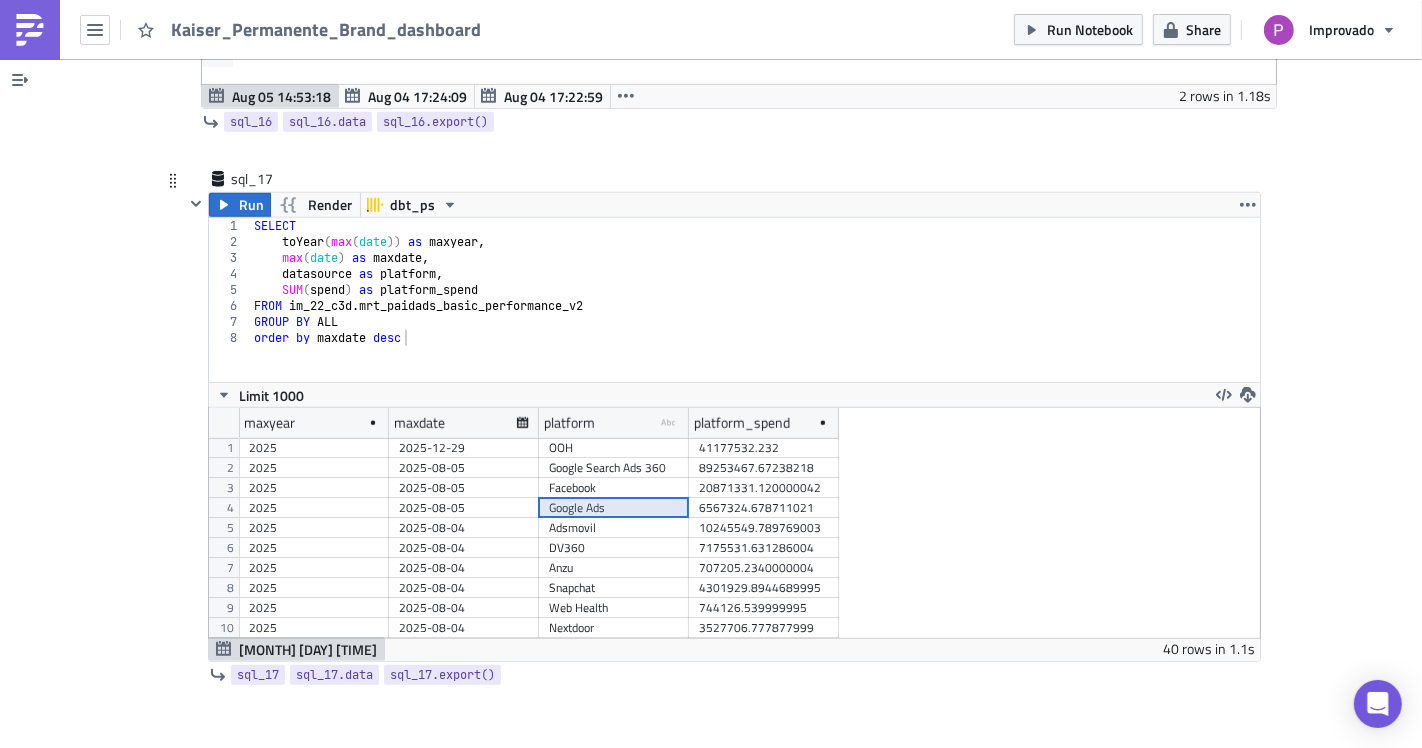click on "Google Ads" at bounding box center [614, 508] 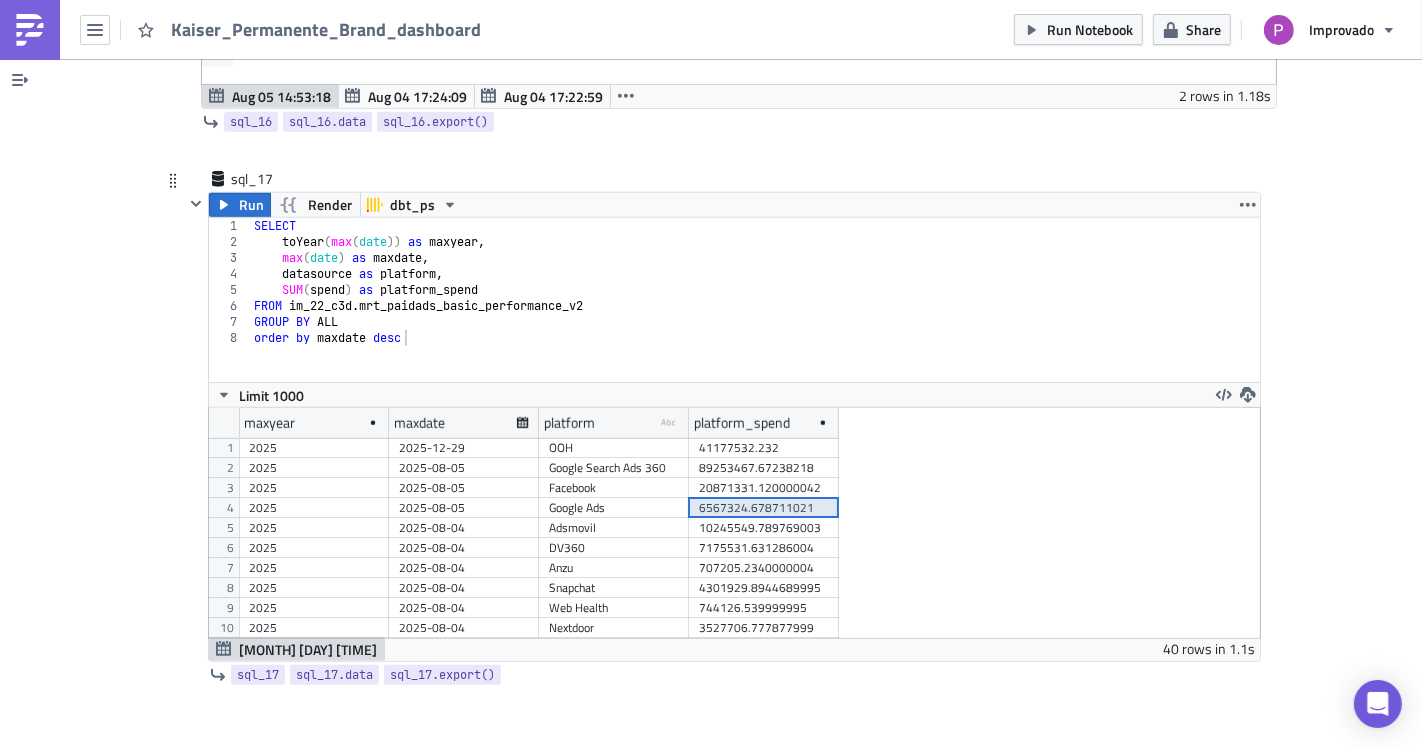 click on "Google Ads" at bounding box center [614, 508] 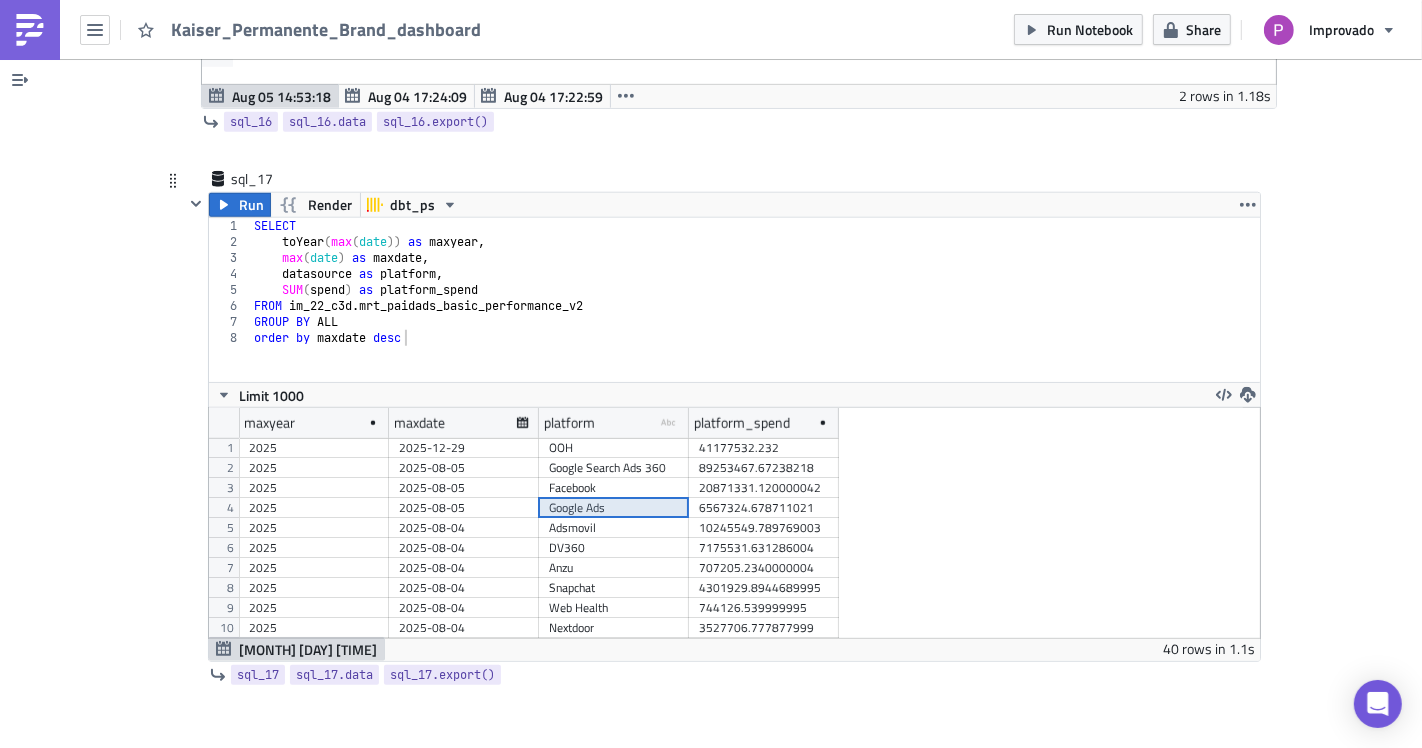 click on "2025-08-04" at bounding box center (464, 528) 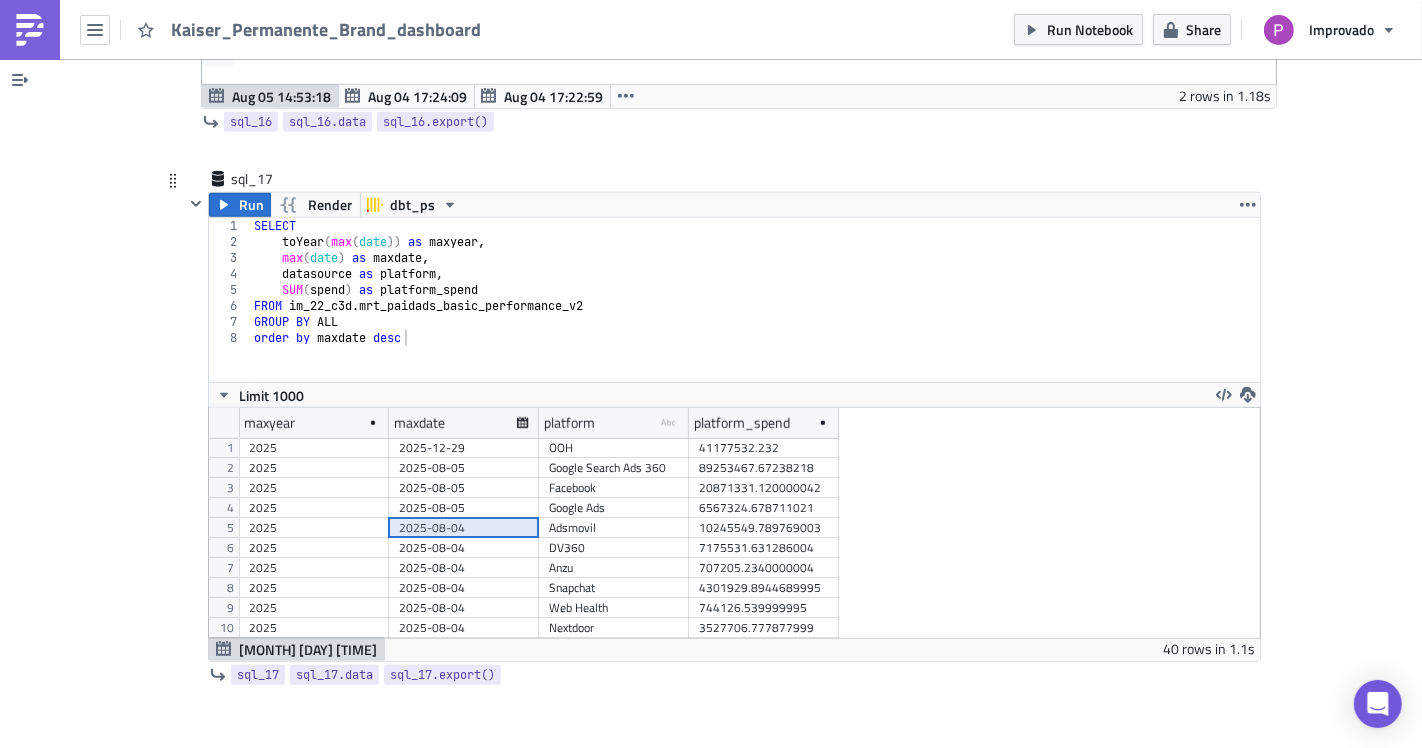 click on "DV360" at bounding box center (614, 548) 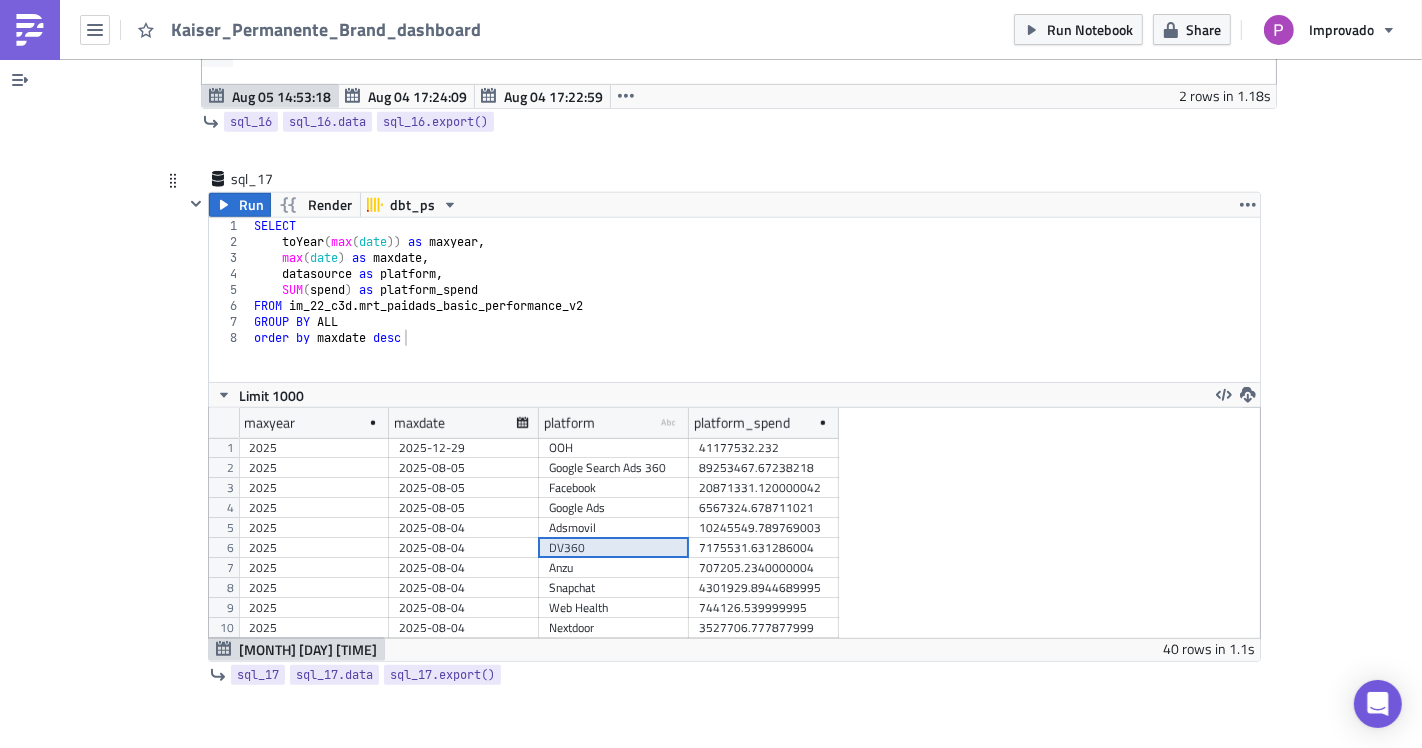 click on "2025-08-04" at bounding box center (464, 548) 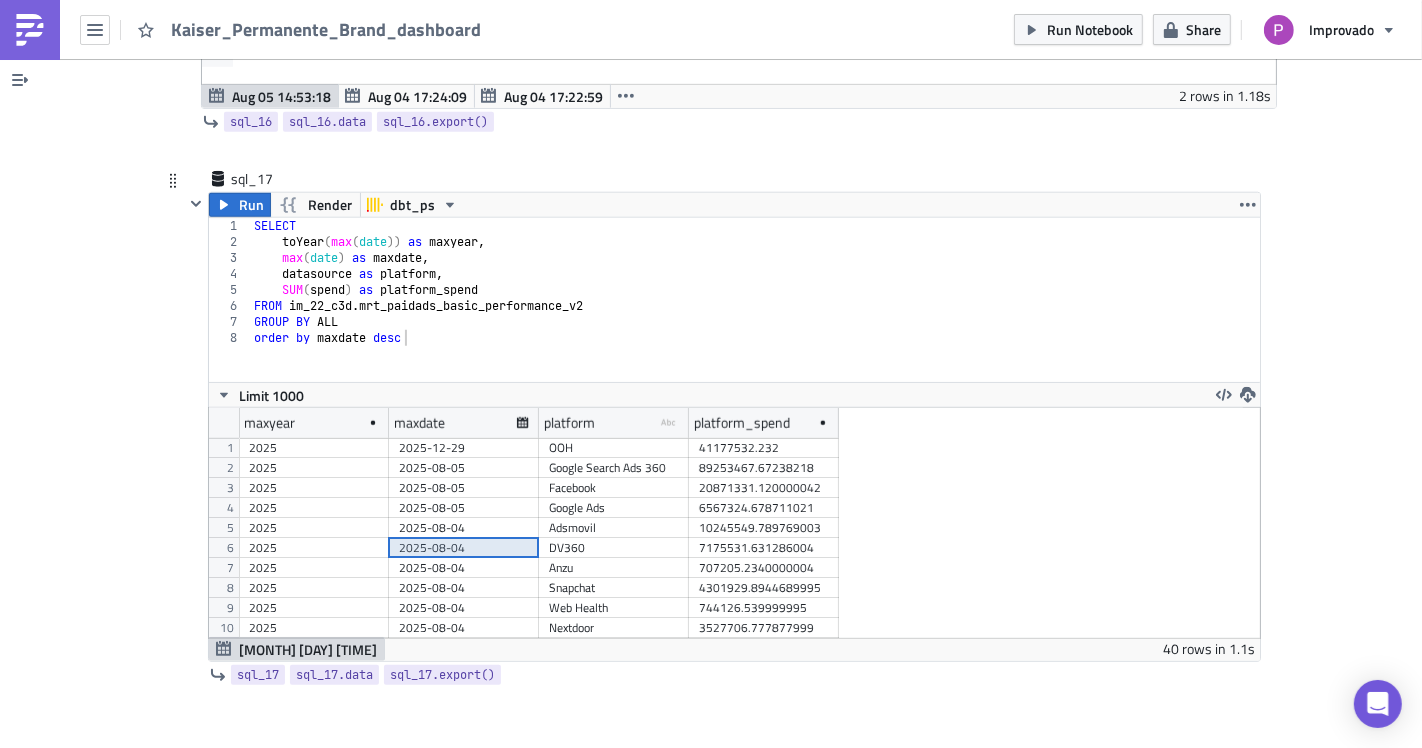 click on "Adsmovil" at bounding box center [614, 528] 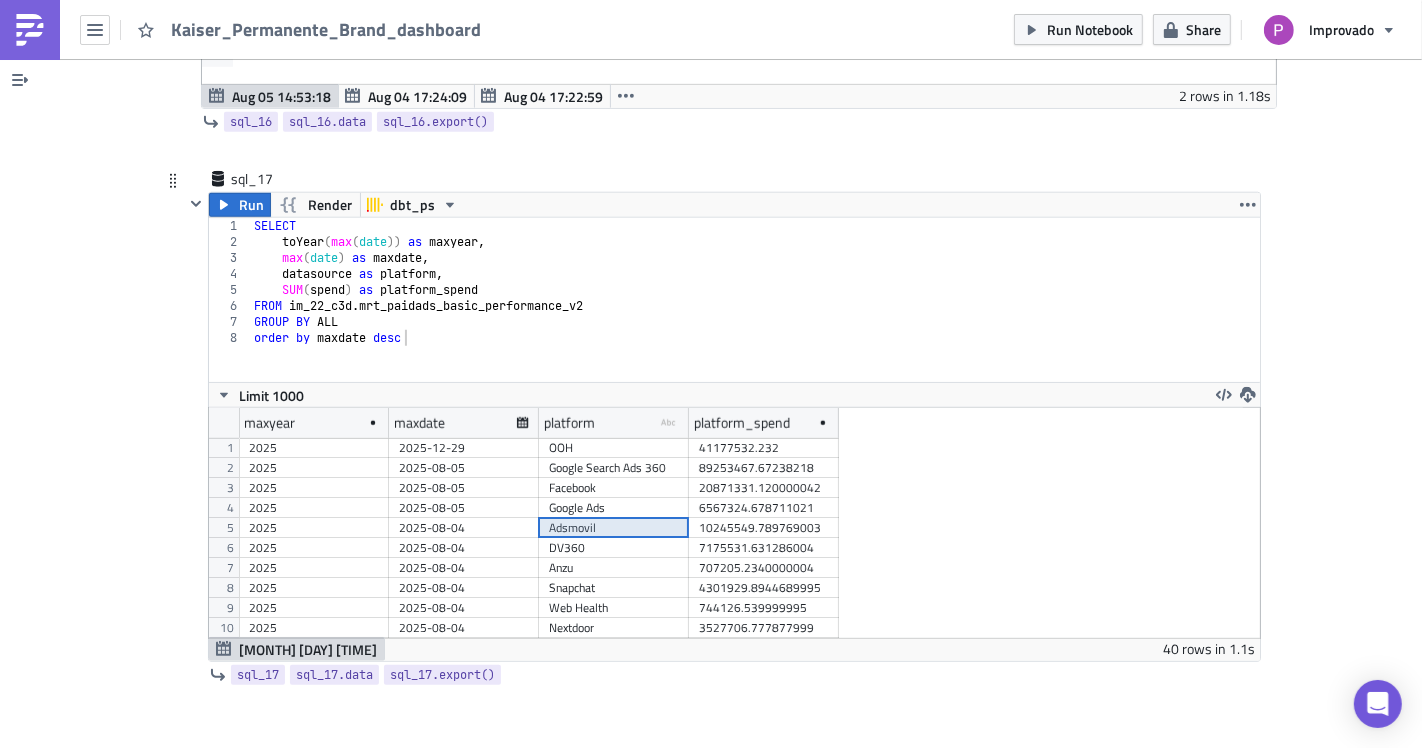 click on "10245549.789769003" at bounding box center [764, 528] 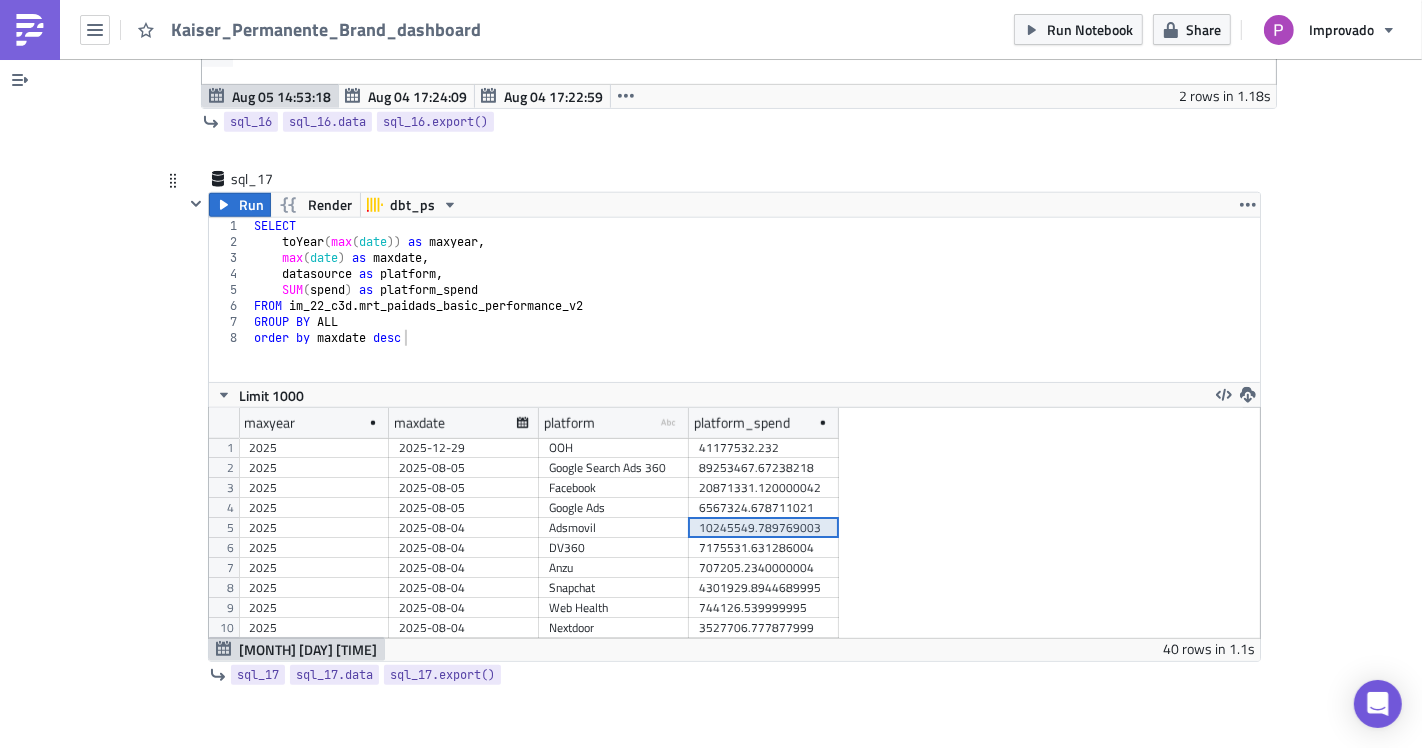 scroll, scrollTop: 435, scrollLeft: 0, axis: vertical 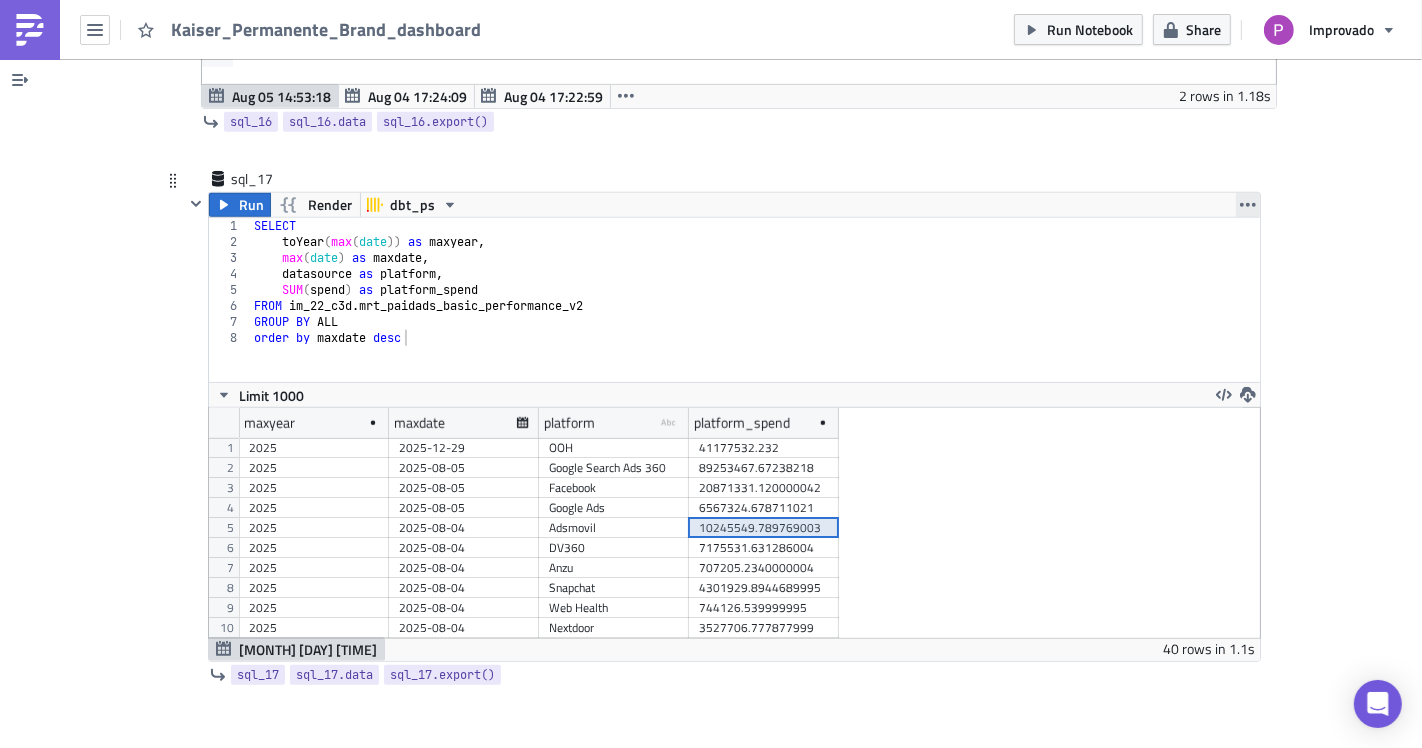 click 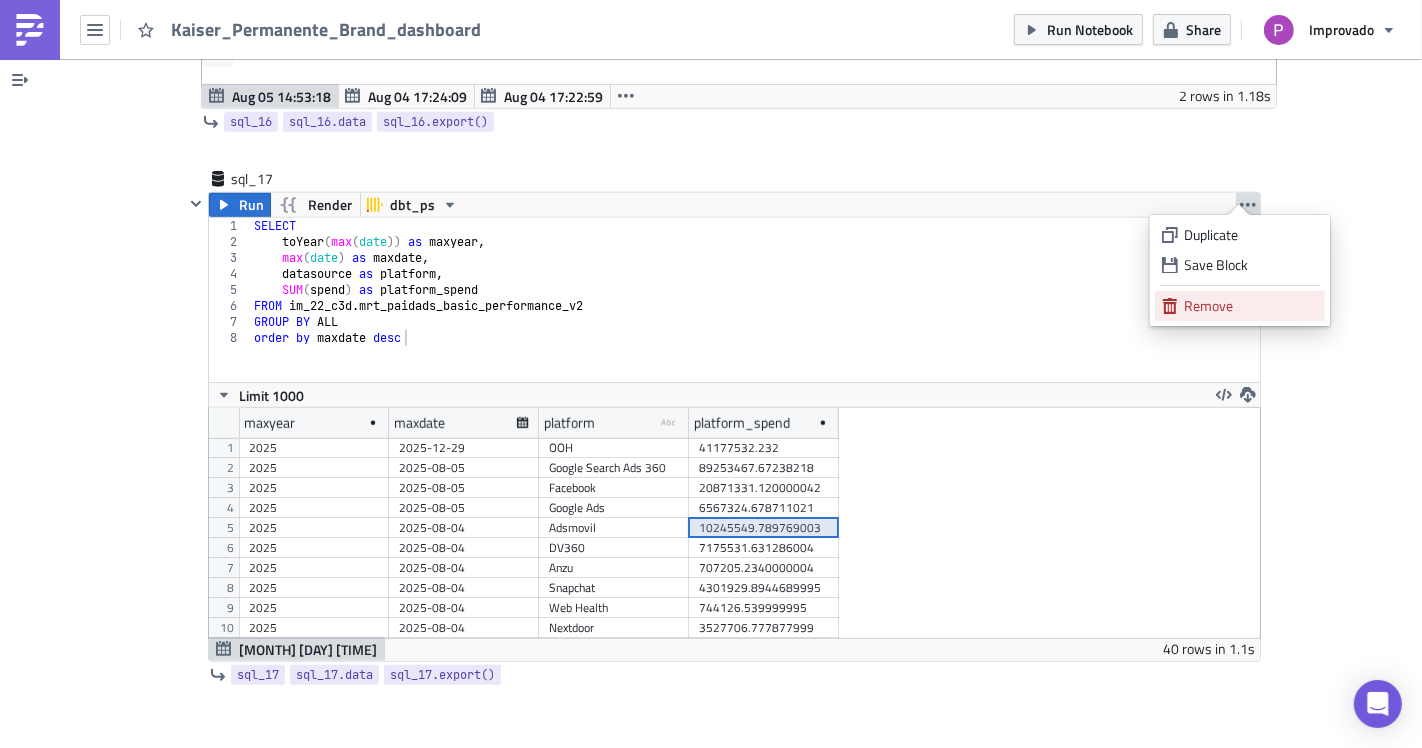 click on "Remove" at bounding box center [1251, 306] 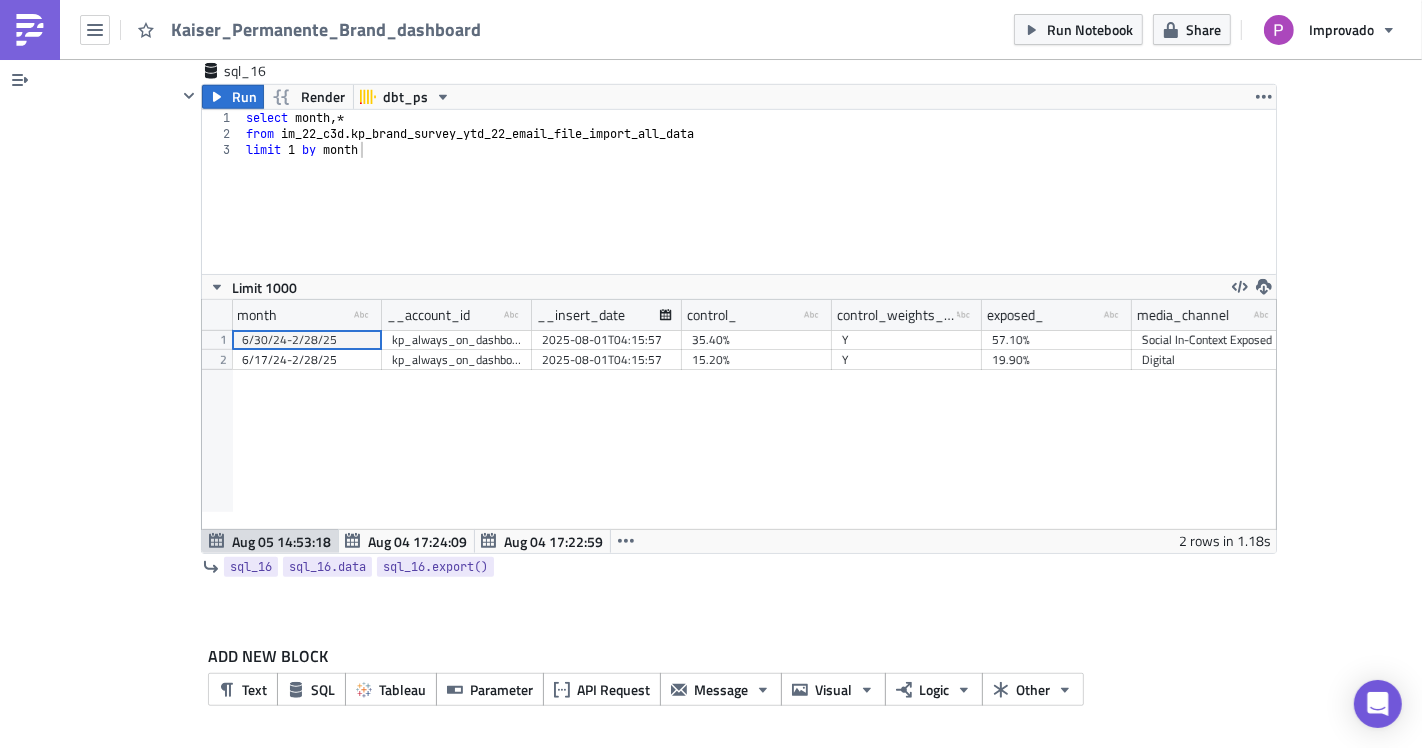 scroll, scrollTop: 7338, scrollLeft: 0, axis: vertical 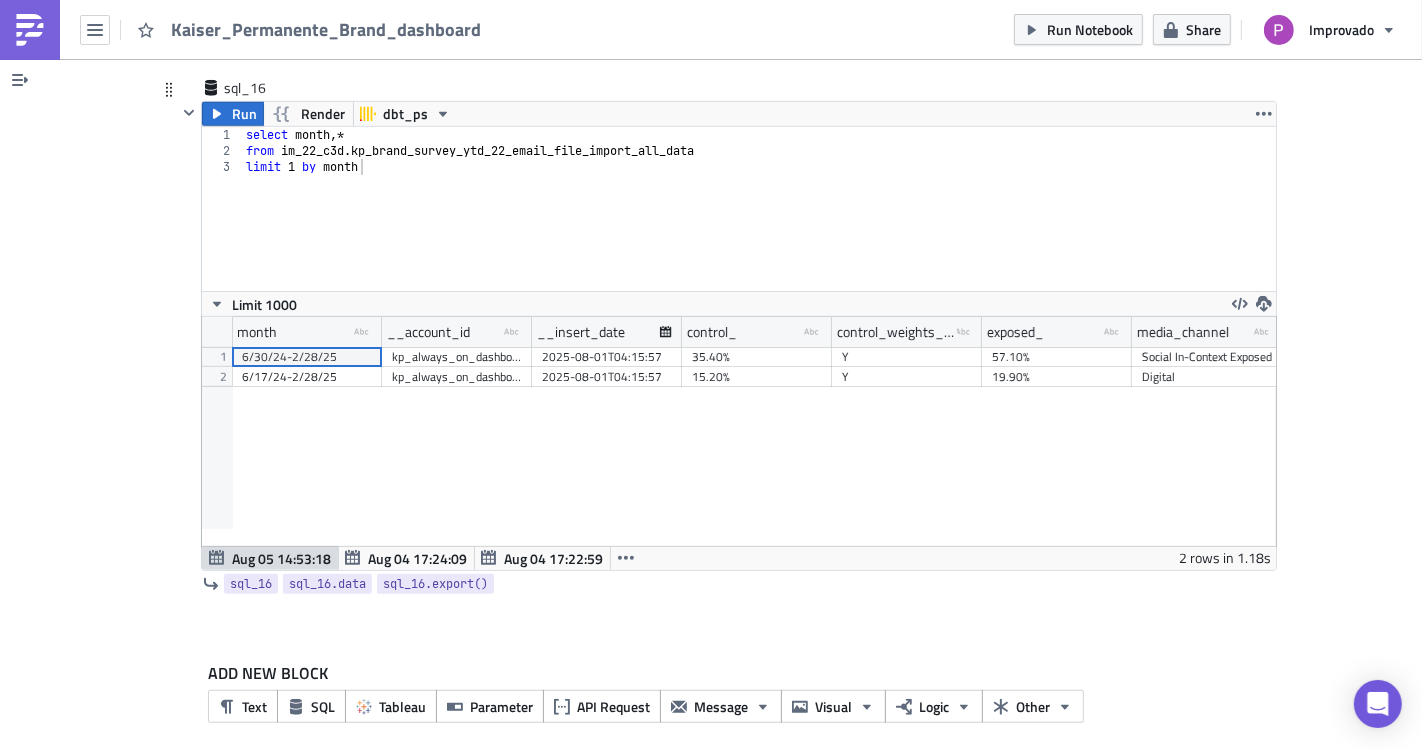 click on "month type-text Created with Sketch. __account_id type-text Created with Sketch. __insert_date control_ type-text Created with Sketch. control_weights_applied type-text Created with Sketch. exposed_ type-text Created with Sketch. media_channel type-text Created with Sketch. metric type-text Created with Sketch. month__1 type-text Created with Sketch. region type-text Created with Sketch. control_n 1 2 [DATE_RANGE] kp_always_on_dashboard_data_total_campaign [DATETIME] [PERCENTAGE] Y [PERCENTAGE] Social In-Context Exposed Provides excellent specialty care [DATE_RANGE] [REGION] [NUMBER] [DATE_RANGE] kp_always_on_dashboard_data_total_campaign [DATETIME] [PERCENTAGE] Y [PERCENTAGE] Digital Top of Mind Unaided Brand Awareness  [DATE_RANGE] [MEDIA_CHANNEL] [DATETIME] [PERCENTAGE] Y [DATE_RANGE] kp_always_on_dashboard_data_total_campaign [DATETIME] [PERCENTAGE] Y [NUMBER]" at bounding box center (739, 431) 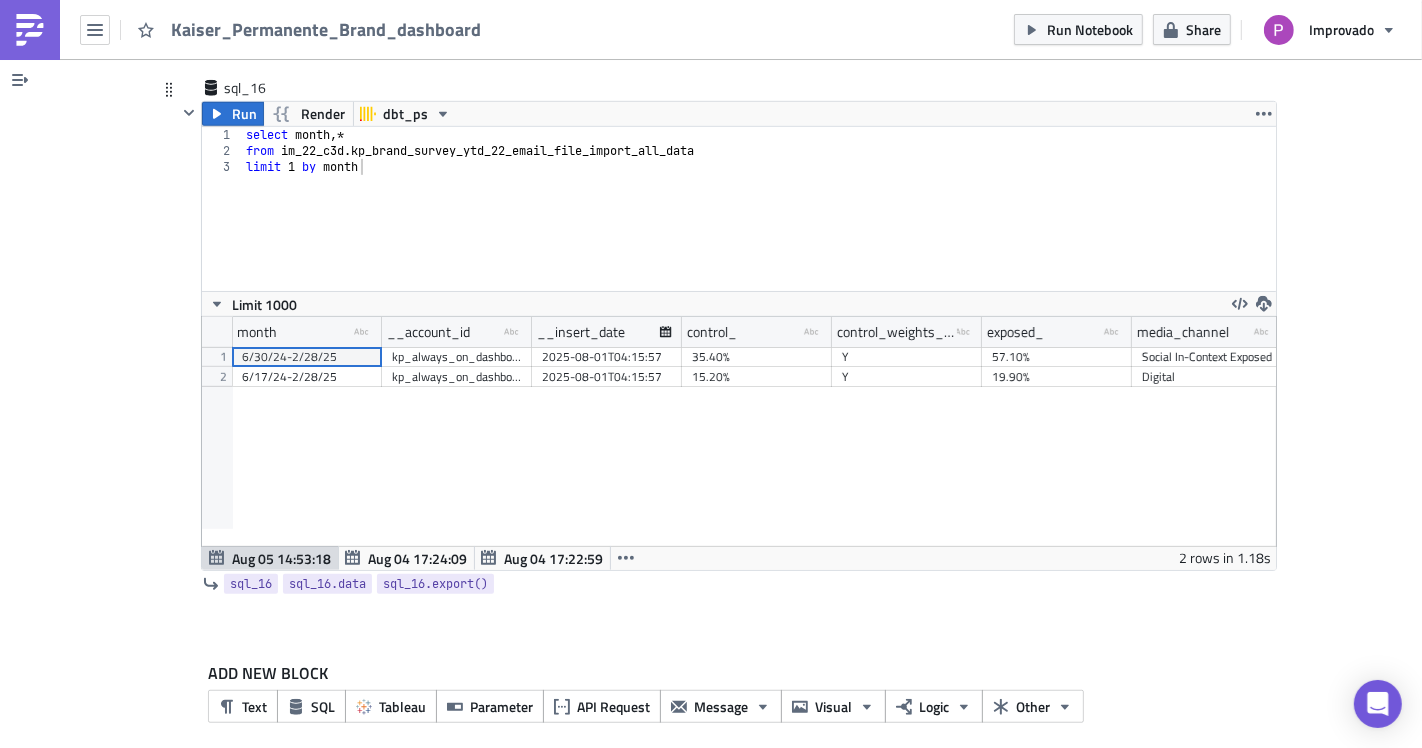 click on "month type-text Created with Sketch. __account_id type-text Created with Sketch. __insert_date control_ type-text Created with Sketch. control_weights_applied type-text Created with Sketch. exposed_ type-text Created with Sketch. media_channel type-text Created with Sketch. metric type-text Created with Sketch. month__1 type-text Created with Sketch. region type-text Created with Sketch. control_n 1 2 [DATE_RANGE] kp_always_on_dashboard_data_total_campaign [DATETIME] [PERCENTAGE] Y [PERCENTAGE] Social In-Context Exposed Provides excellent specialty care [DATE_RANGE] [REGION] [NUMBER] [DATE_RANGE] kp_always_on_dashboard_data_total_campaign [DATETIME] [PERCENTAGE] Y [PERCENTAGE] Digital Top of Mind Unaided Brand Awareness  [DATE_RANGE] [MEDIA_CHANNEL] [DATETIME] [PERCENTAGE] Y [DATE_RANGE] kp_always_on_dashboard_data_total_campaign [DATETIME] [PERCENTAGE] Y [NUMBER]" at bounding box center (739, 431) 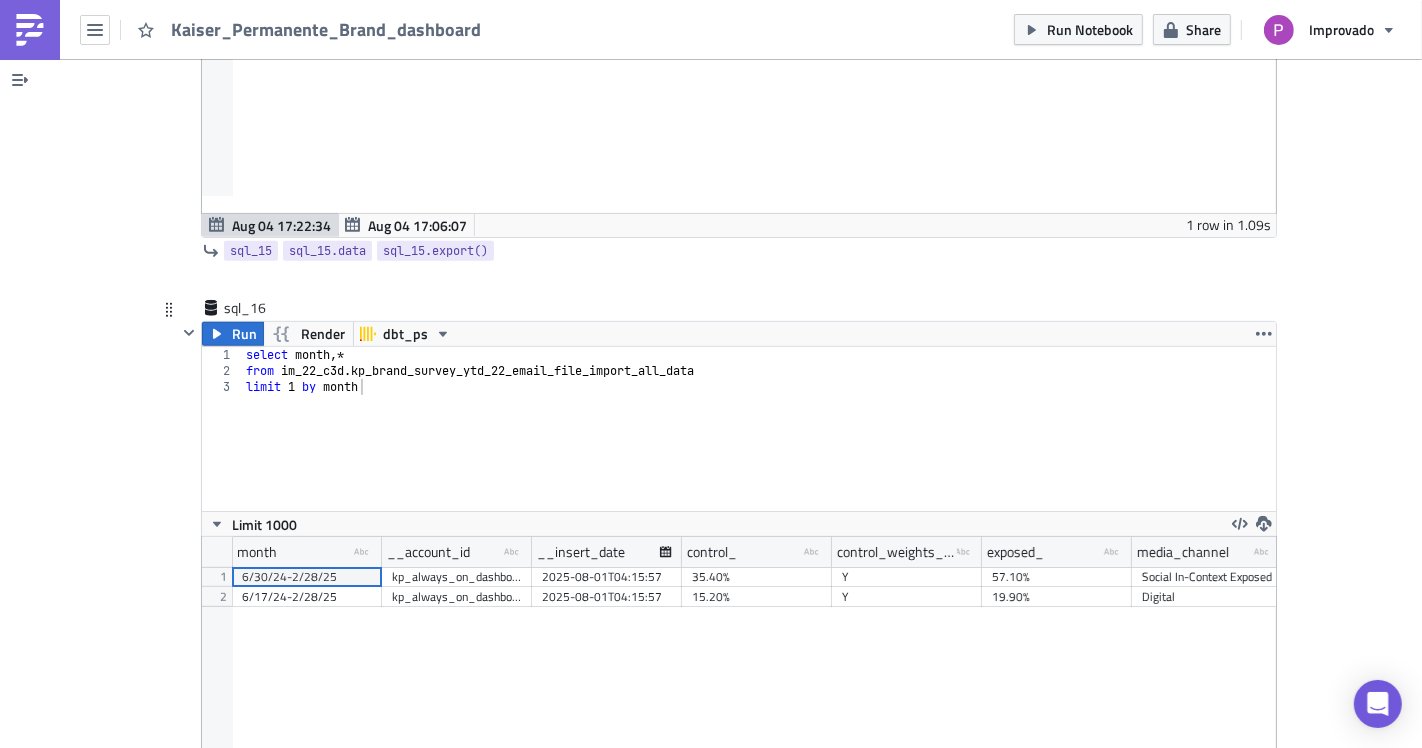 scroll, scrollTop: 7116, scrollLeft: 0, axis: vertical 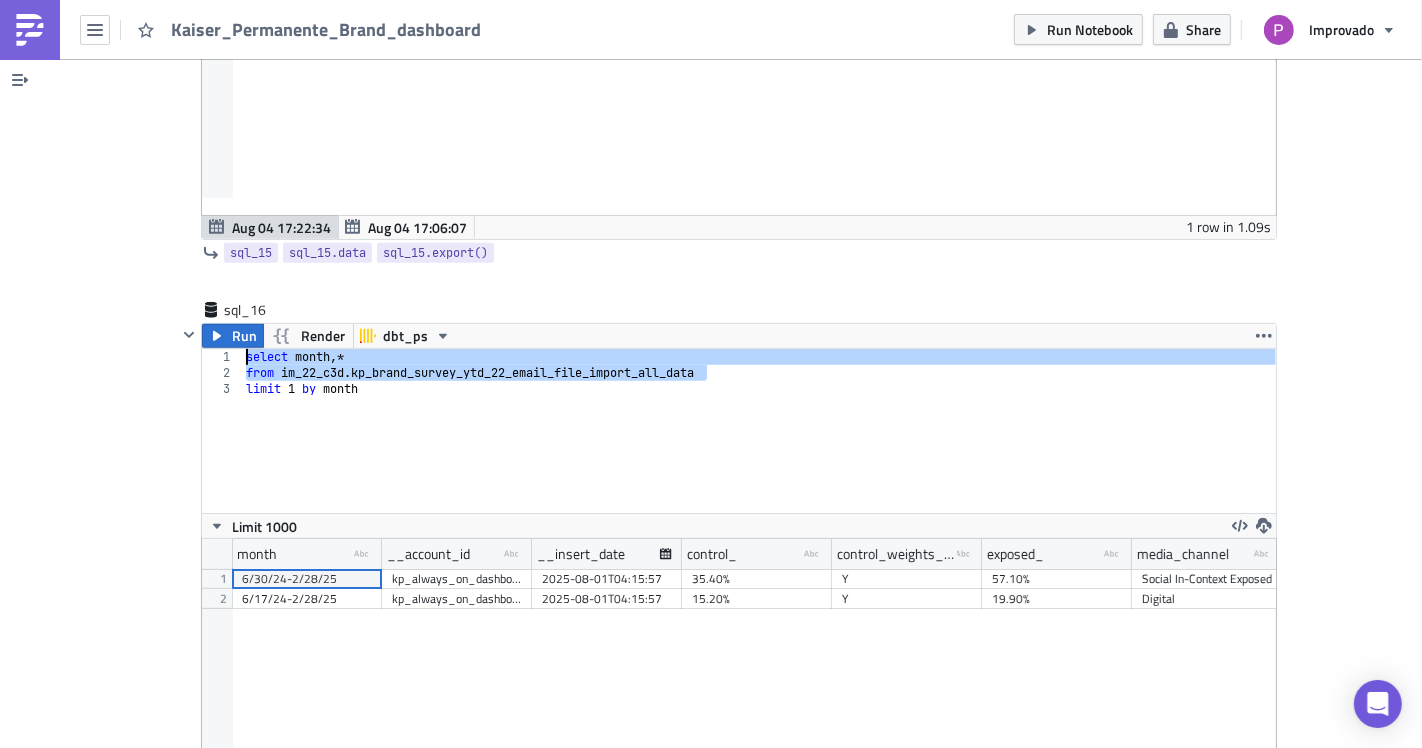drag, startPoint x: 717, startPoint y: 363, endPoint x: 151, endPoint y: 344, distance: 566.3188 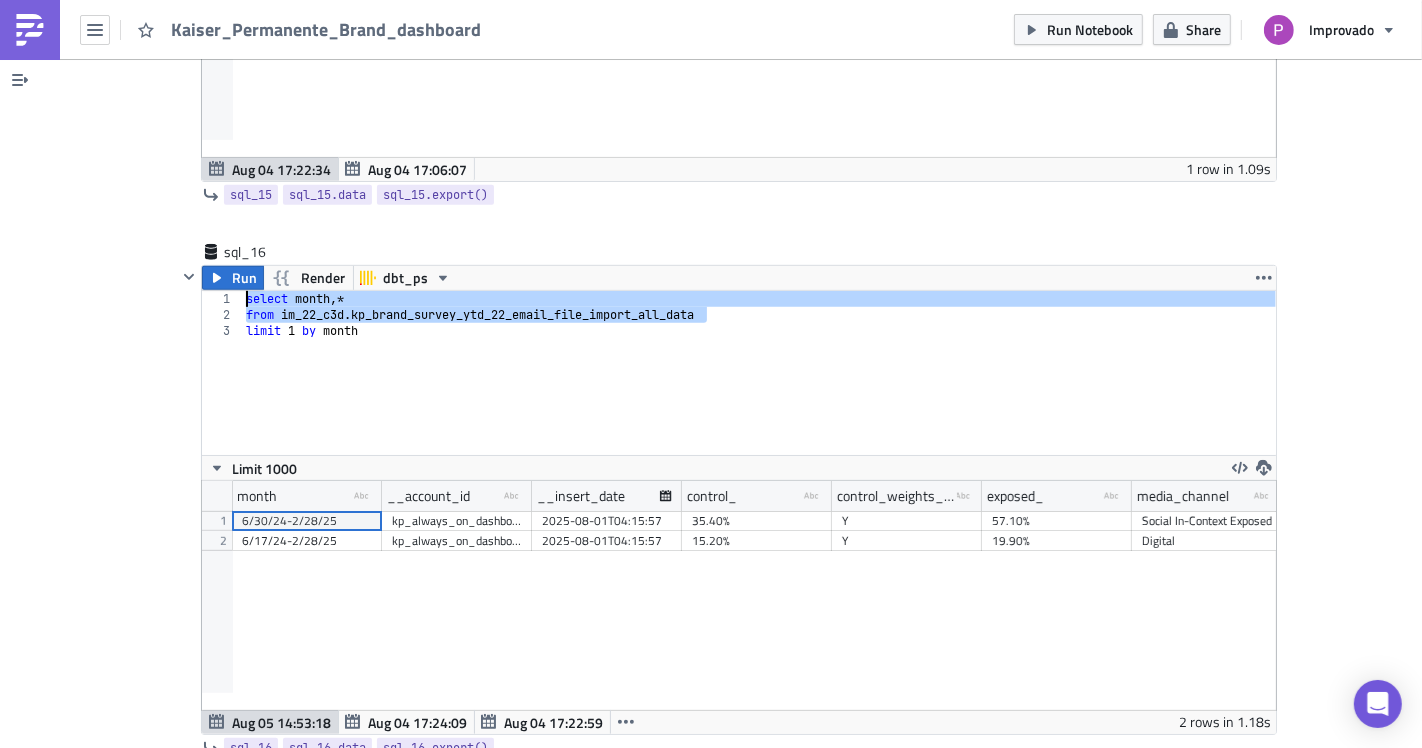 scroll, scrollTop: 7338, scrollLeft: 0, axis: vertical 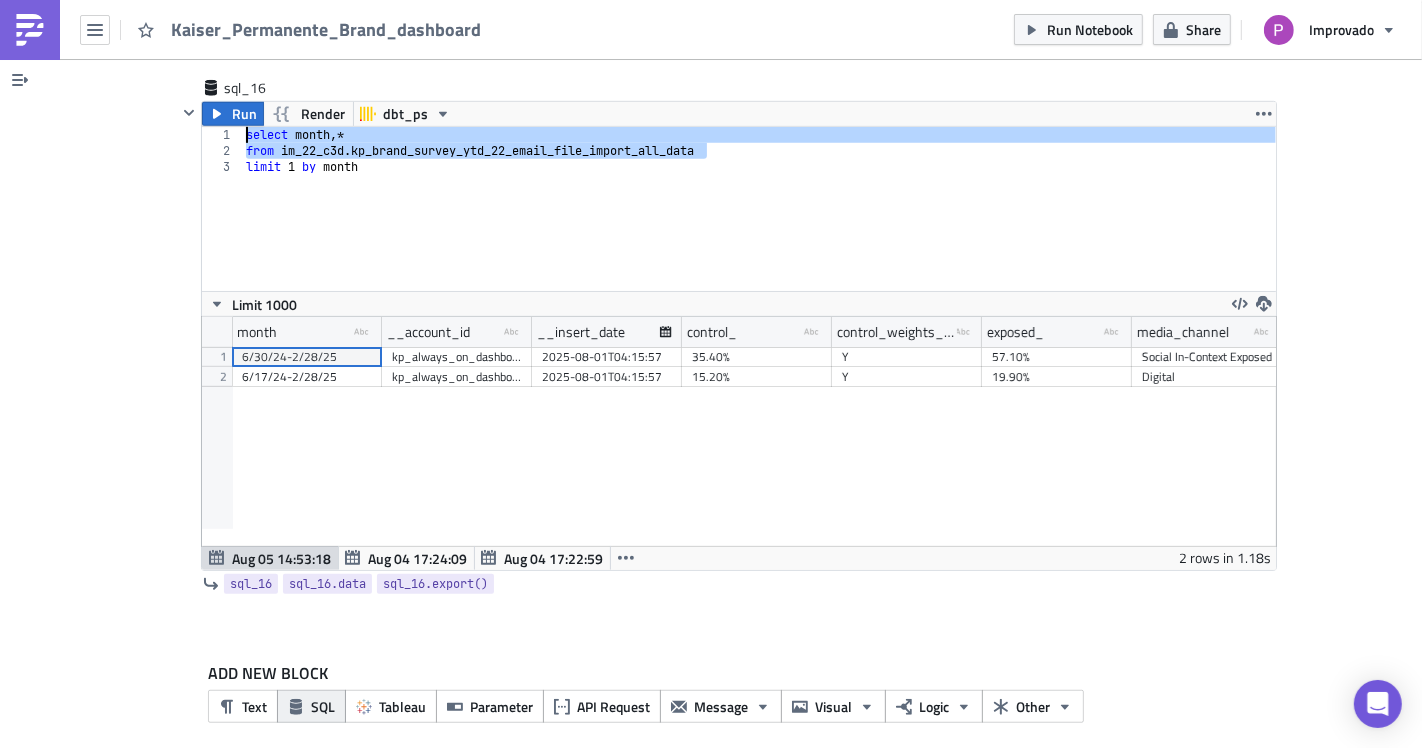click on "SQL" at bounding box center (311, 706) 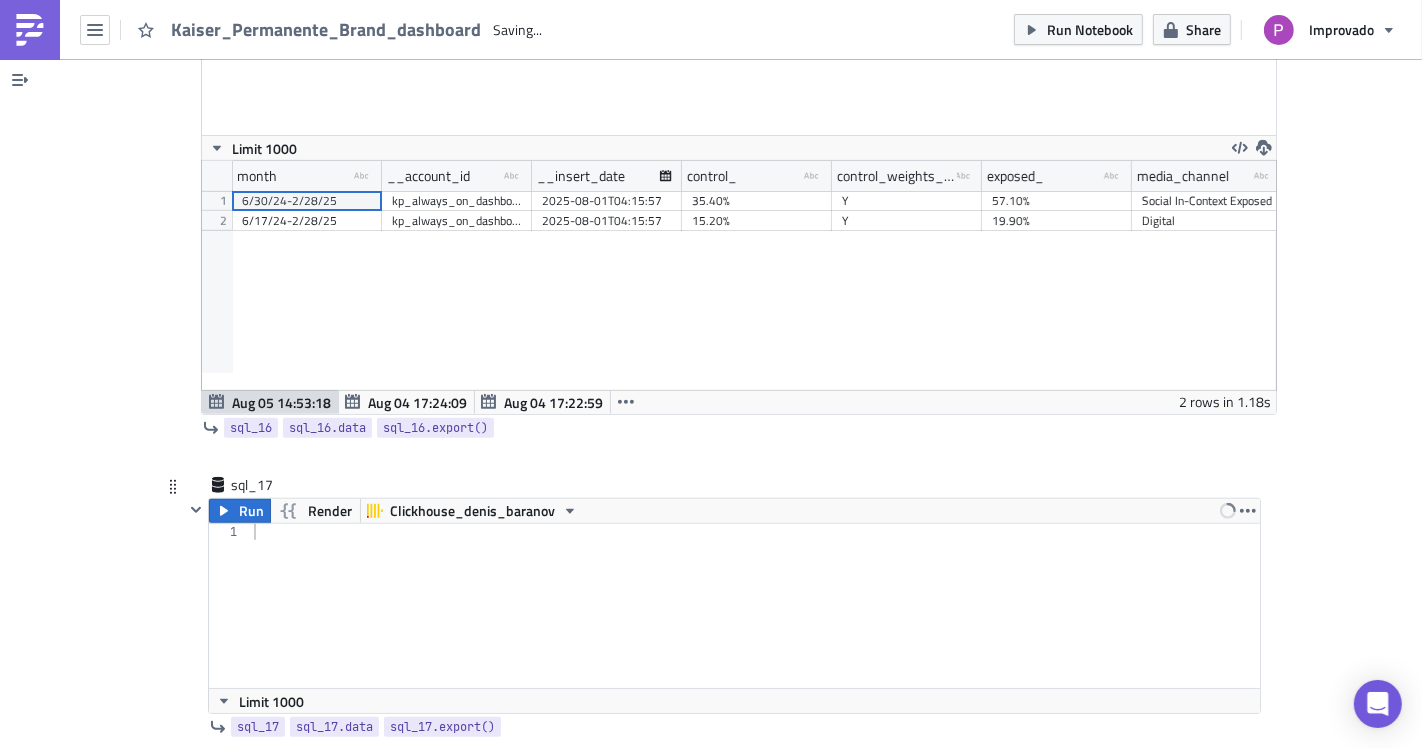 scroll, scrollTop: 7636, scrollLeft: 0, axis: vertical 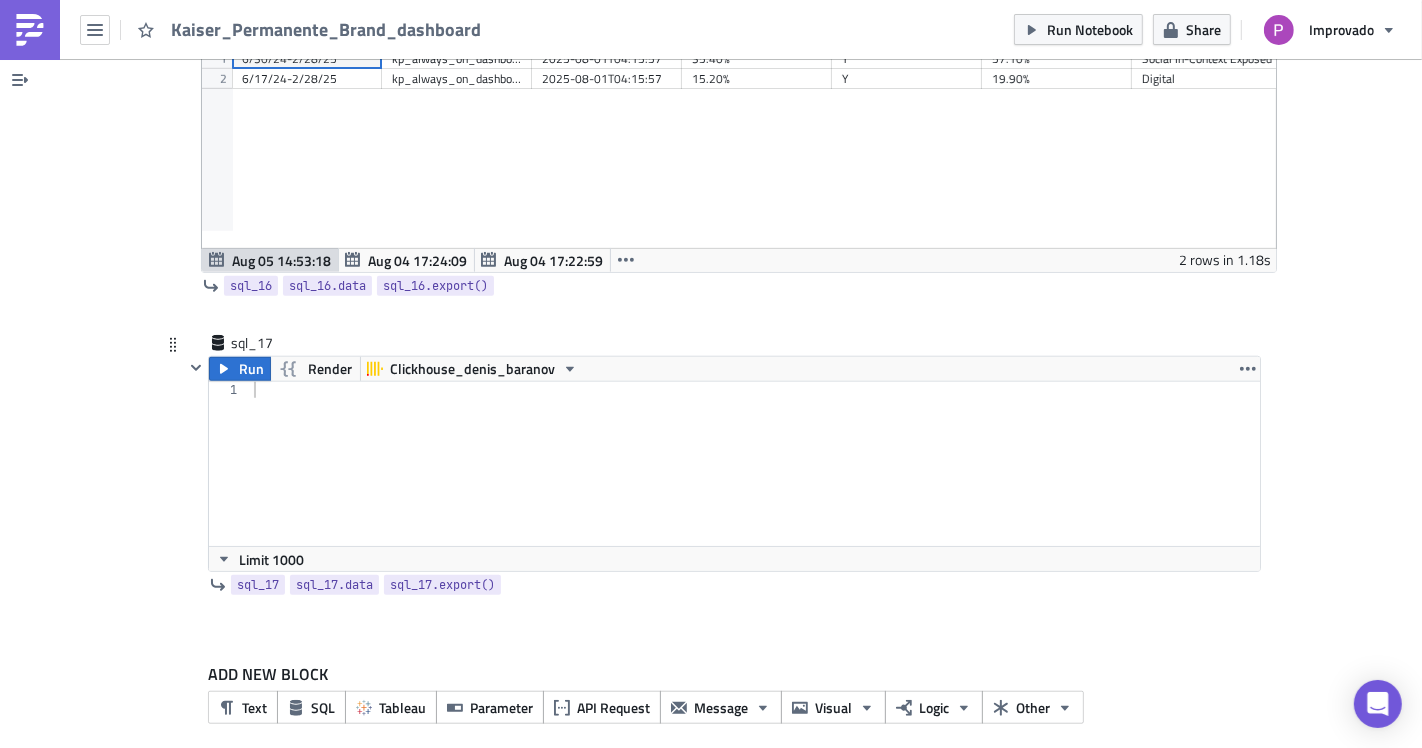 click at bounding box center (755, 480) 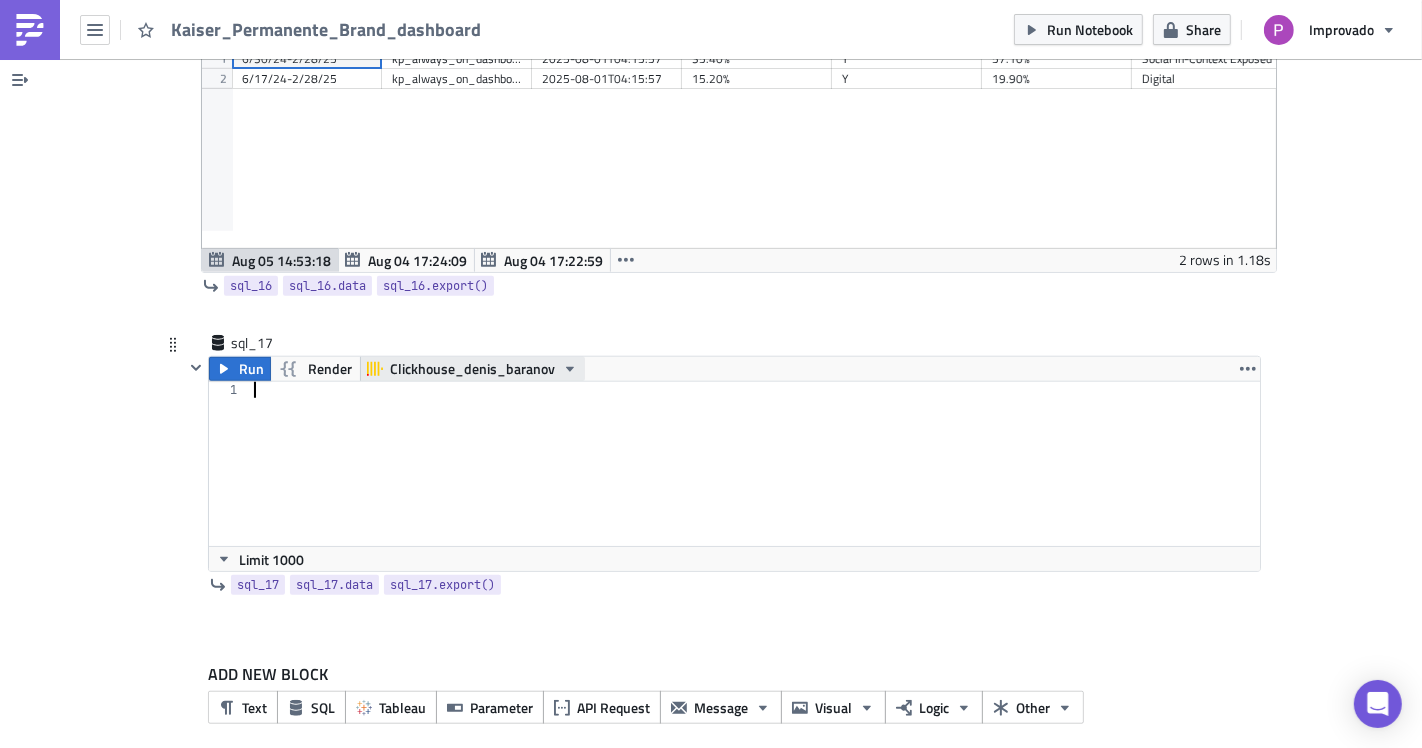 click on "Clickhouse_denis_baranov" at bounding box center (472, 369) 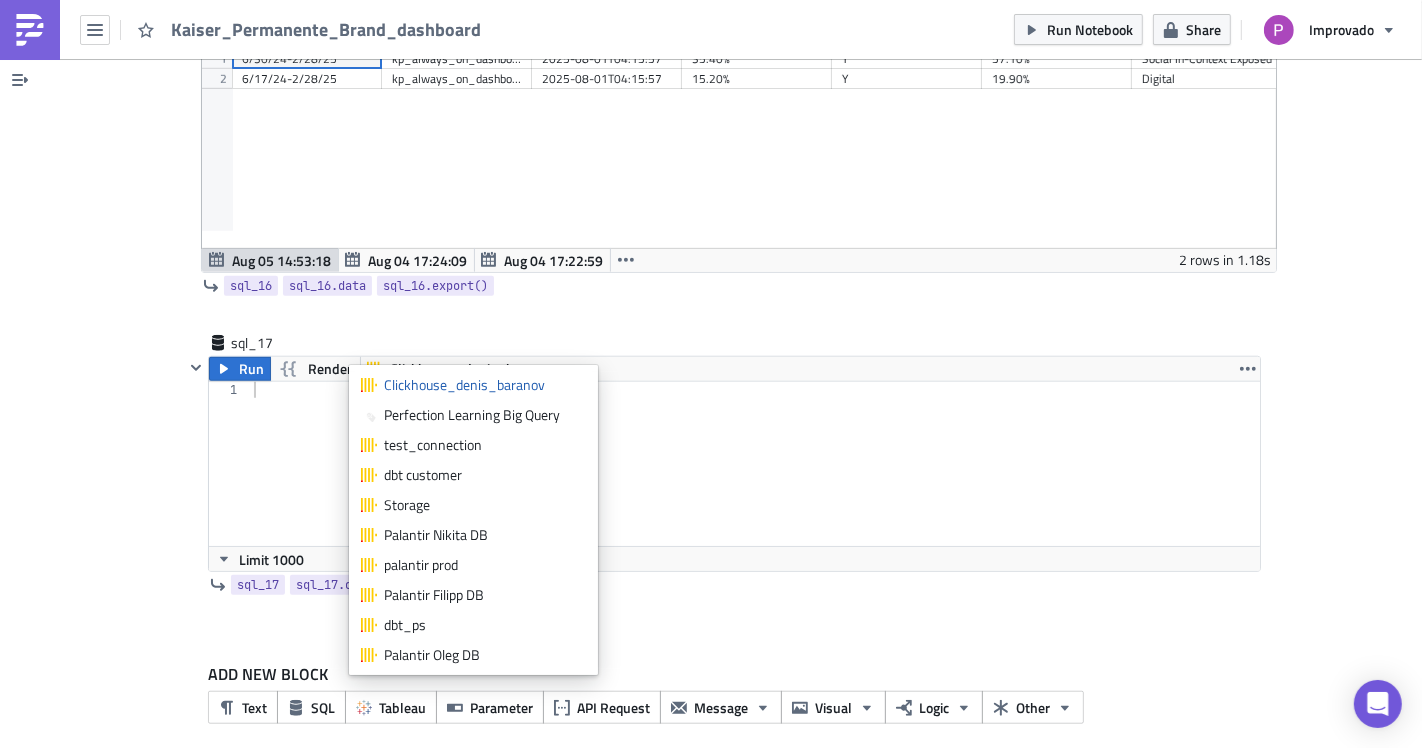 click on "dbt_ps" at bounding box center [485, 625] 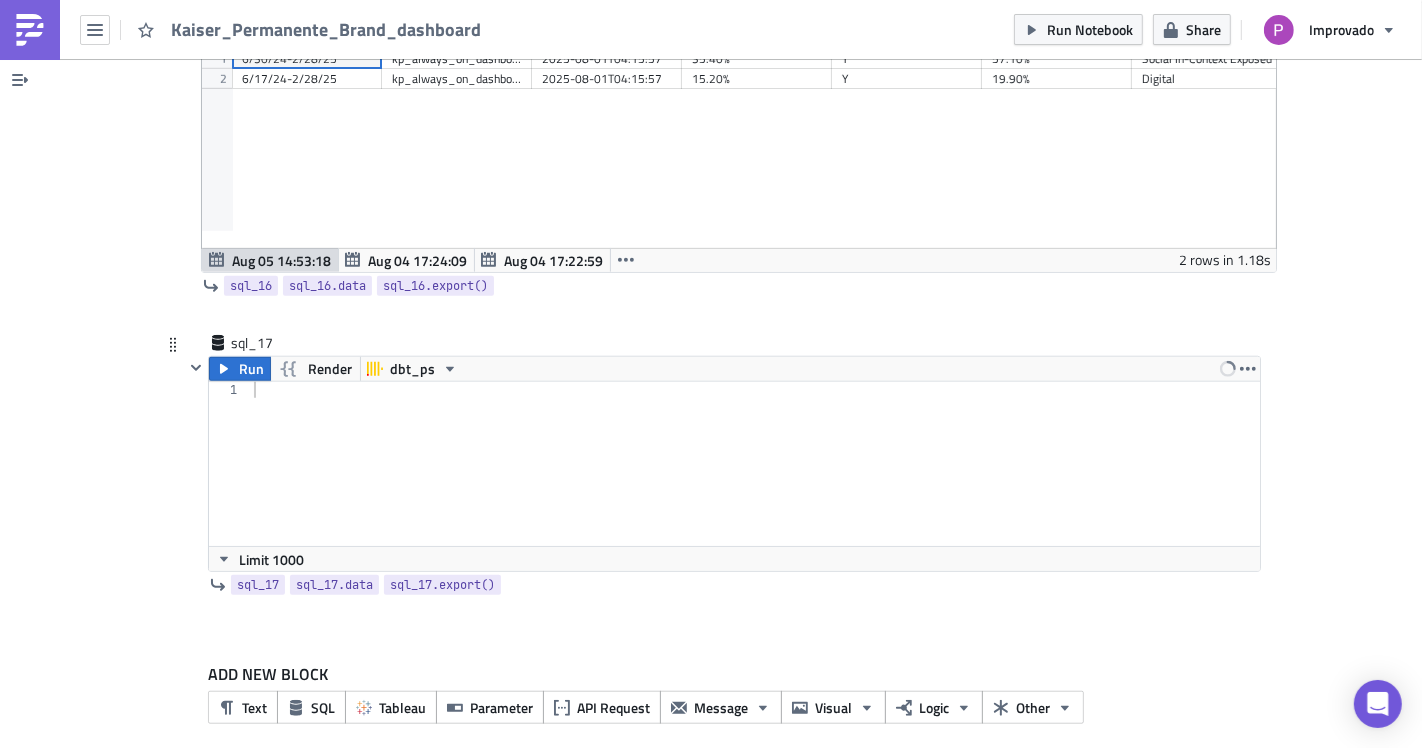 click on "1" at bounding box center (229, 500382) 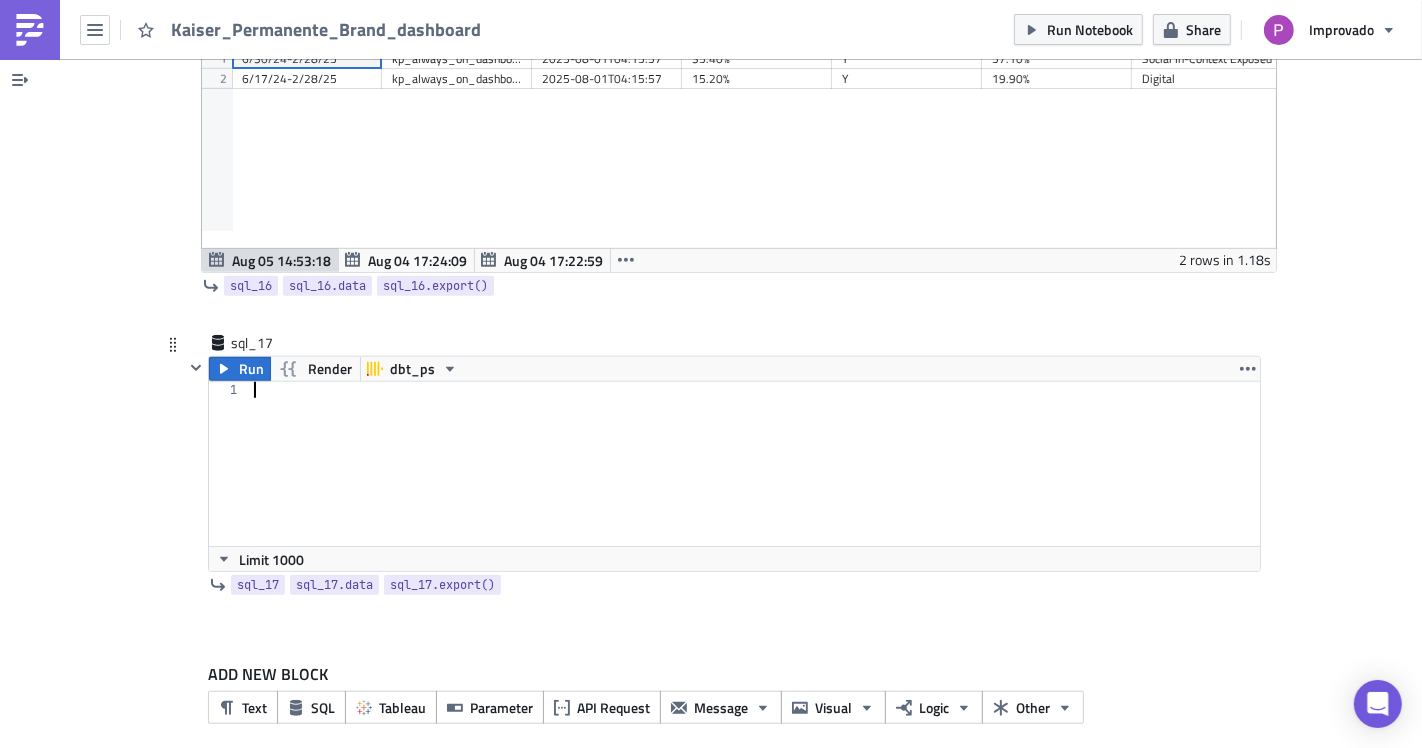 paste on "from im_22_c3d.kp_brand_survey_ytd_22_email_file_import_all_data" 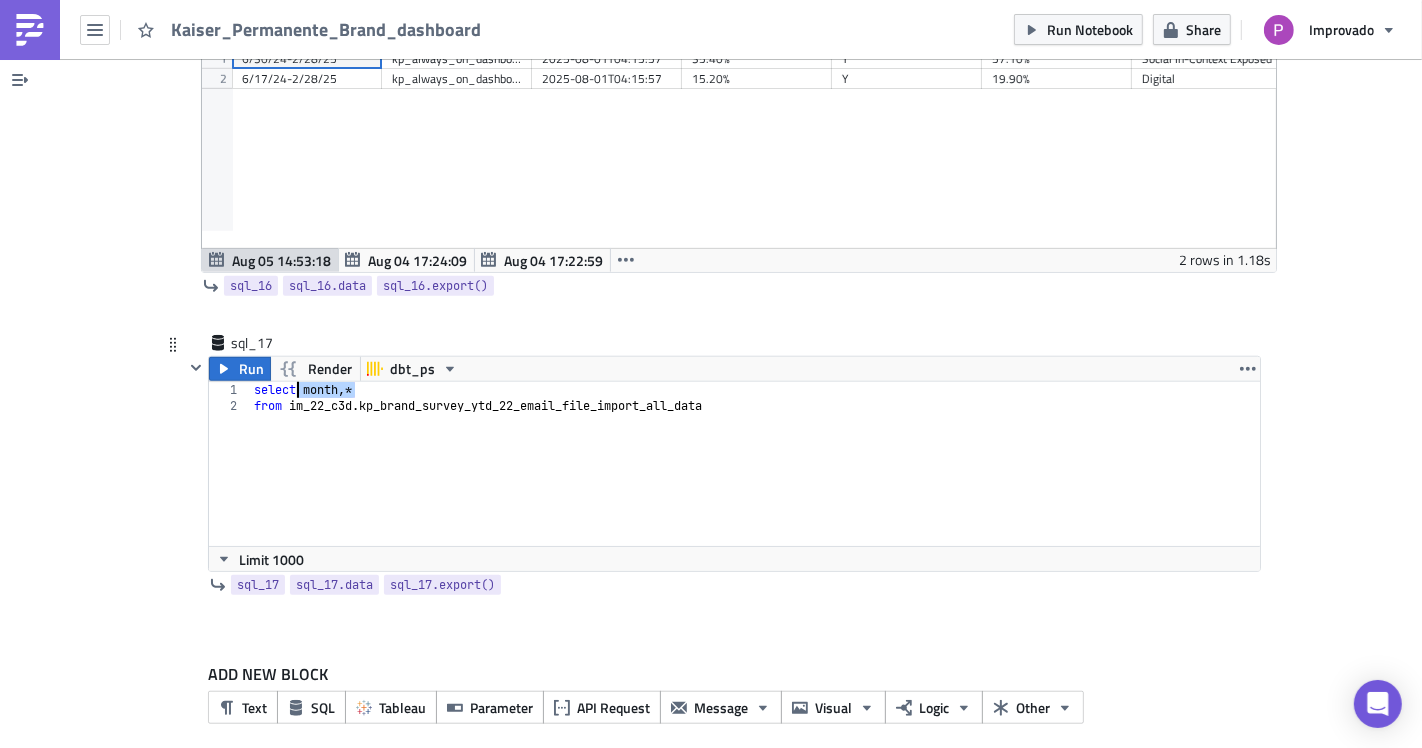 drag, startPoint x: 343, startPoint y: 374, endPoint x: 291, endPoint y: 377, distance: 52.086468 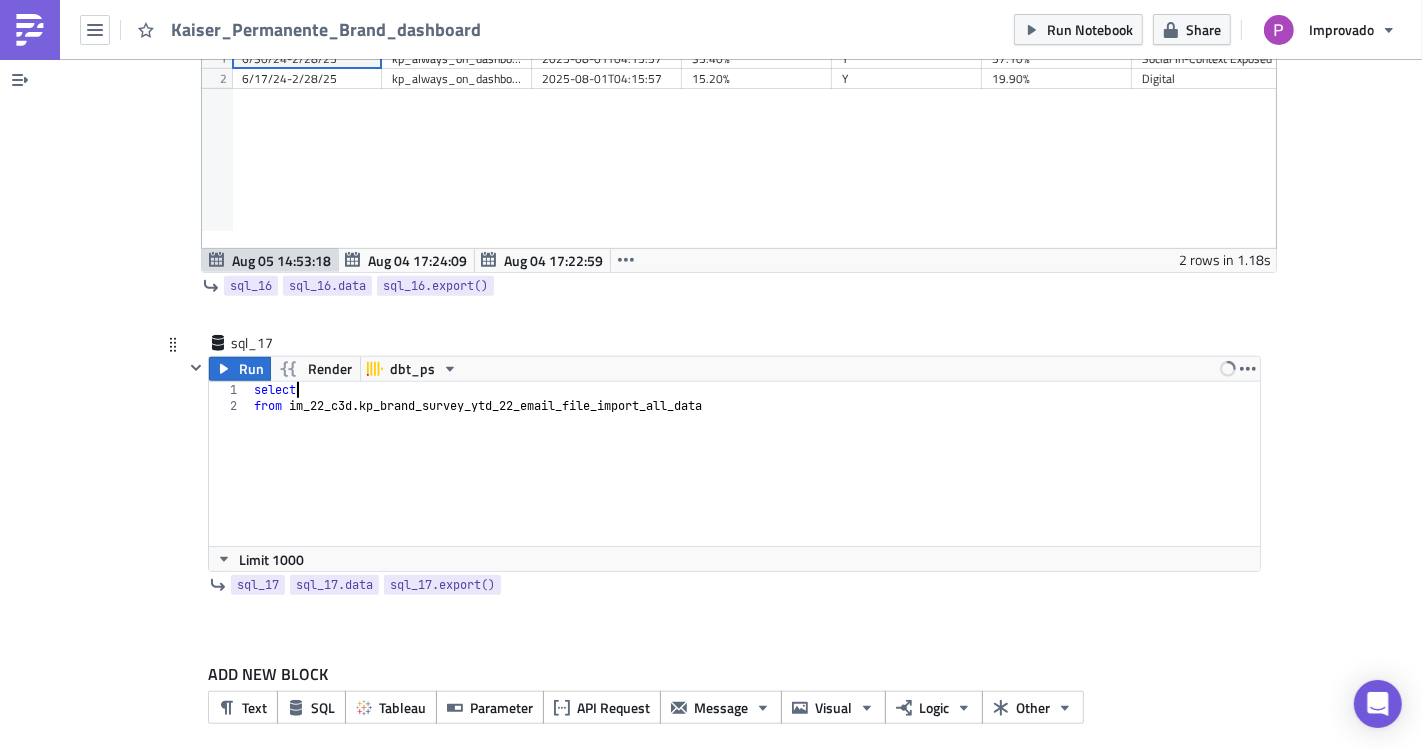 scroll, scrollTop: 0, scrollLeft: 2, axis: horizontal 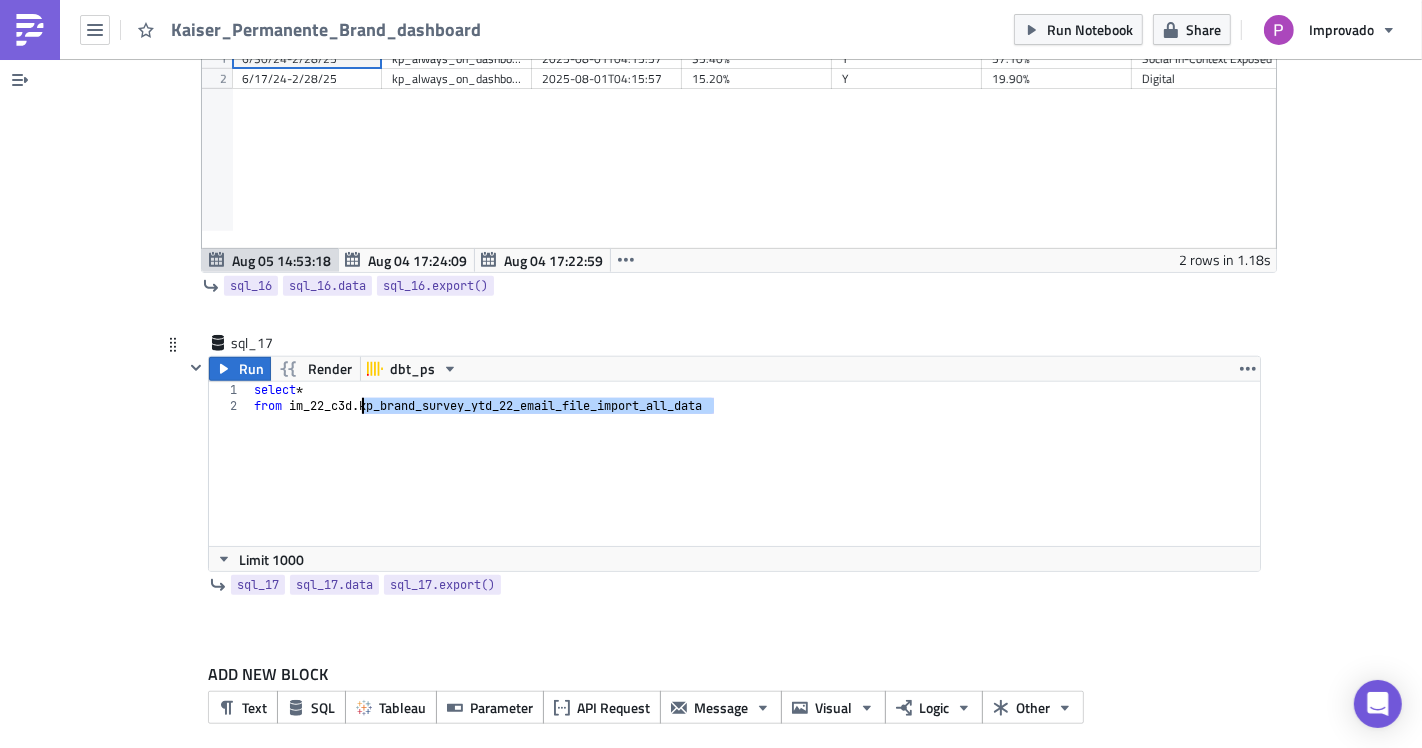 drag, startPoint x: 700, startPoint y: 392, endPoint x: 342, endPoint y: 406, distance: 358.27365 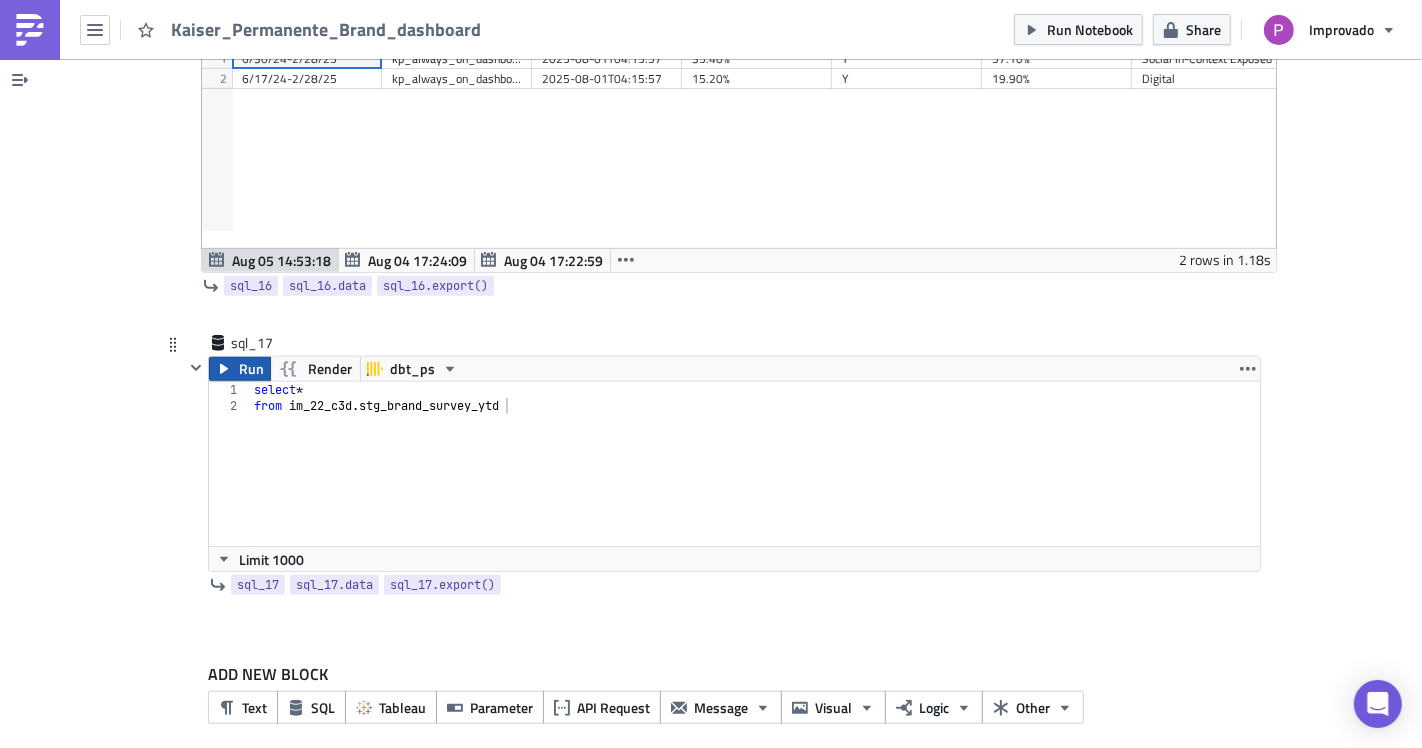click 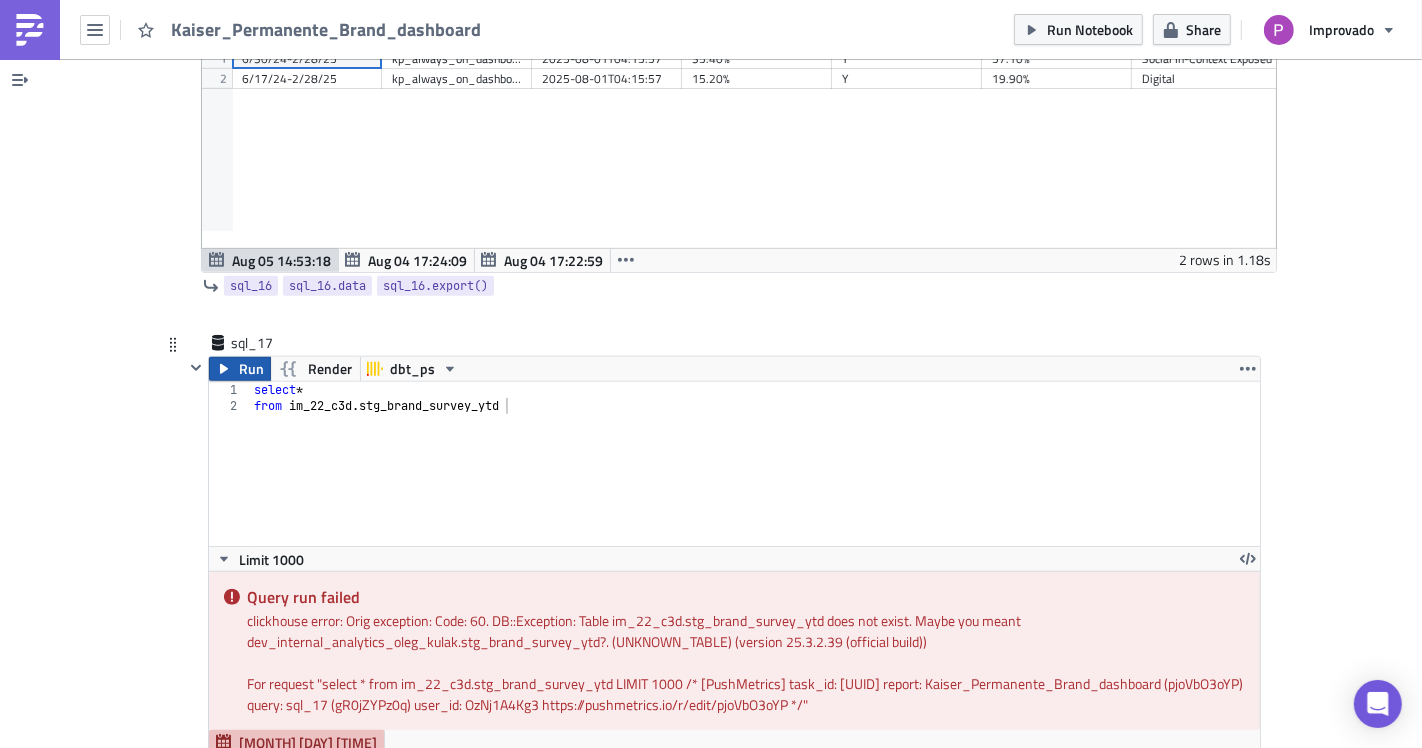 click on "Run" at bounding box center (251, 369) 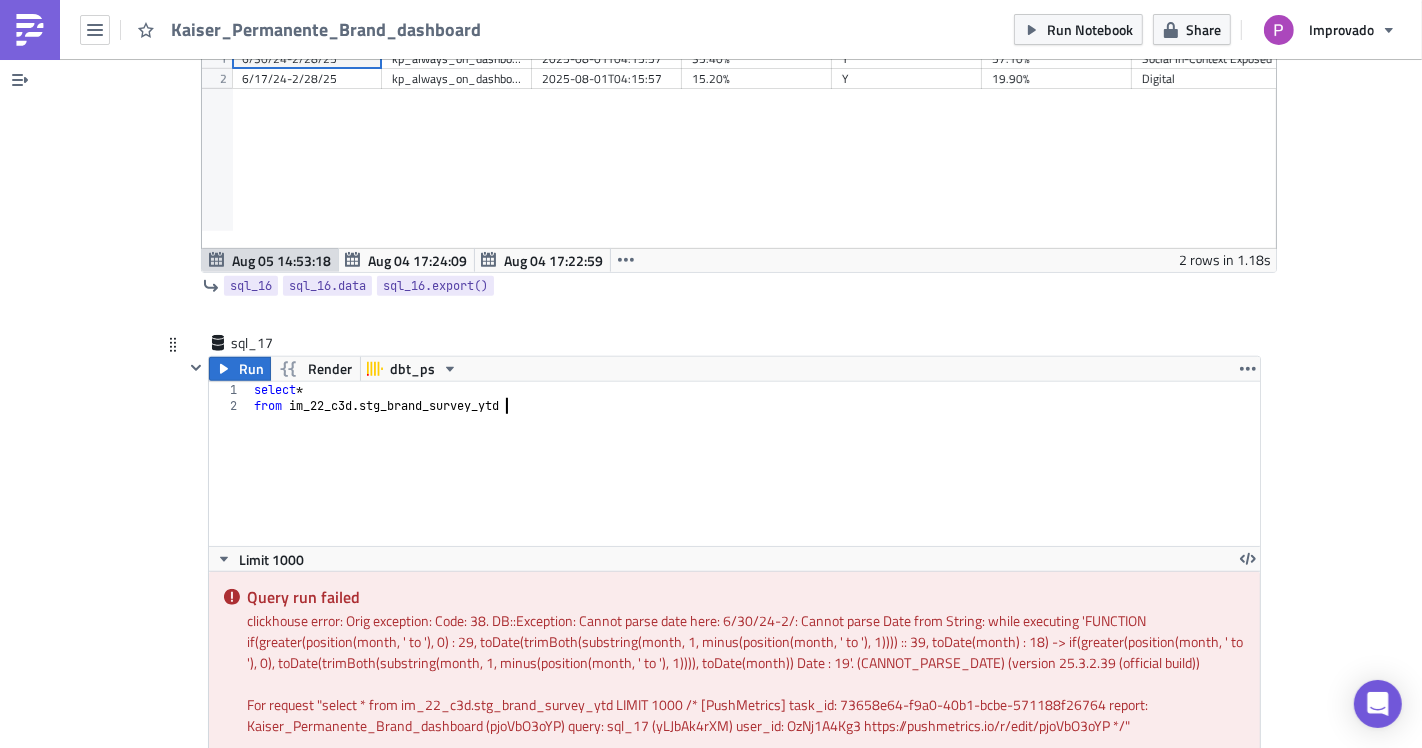 click on "select  * from   im_22_c3d . stg_brand_survey_ytd" at bounding box center (755, 480) 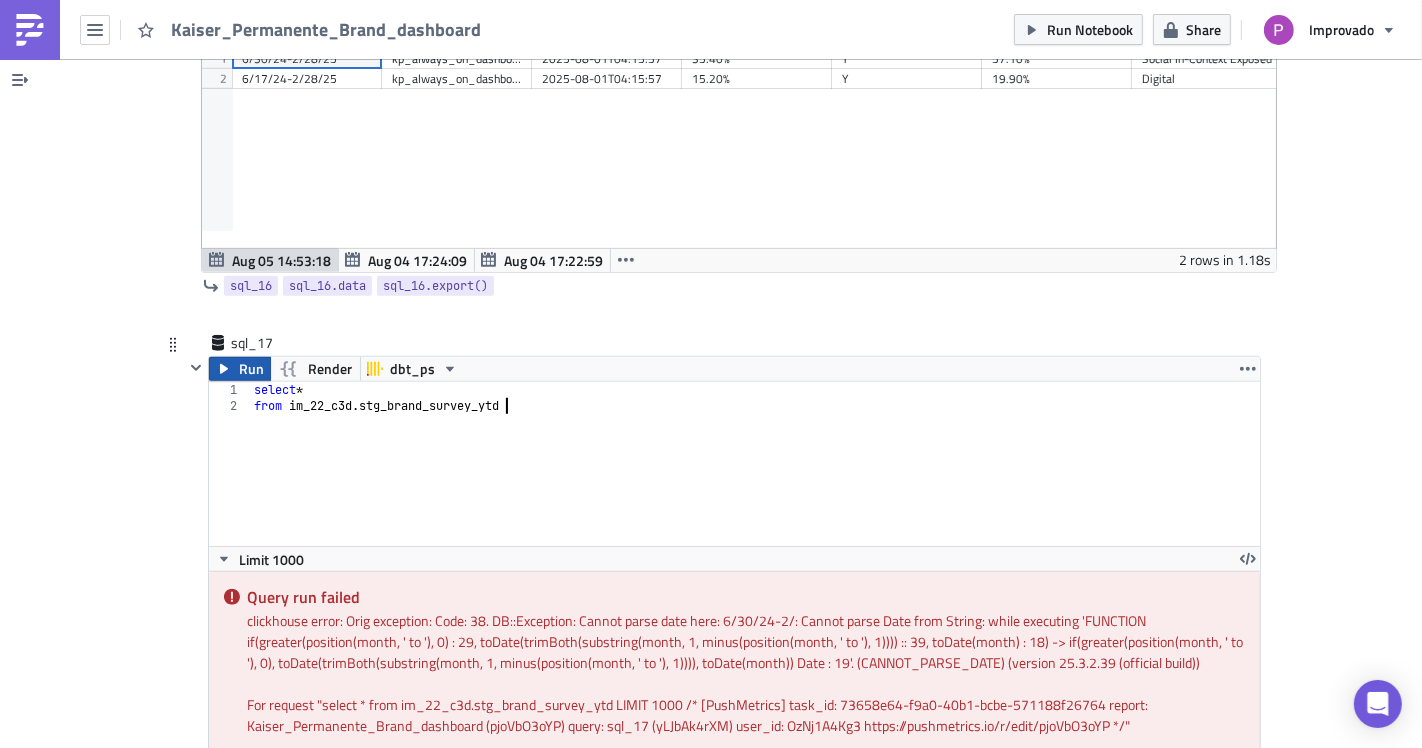 click on "Run" at bounding box center (251, 369) 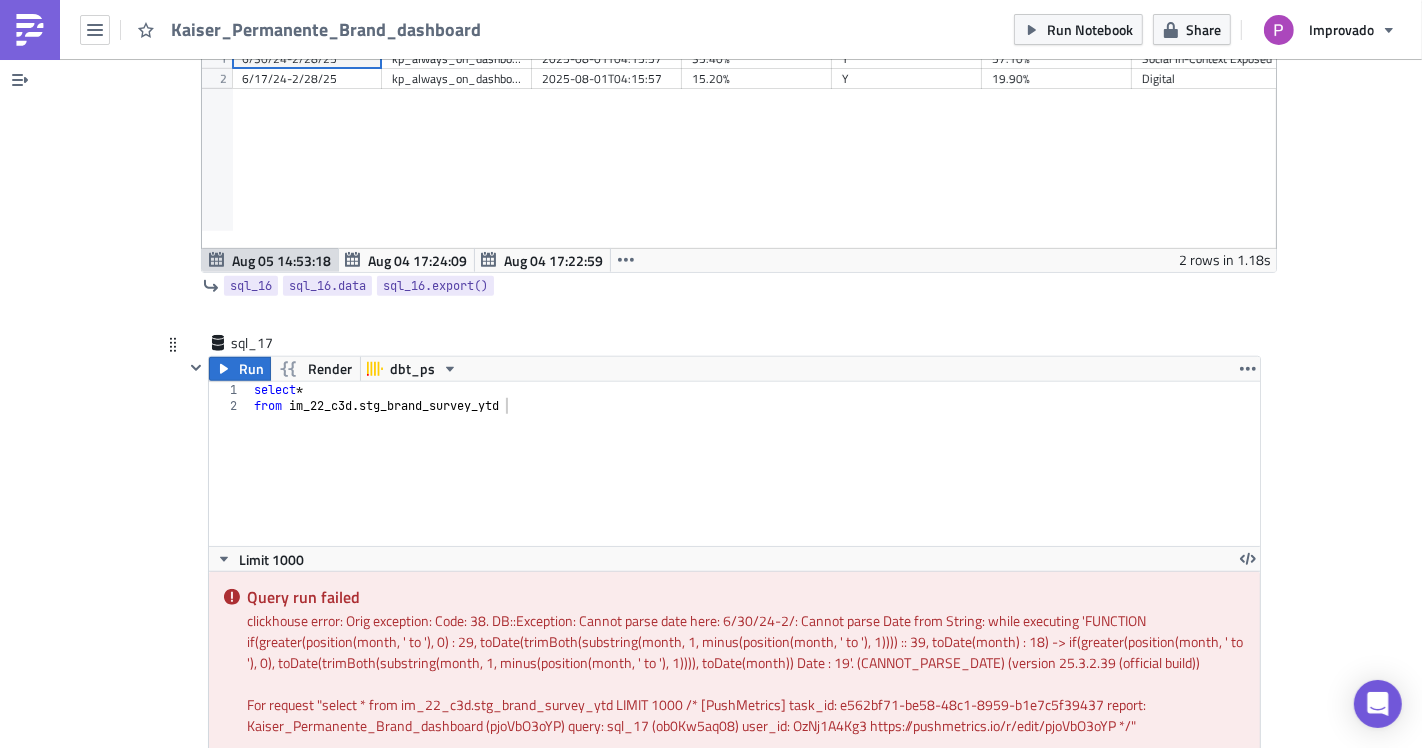 click on "select  * from   im_22_c3d . stg_brand_survey_ytd" at bounding box center (755, 480) 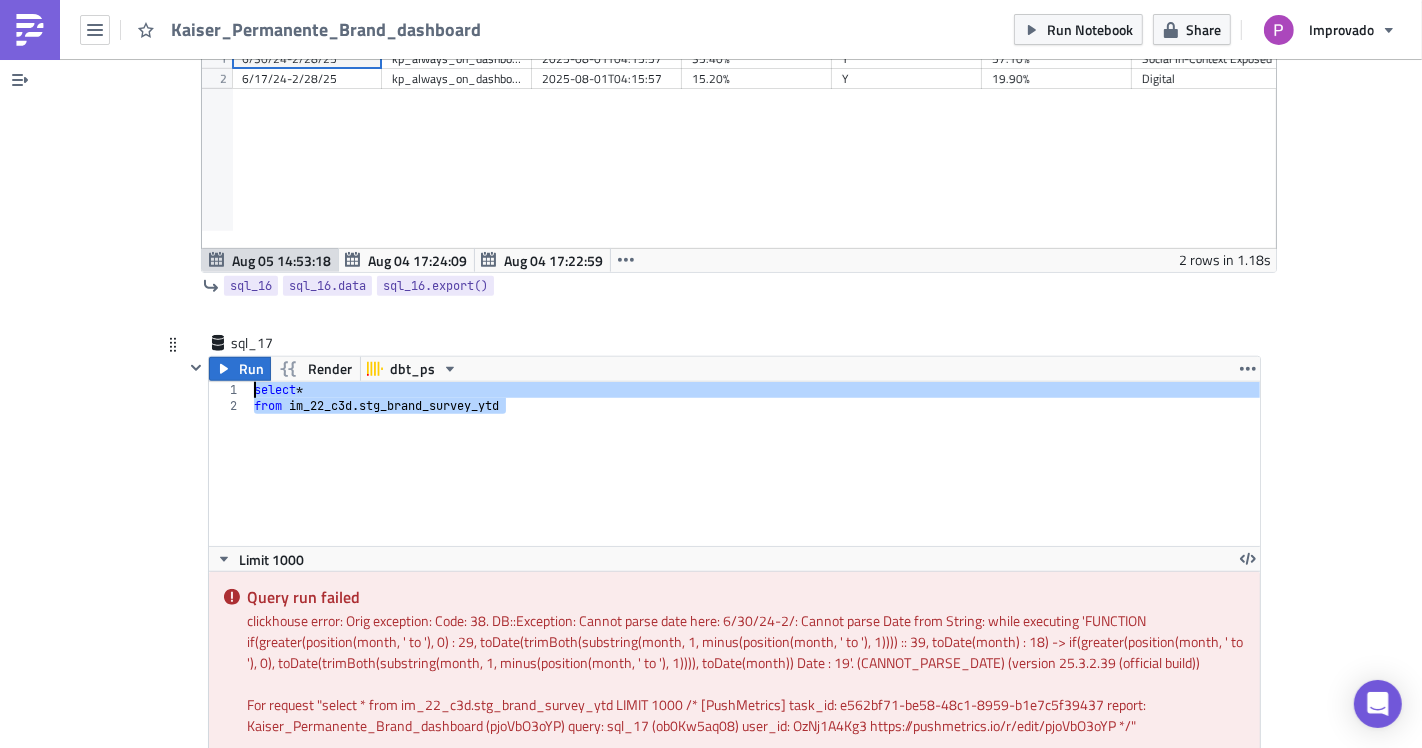 drag, startPoint x: 530, startPoint y: 388, endPoint x: 235, endPoint y: 372, distance: 295.4336 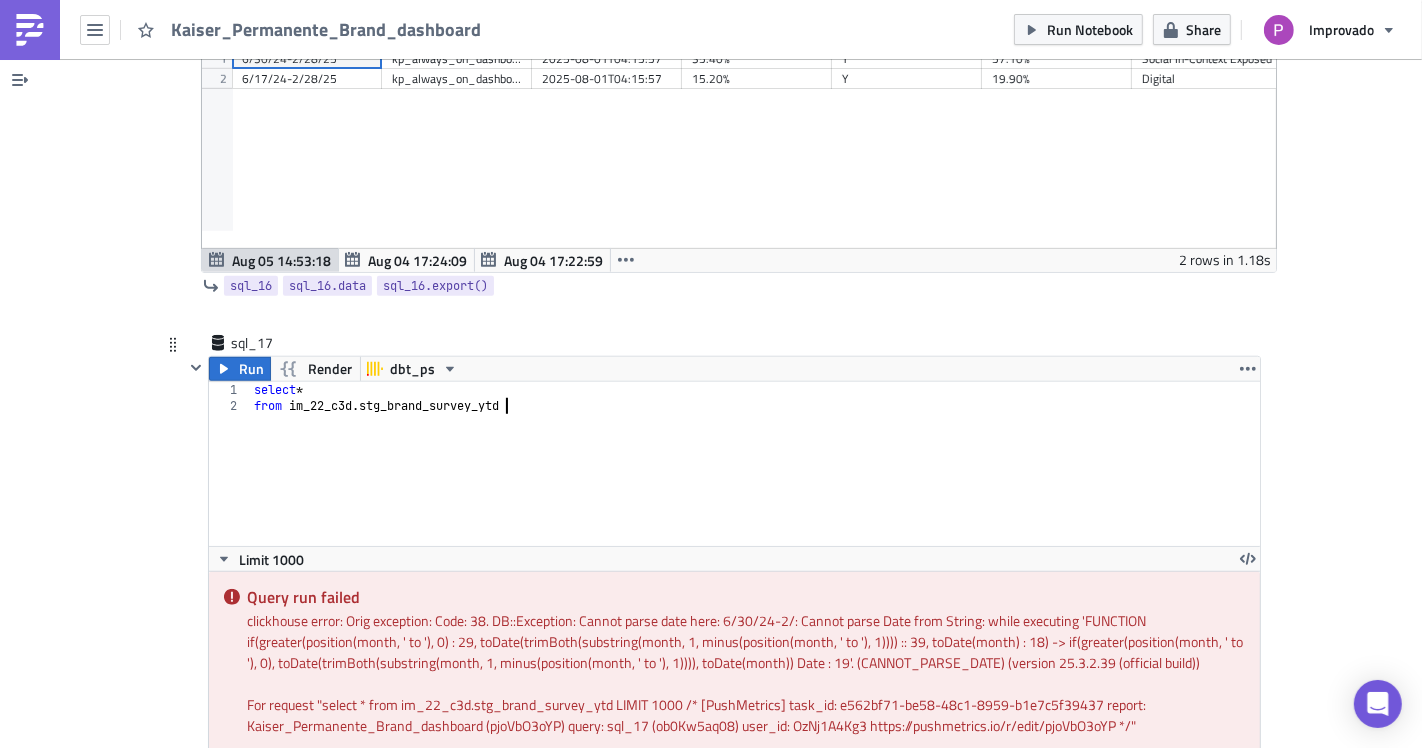 scroll, scrollTop: 7302, scrollLeft: 0, axis: vertical 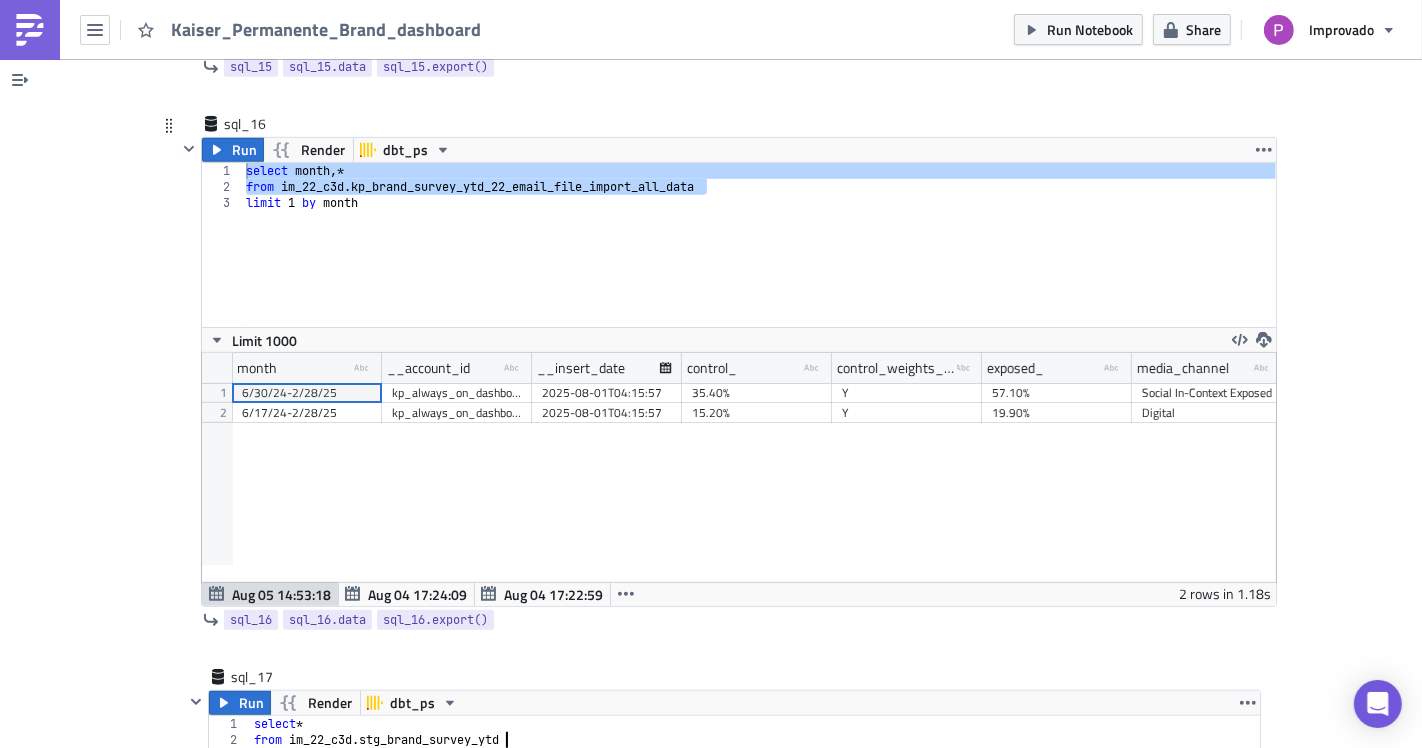 click on "6/30/24-2/28/25" at bounding box center (307, 393) 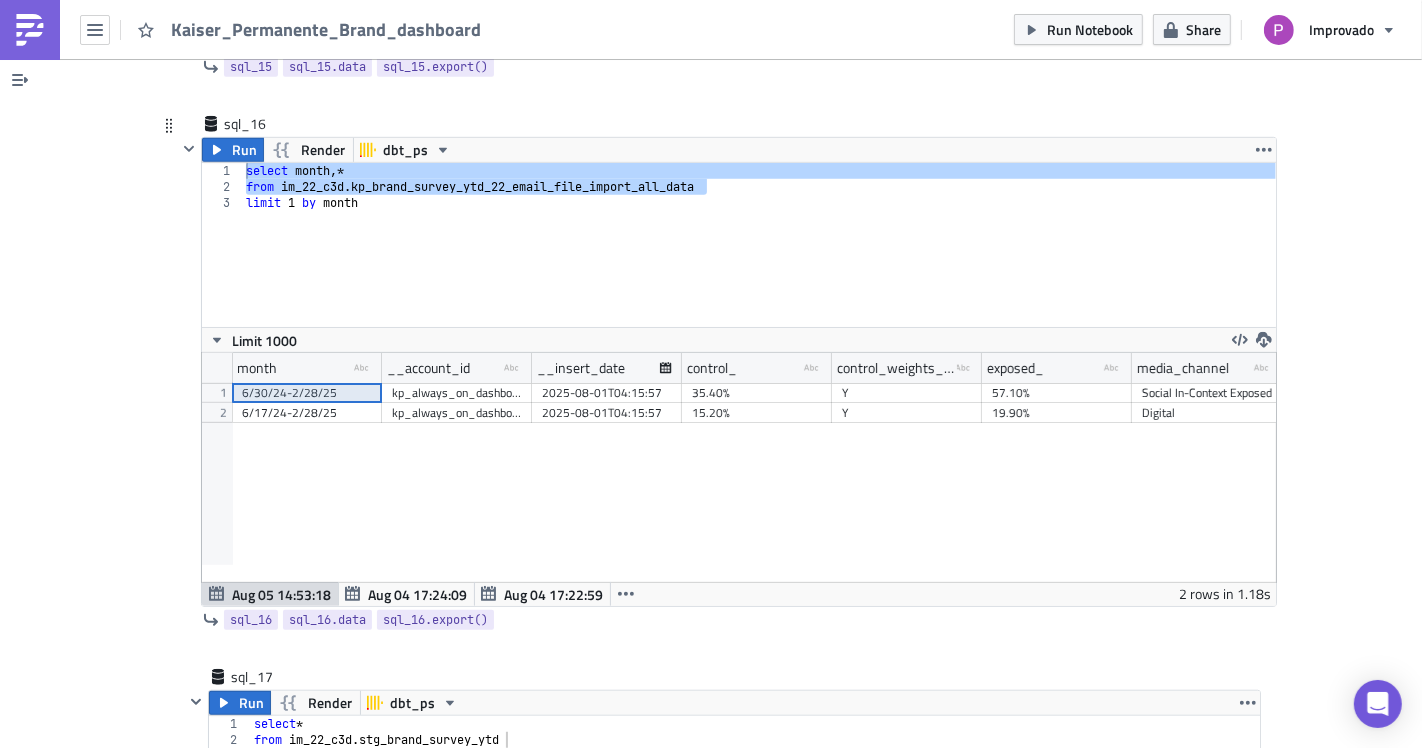 click on "month type-text Created with Sketch. __account_id type-text Created with Sketch. __insert_date control_ type-text Created with Sketch. control_weights_applied type-text Created with Sketch. exposed_ type-text Created with Sketch. media_channel type-text Created with Sketch. metric type-text Created with Sketch. month__1 type-text Created with Sketch. region type-text Created with Sketch. control_n 1 2 [DATE_RANGE] kp_always_on_dashboard_data_total_campaign [DATETIME] [PERCENTAGE] Y [PERCENTAGE] Social In-Context Exposed Provides excellent specialty care [DATE_RANGE] [REGION] [NUMBER] [DATE_RANGE] kp_always_on_dashboard_data_total_campaign [DATETIME] [PERCENTAGE] Y [PERCENTAGE] Digital Top of Mind Unaided Brand Awareness  [DATE_RANGE] [MEDIA_CHANNEL] [DATETIME] [PERCENTAGE] Y [DATE_RANGE] kp_always_on_dashboard_data_total_campaign [DATETIME] [PERCENTAGE] Y [NUMBER]" at bounding box center [739, 467] 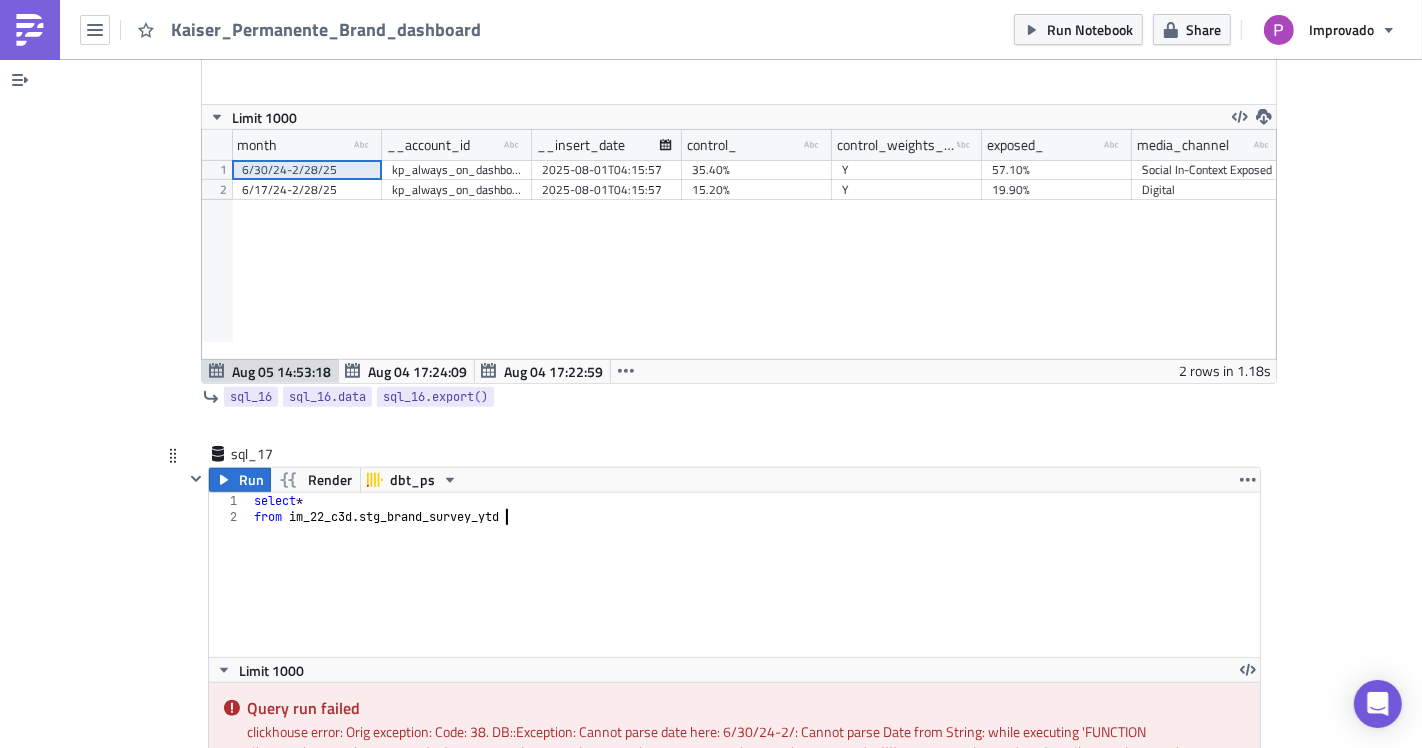 click on "select  * from   im_22_c3d . stg_brand_survey_ytd" at bounding box center (755, 591) 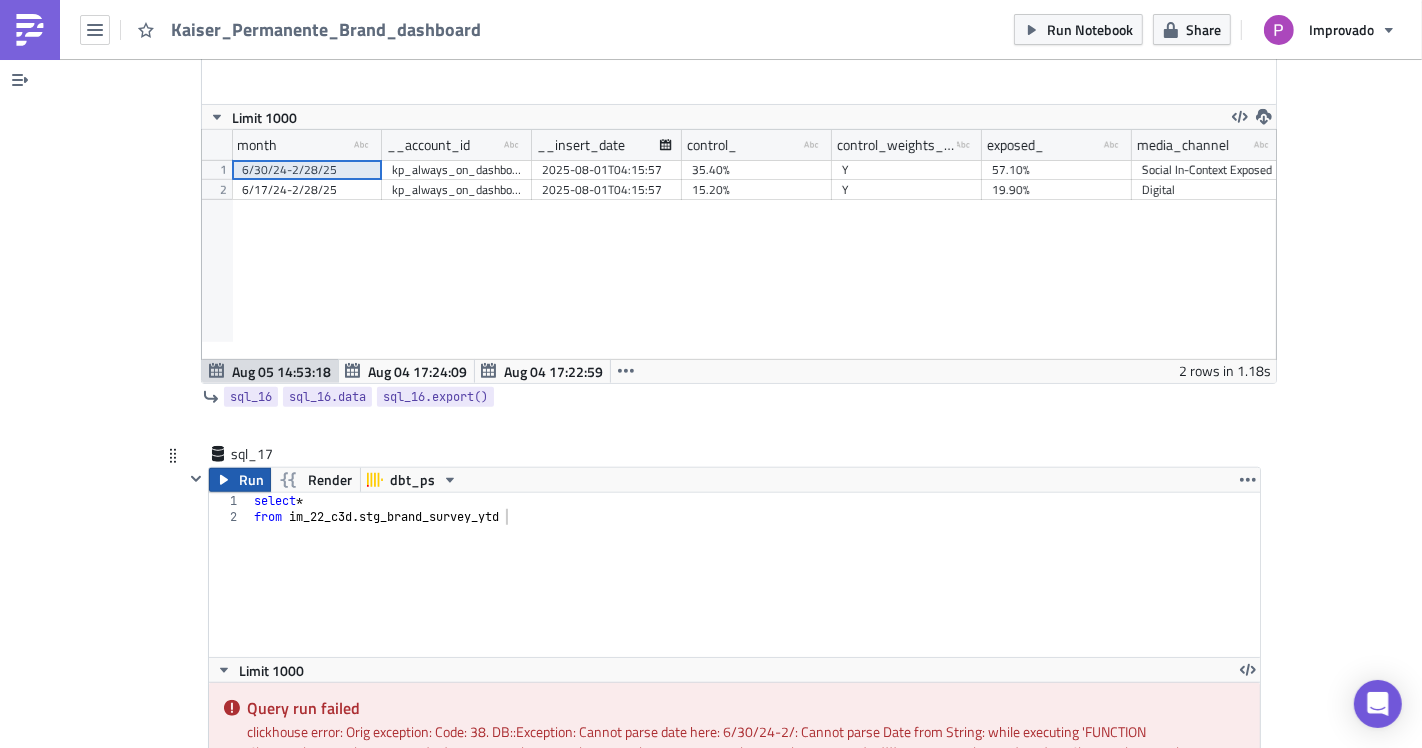 click on "Run" at bounding box center [251, 480] 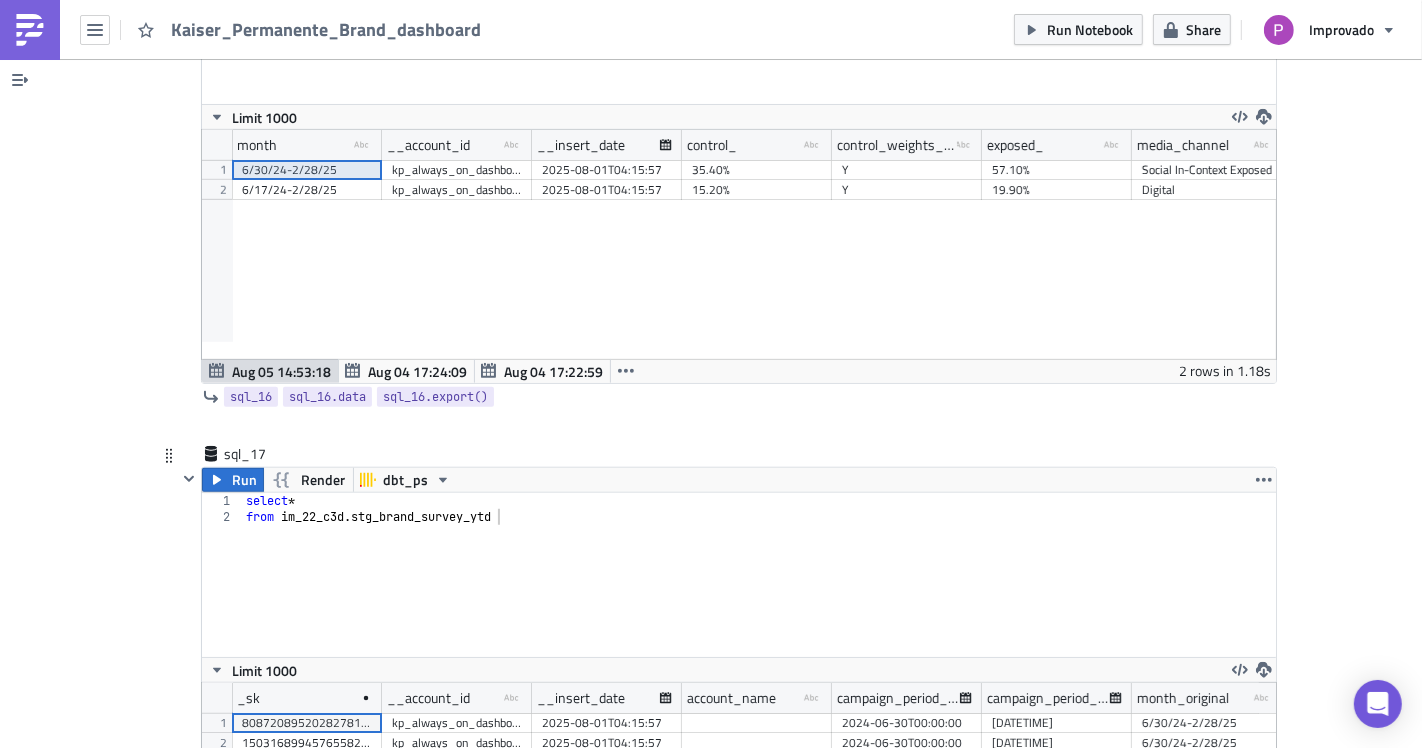 scroll, scrollTop: 99770, scrollLeft: 98925, axis: both 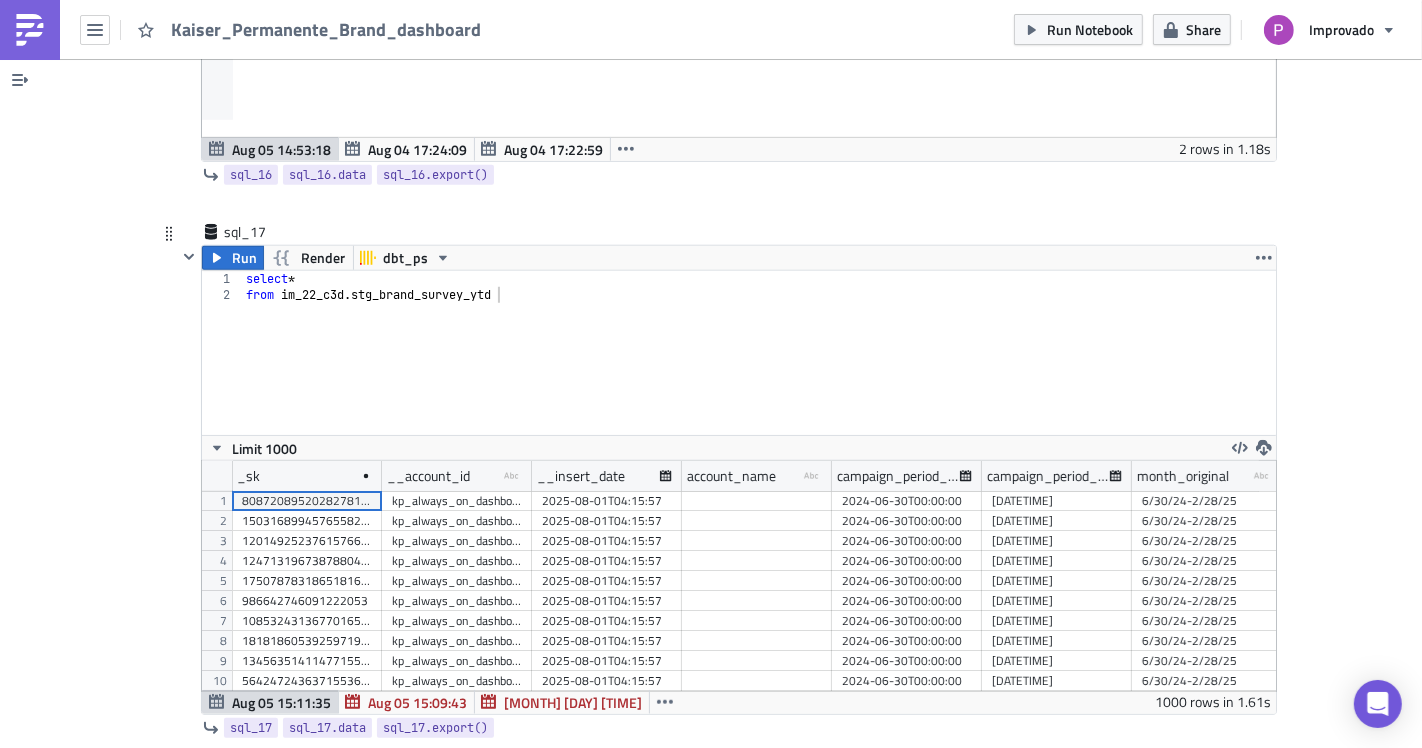 click on "kp_always_on_dashboard_data_total_campaign" at bounding box center [457, 621] 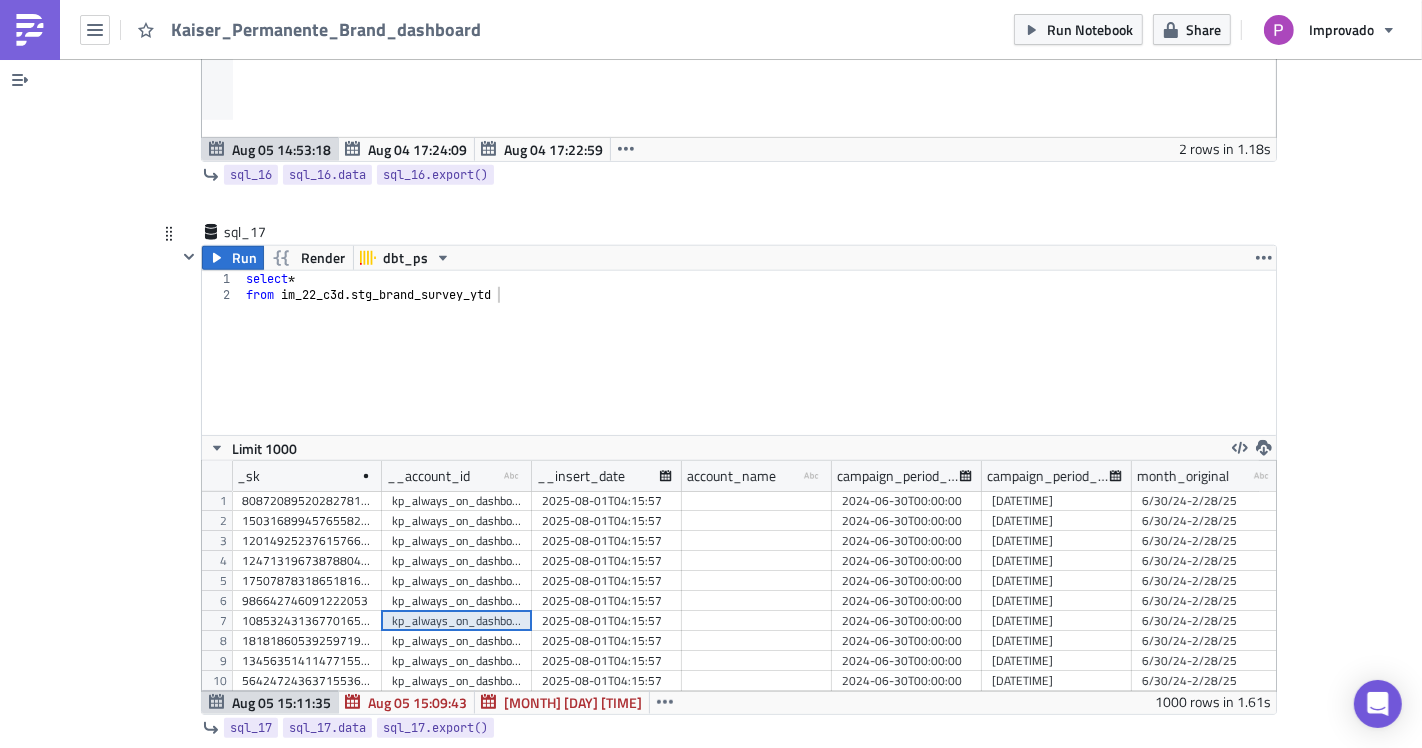 click on "2025-08-01T04:15:57" at bounding box center (607, 601) 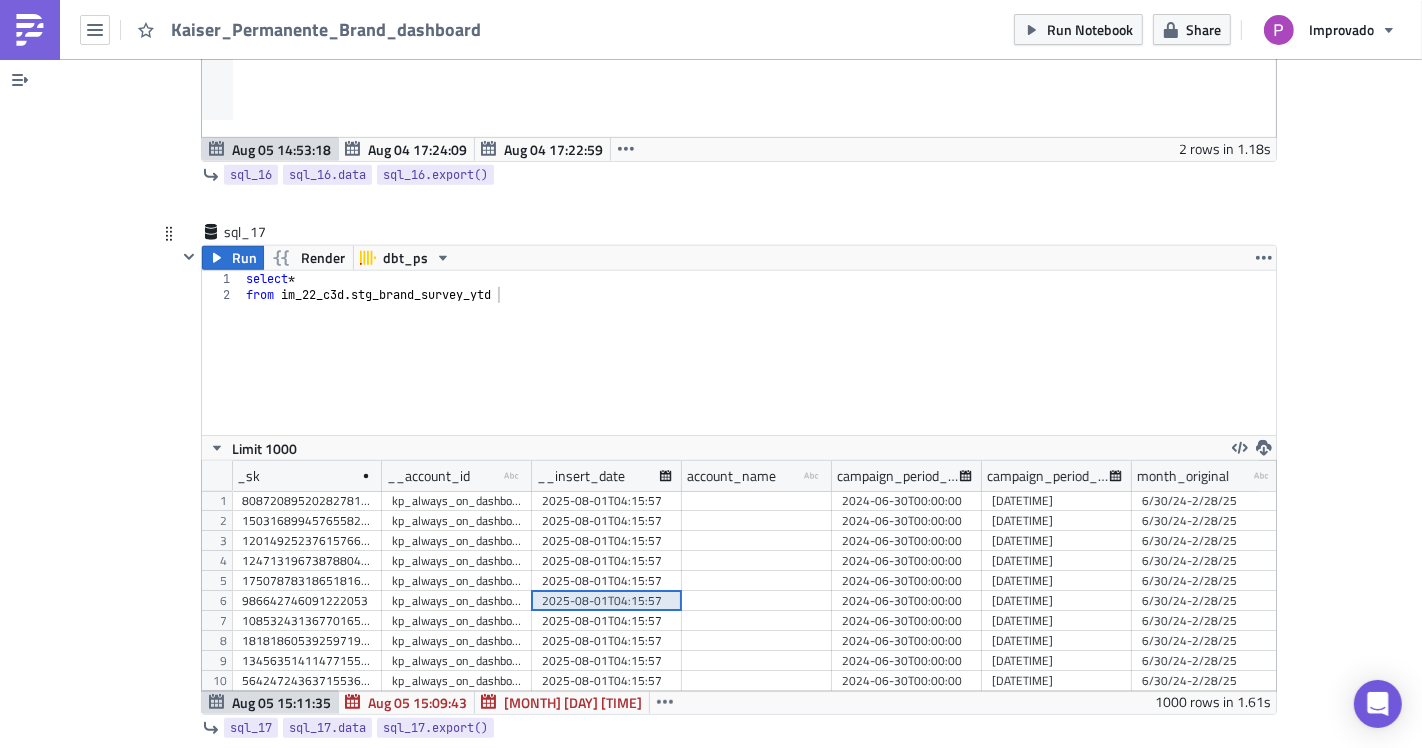 click at bounding box center (757, 561) 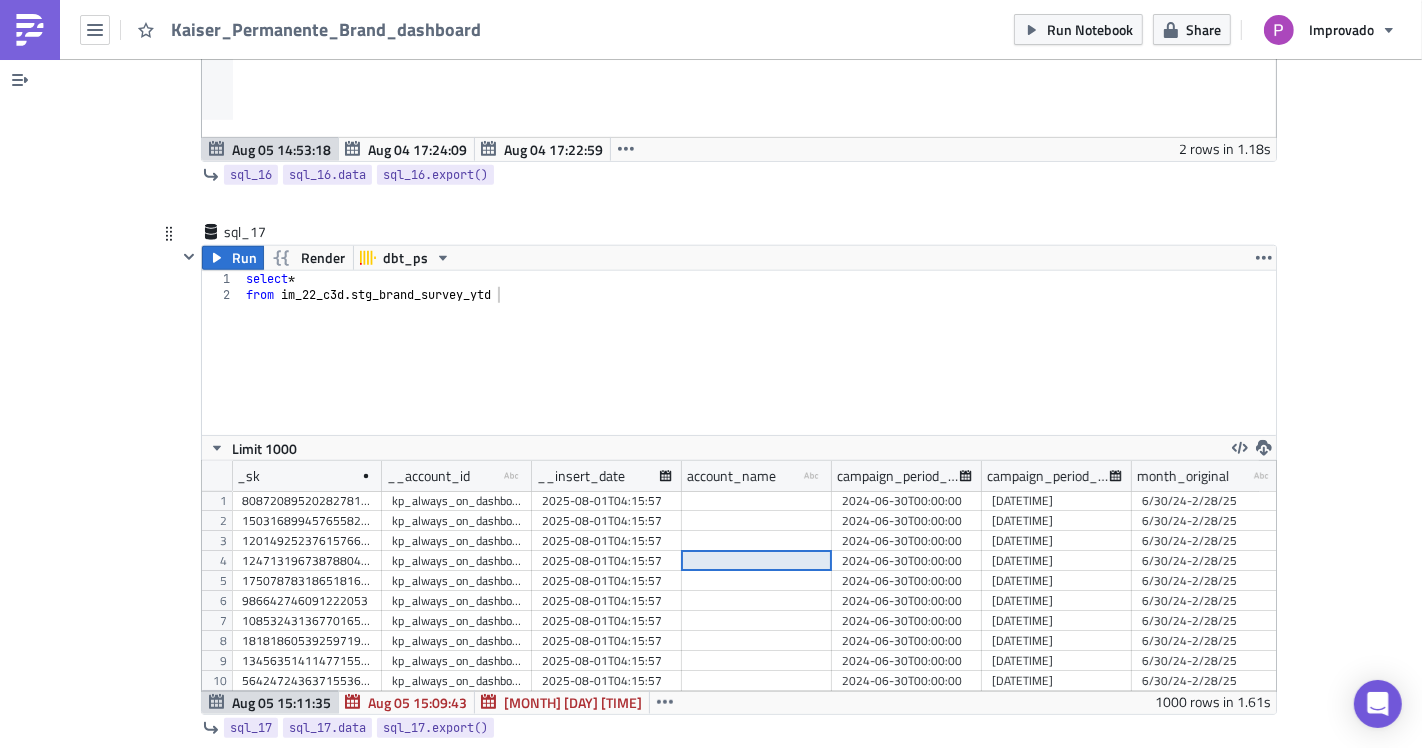 click on "2024-06-30T00:00:00" at bounding box center [907, 541] 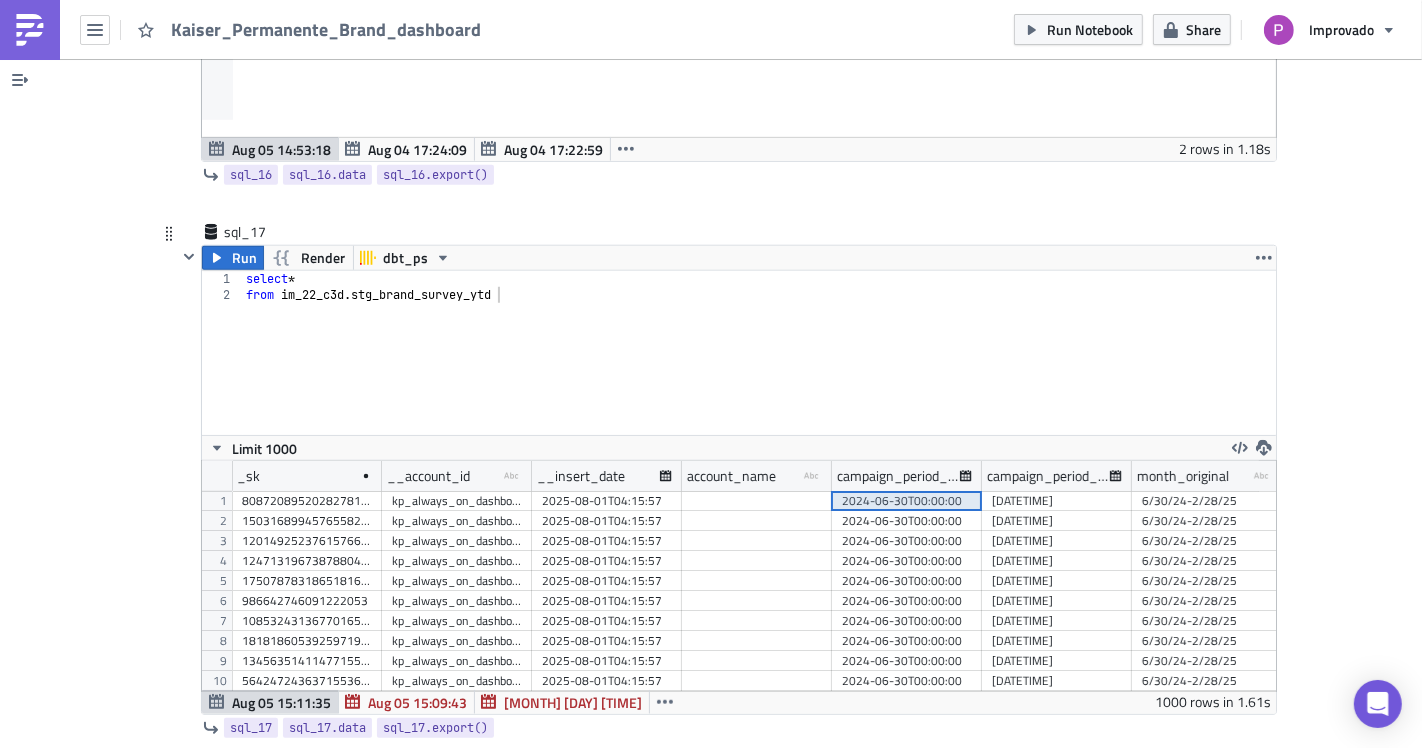 click on "2024-06-30T00:00:00" at bounding box center (907, 501) 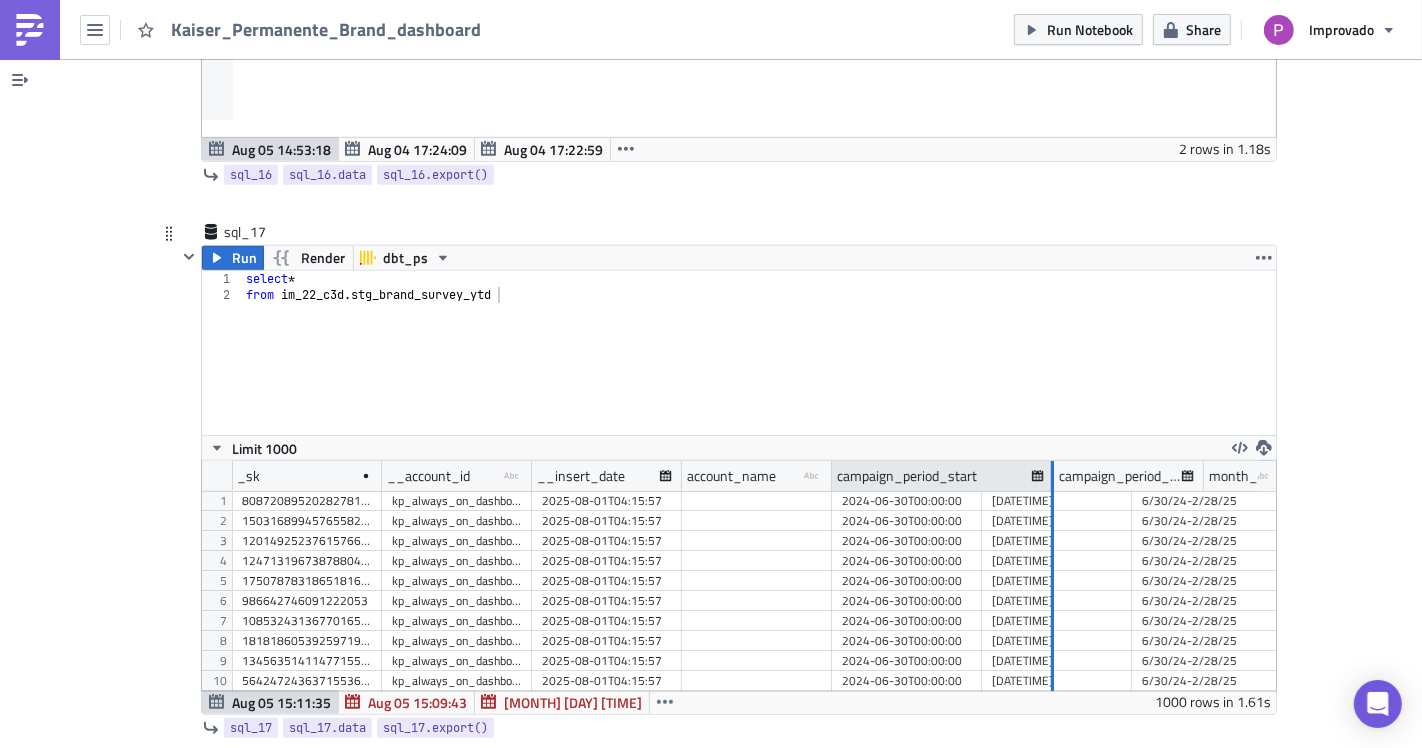 drag, startPoint x: 971, startPoint y: 457, endPoint x: 1056, endPoint y: 463, distance: 85.2115 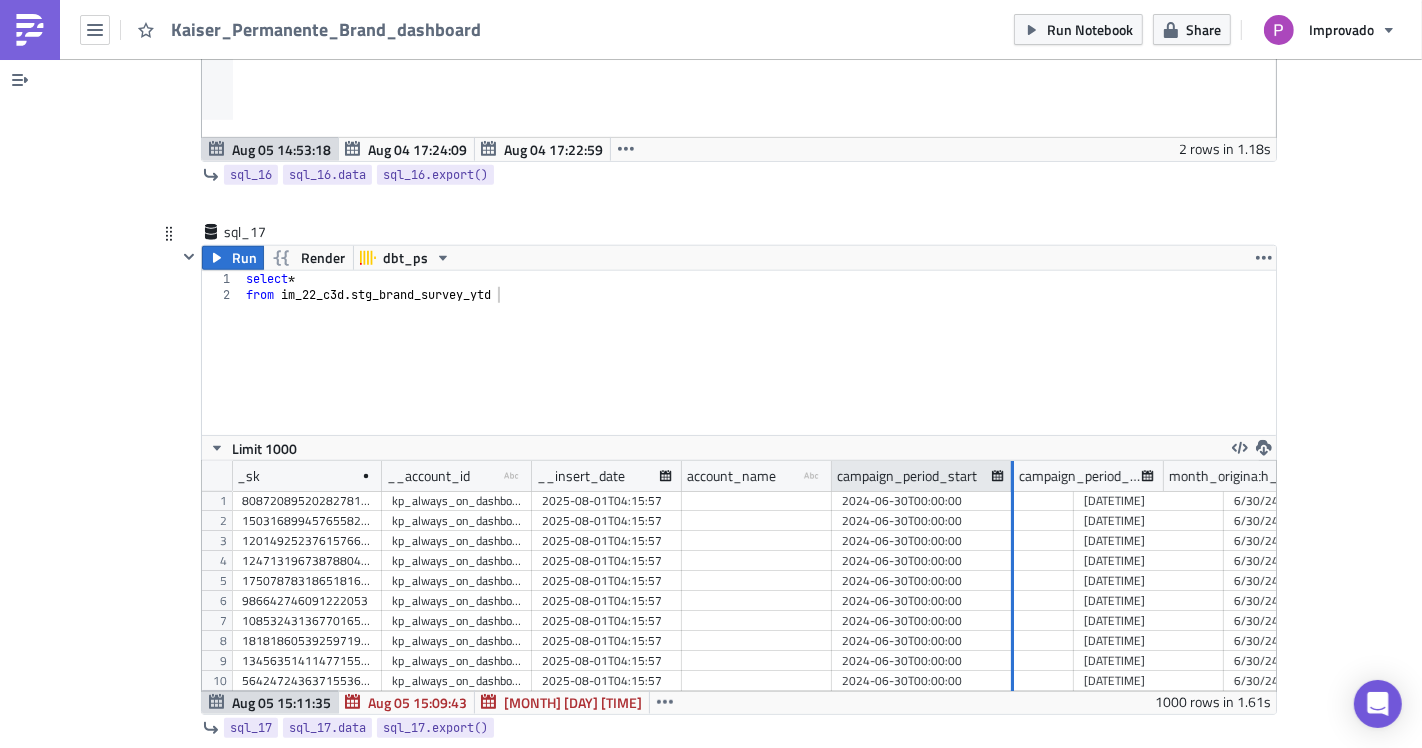 drag, startPoint x: 1062, startPoint y: 452, endPoint x: 999, endPoint y: 451, distance: 63.007935 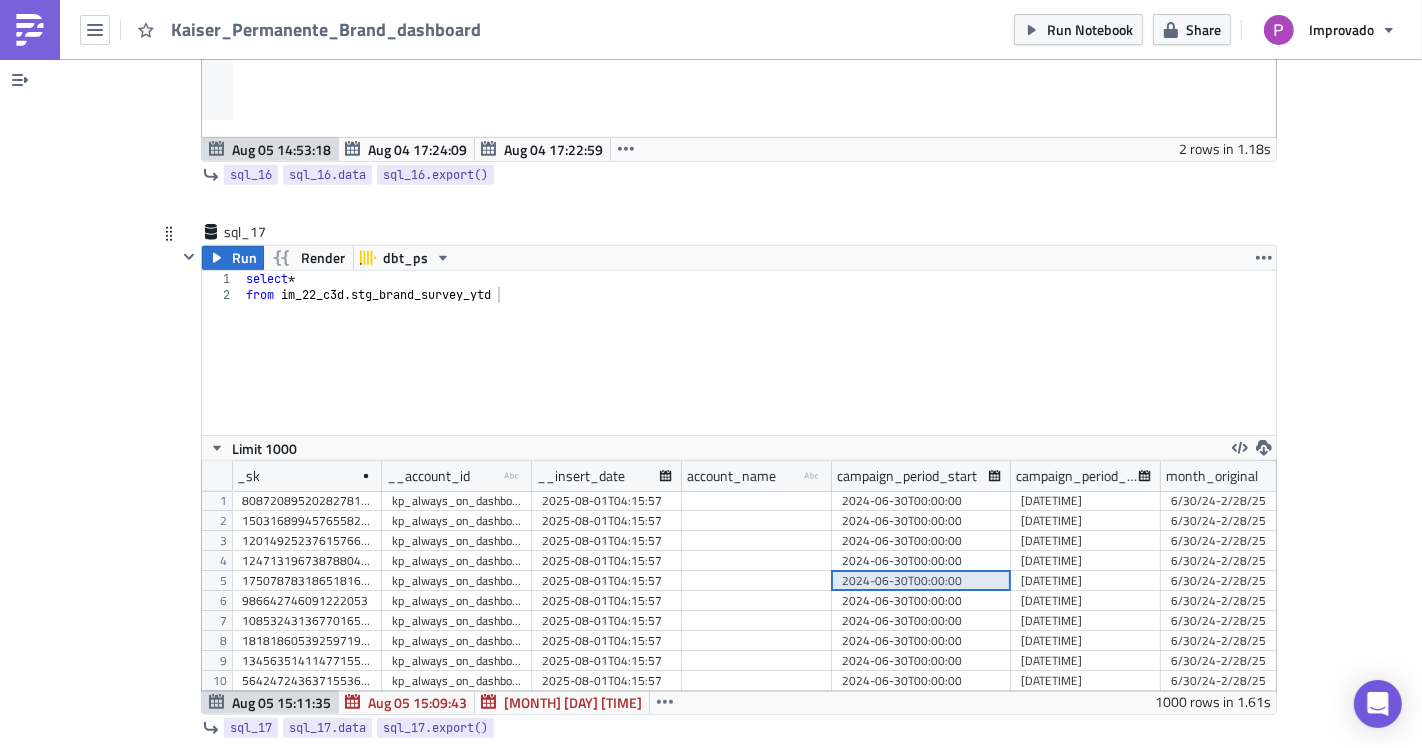 click on "2024-06-30T00:00:00" at bounding box center (921, 581) 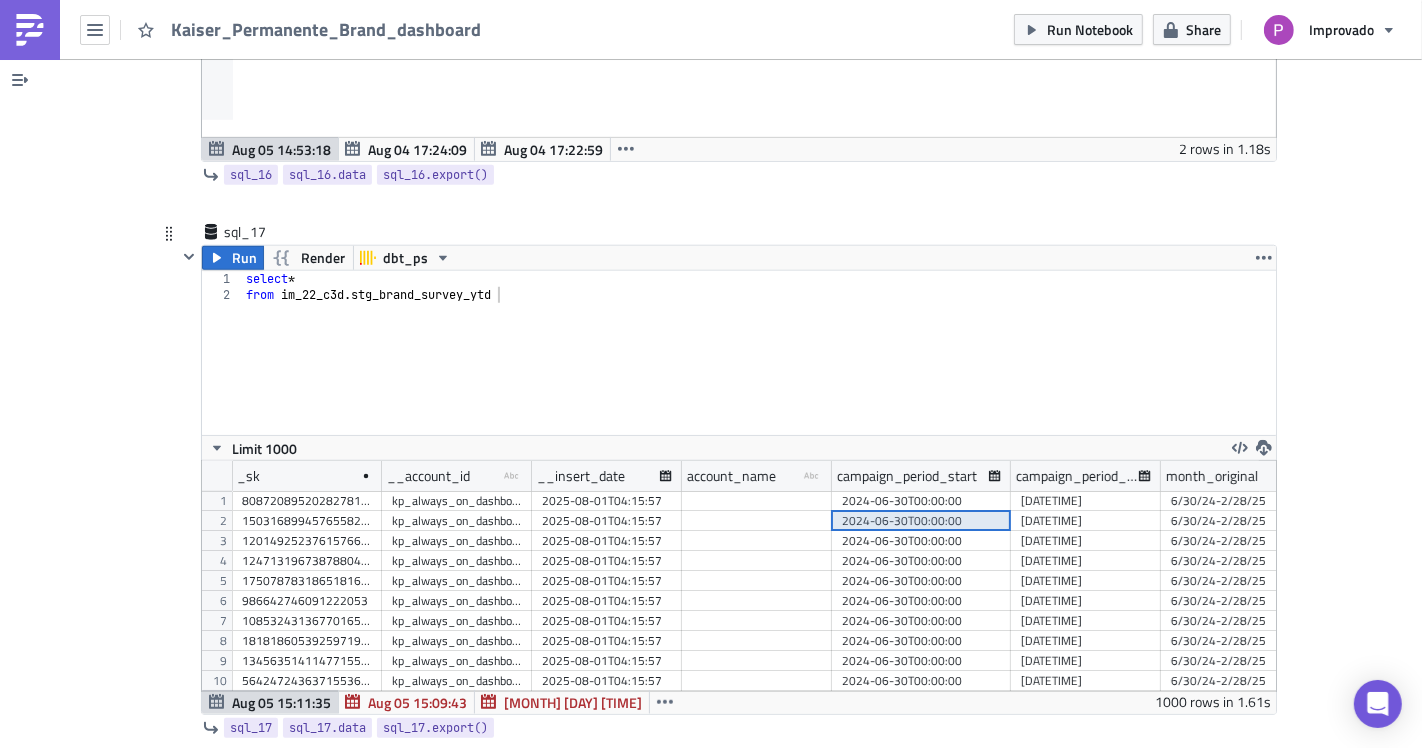 click on "2024-06-30T00:00:00" at bounding box center (921, 581) 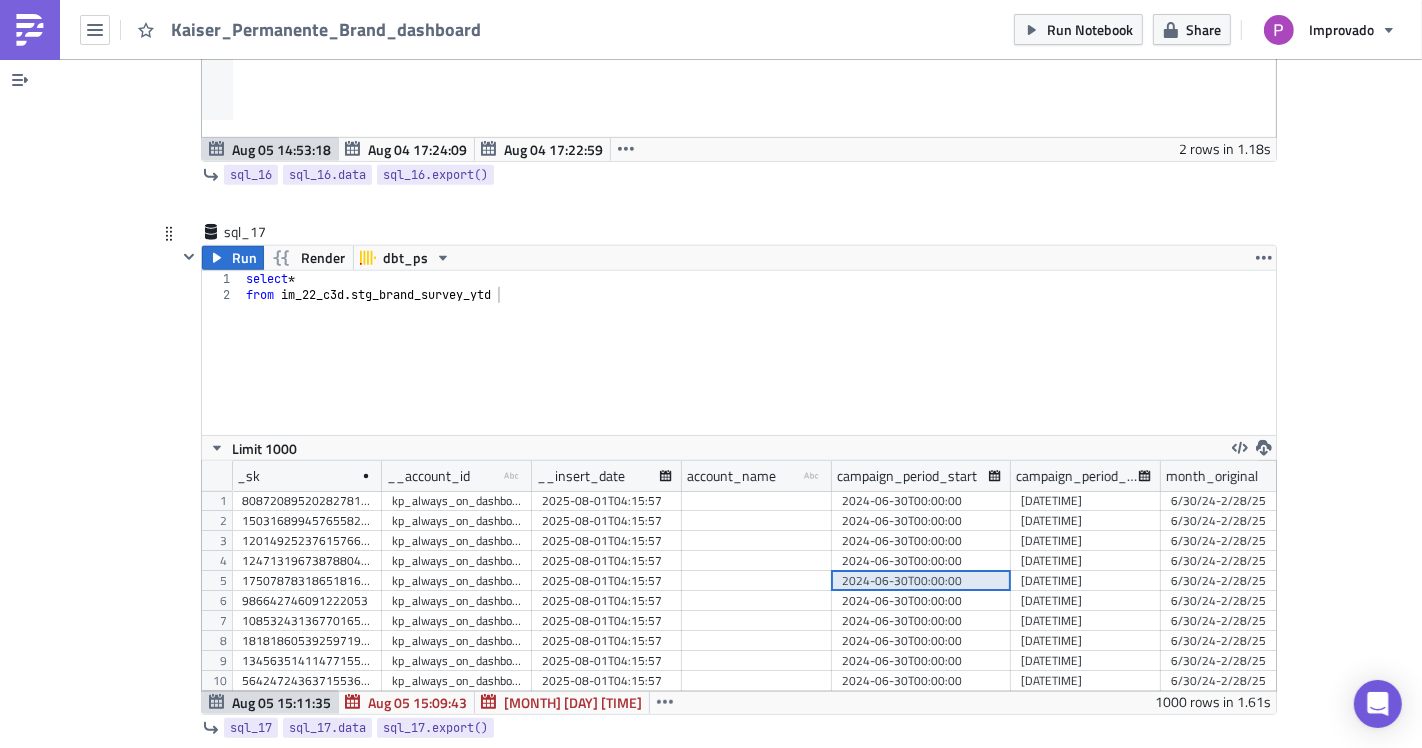 click on "[DATETIME]" at bounding box center [1086, 581] 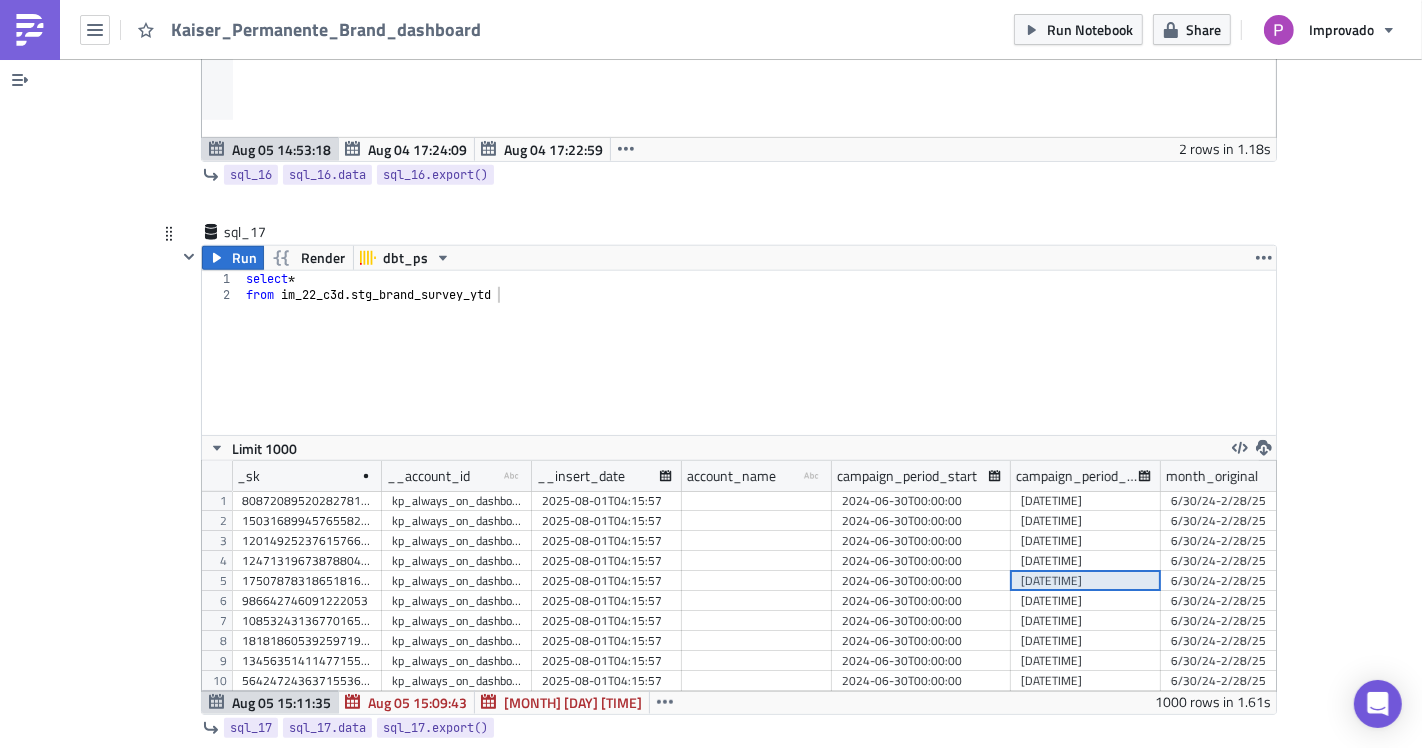 click on "2024-06-30T00:00:00" at bounding box center [921, 581] 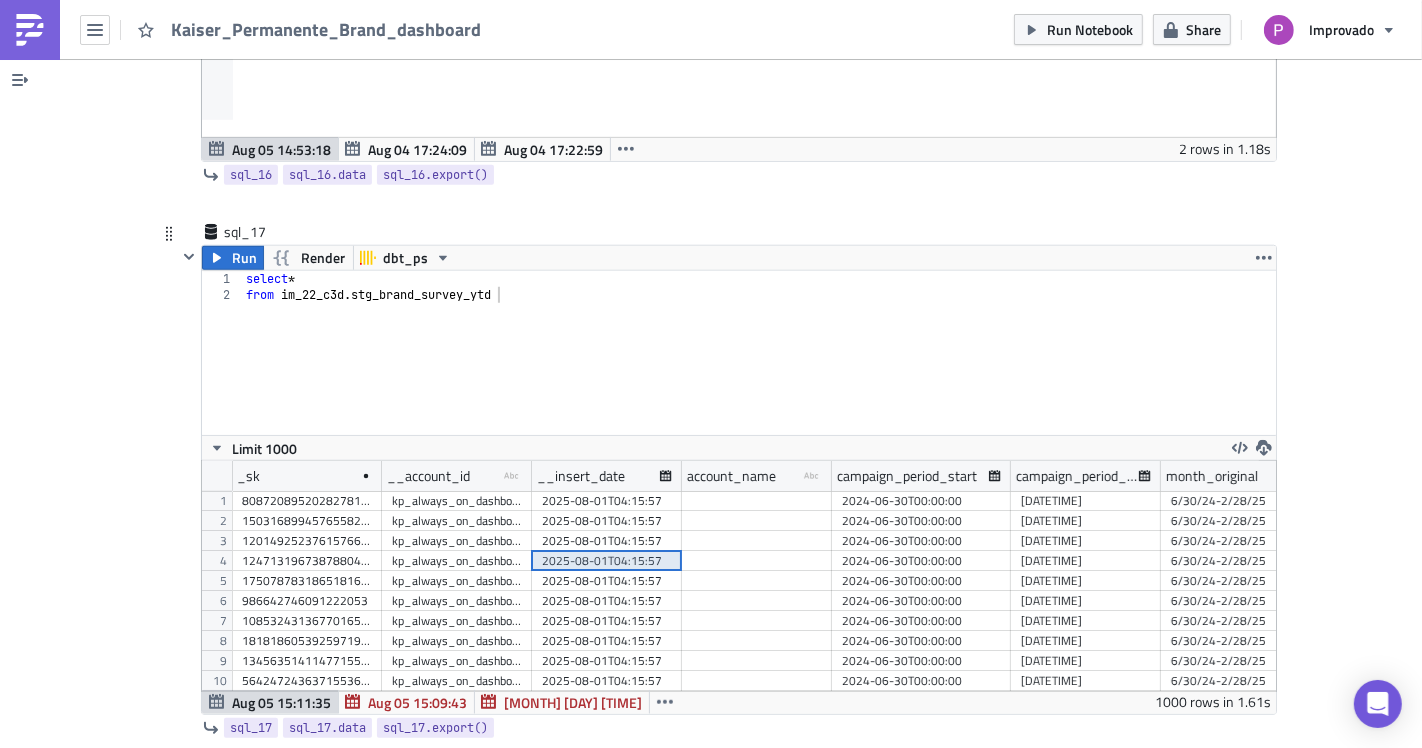 click on "2025-08-01T04:15:57" at bounding box center (607, 561) 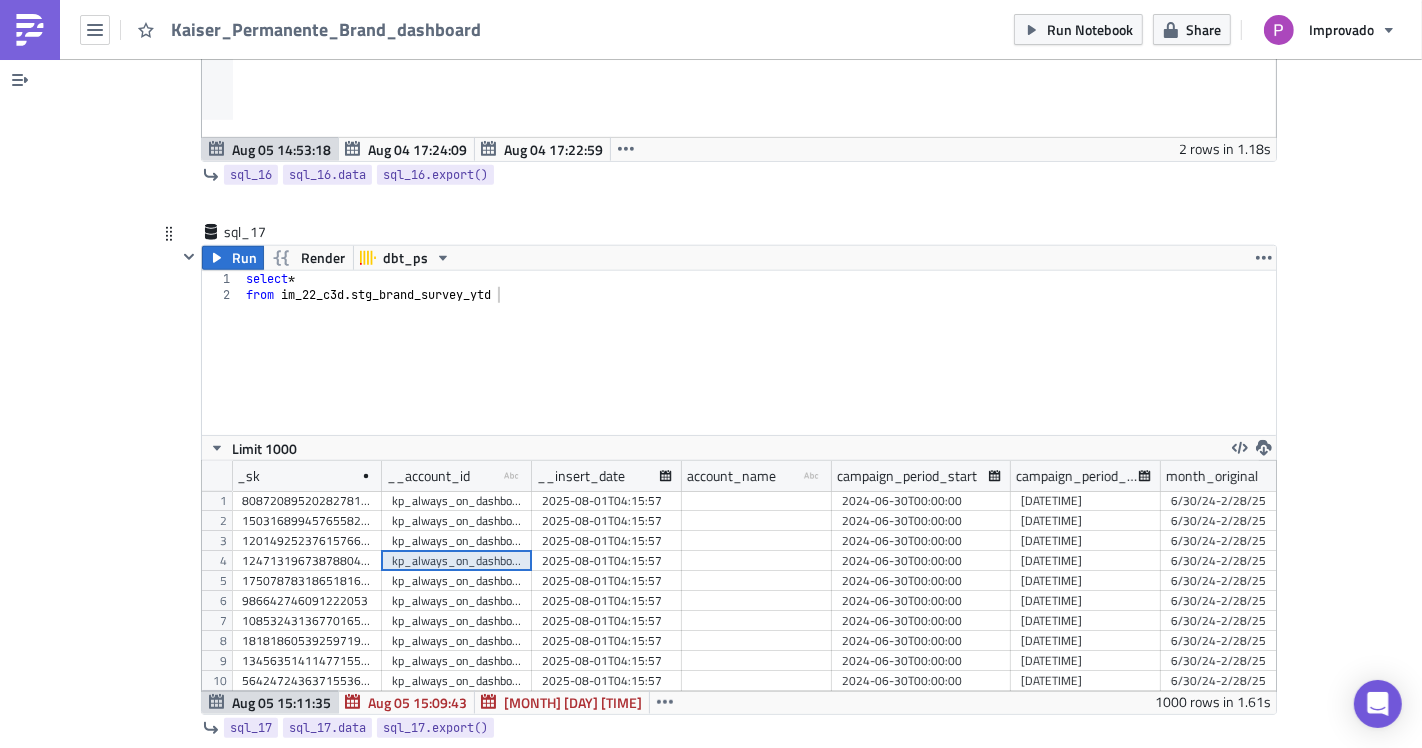 click on "kp_always_on_dashboard_data_total_campaign" at bounding box center [457, 561] 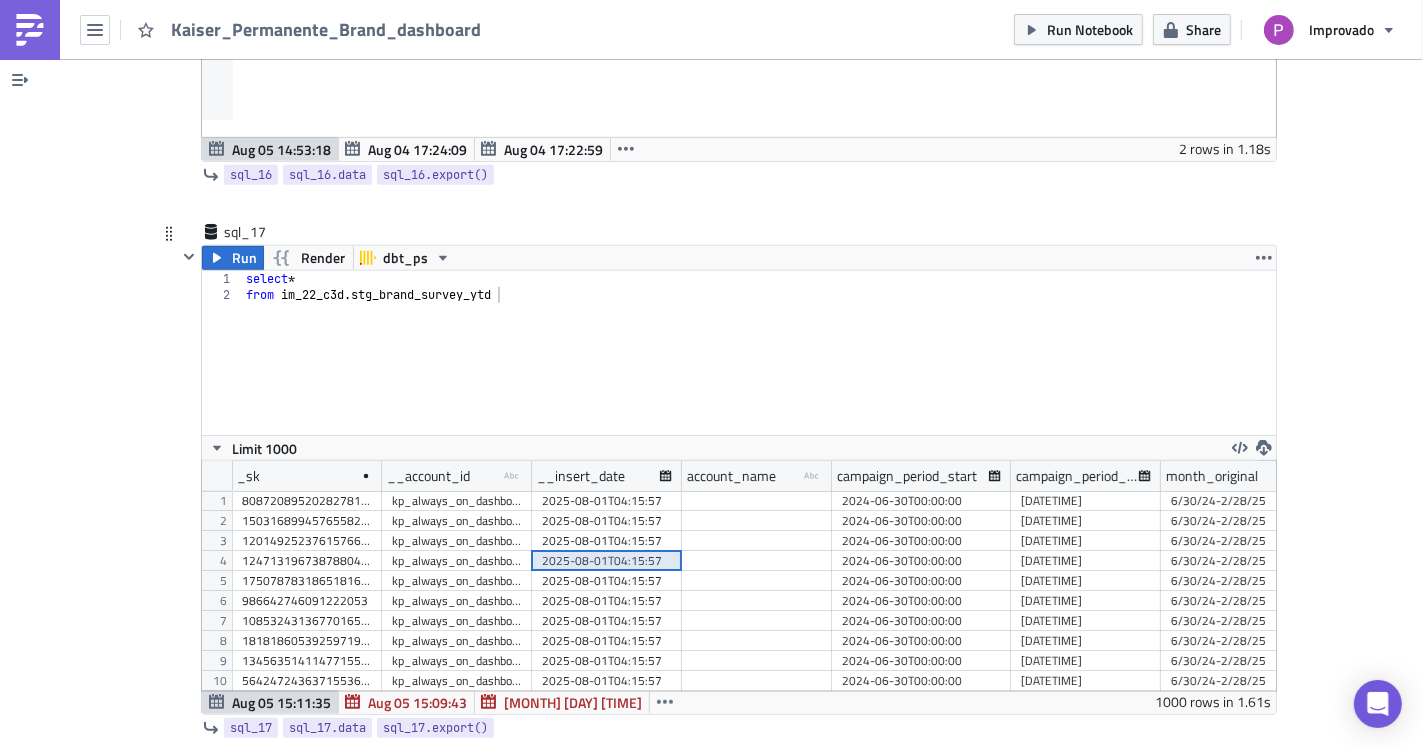 click at bounding box center (757, 561) 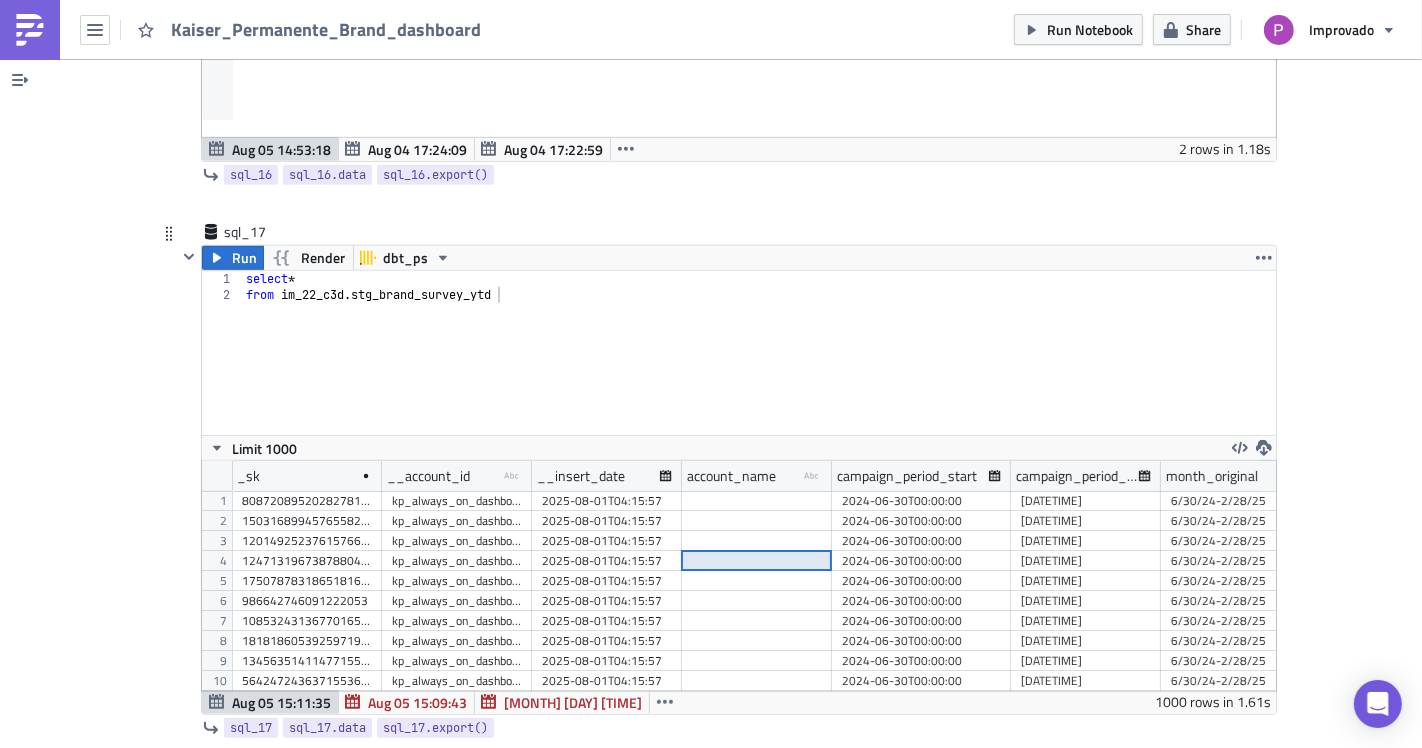 click on "2024-06-30T00:00:00" at bounding box center [921, 561] 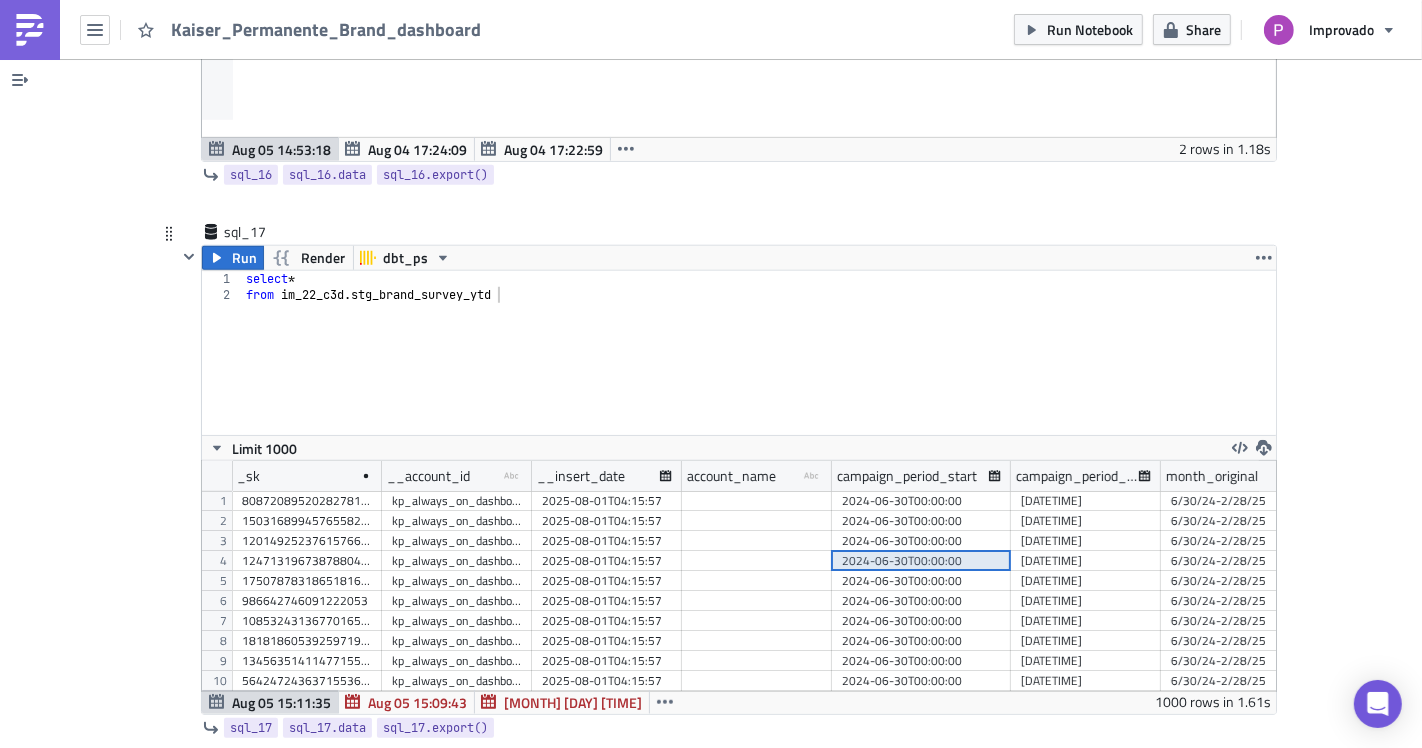 scroll, scrollTop: 0, scrollLeft: 60, axis: horizontal 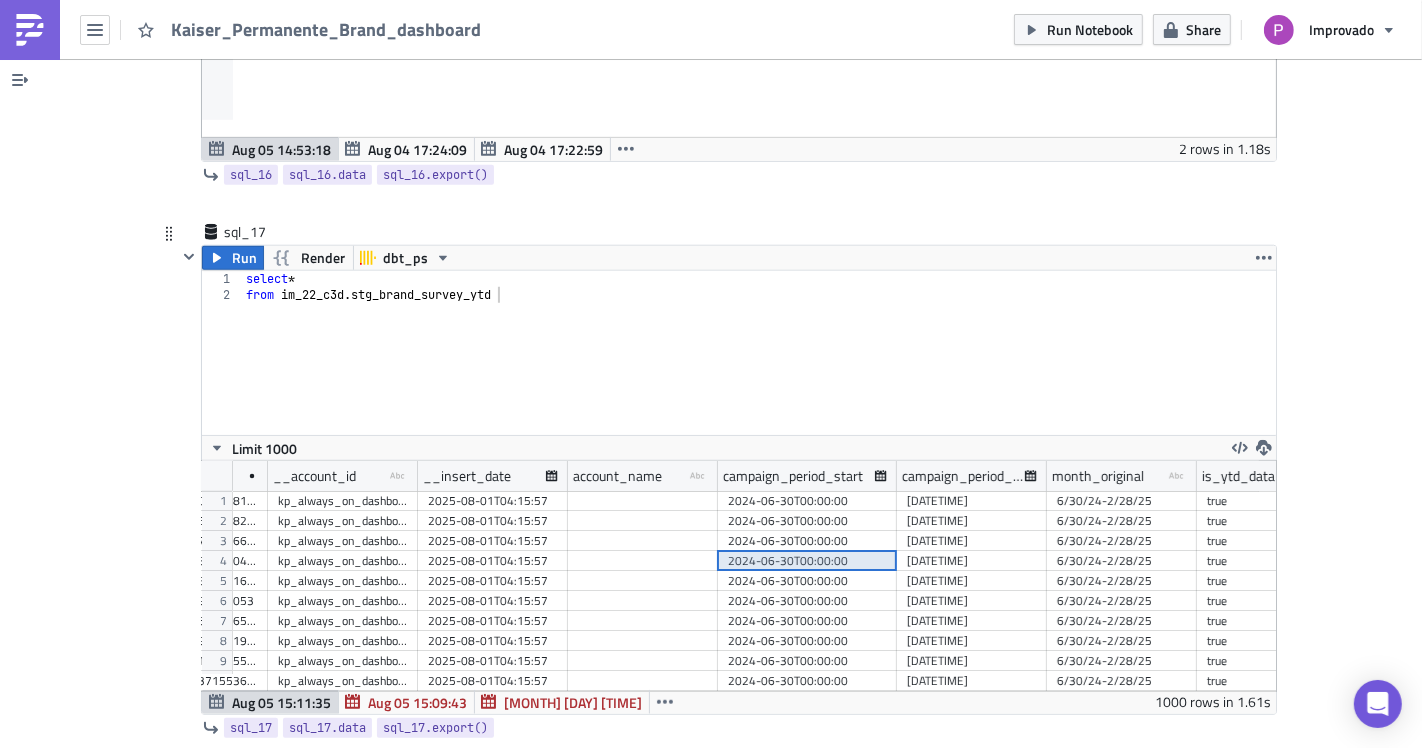 click on "2024-06-30T00:00:00" at bounding box center (807, 521) 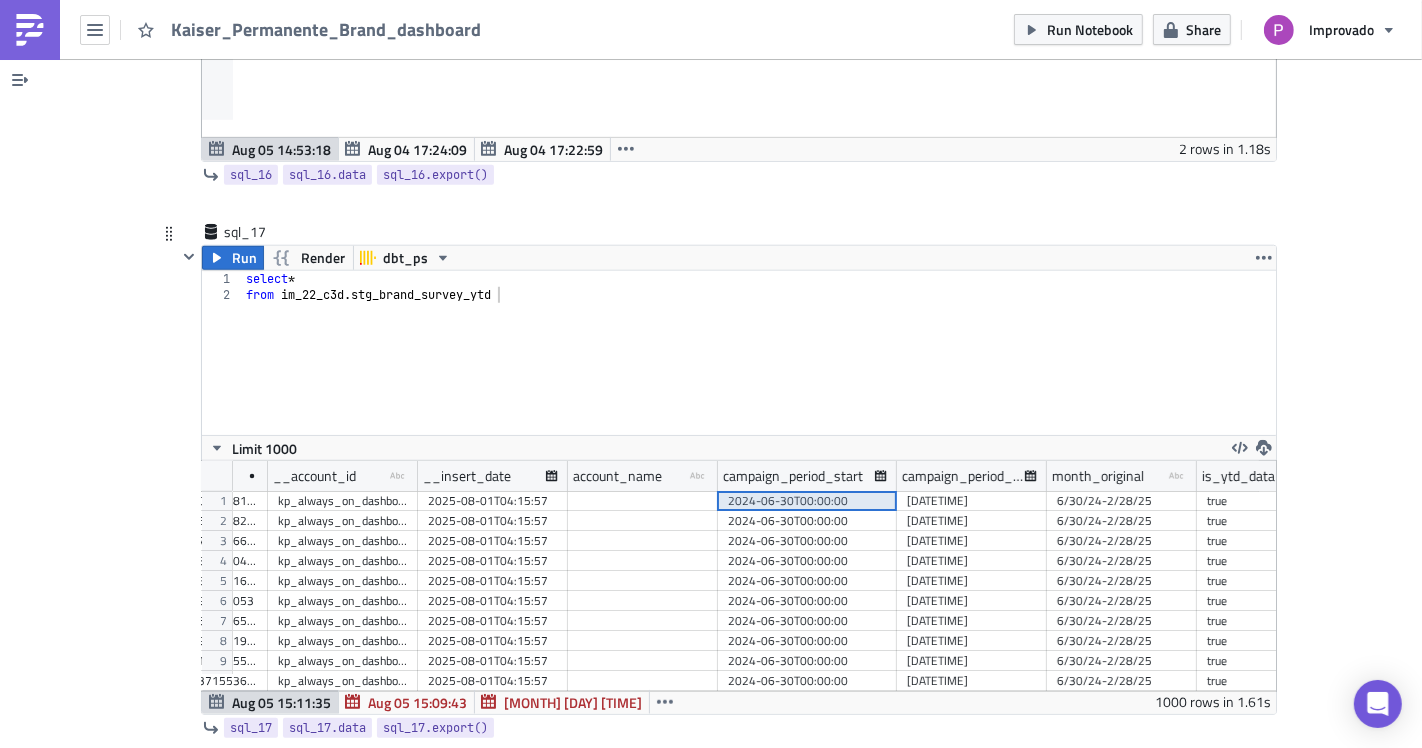 click on "2024-06-30T00:00:00" at bounding box center [807, 581] 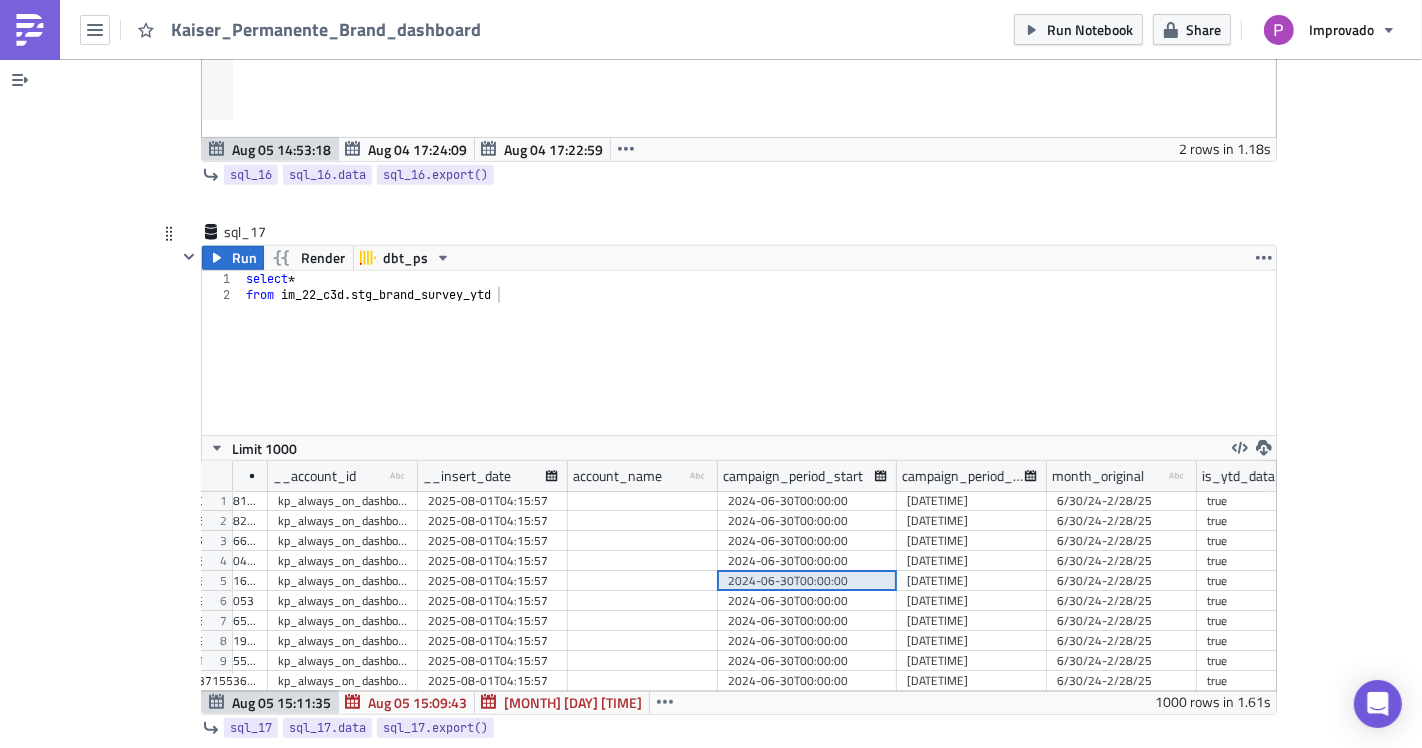 click on "2024-06-30T00:00:00" at bounding box center [807, 501] 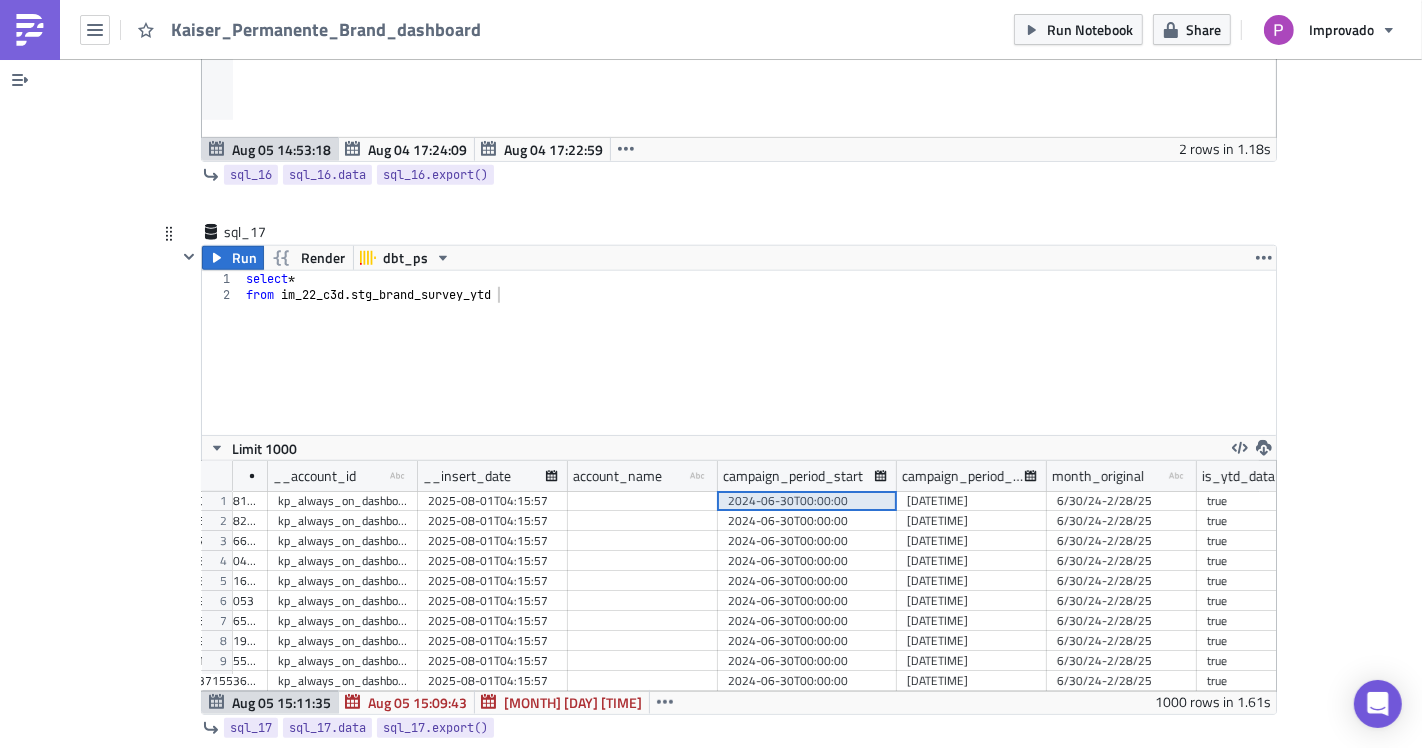 click on "select  * from   im_22_c3d . stg_brand_survey_ytd" at bounding box center [759, 369] 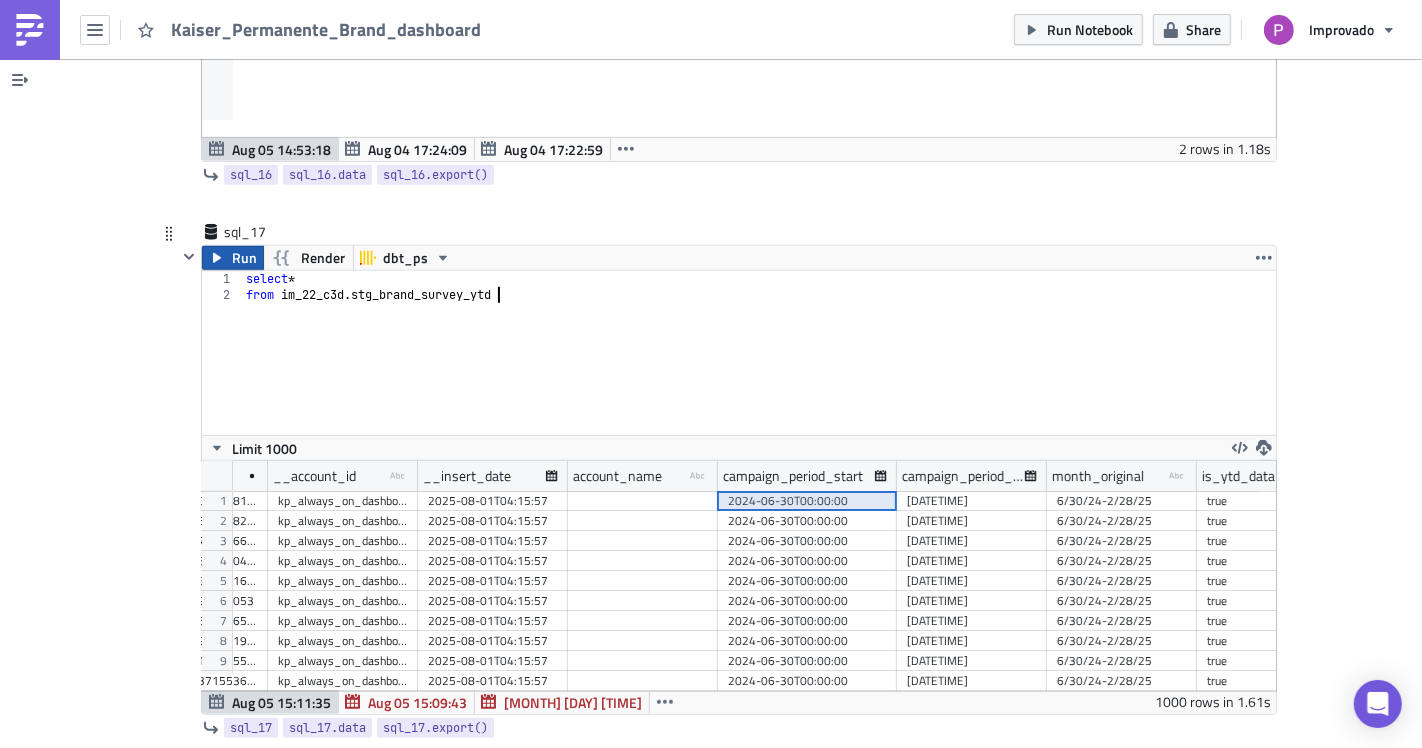 click on "Run" at bounding box center [244, 258] 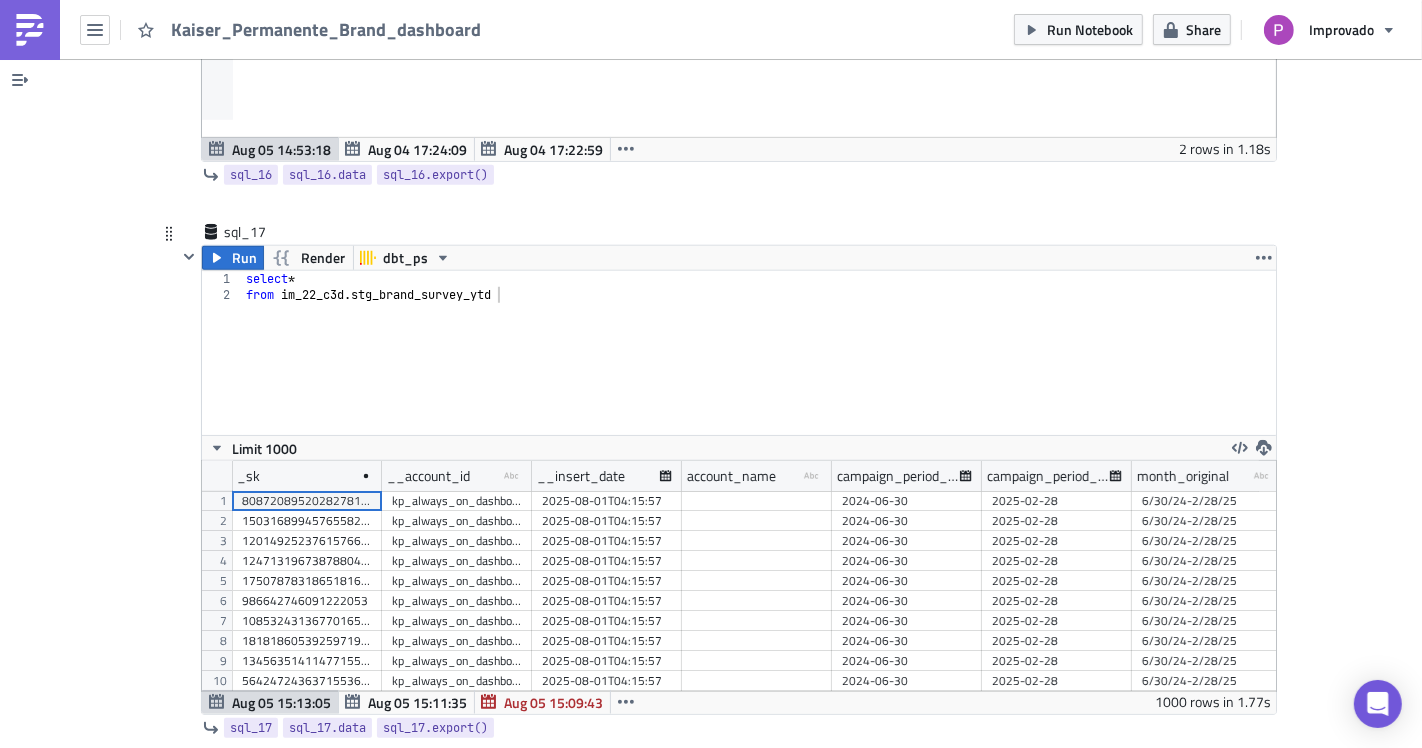 scroll, scrollTop: 99770, scrollLeft: 98925, axis: both 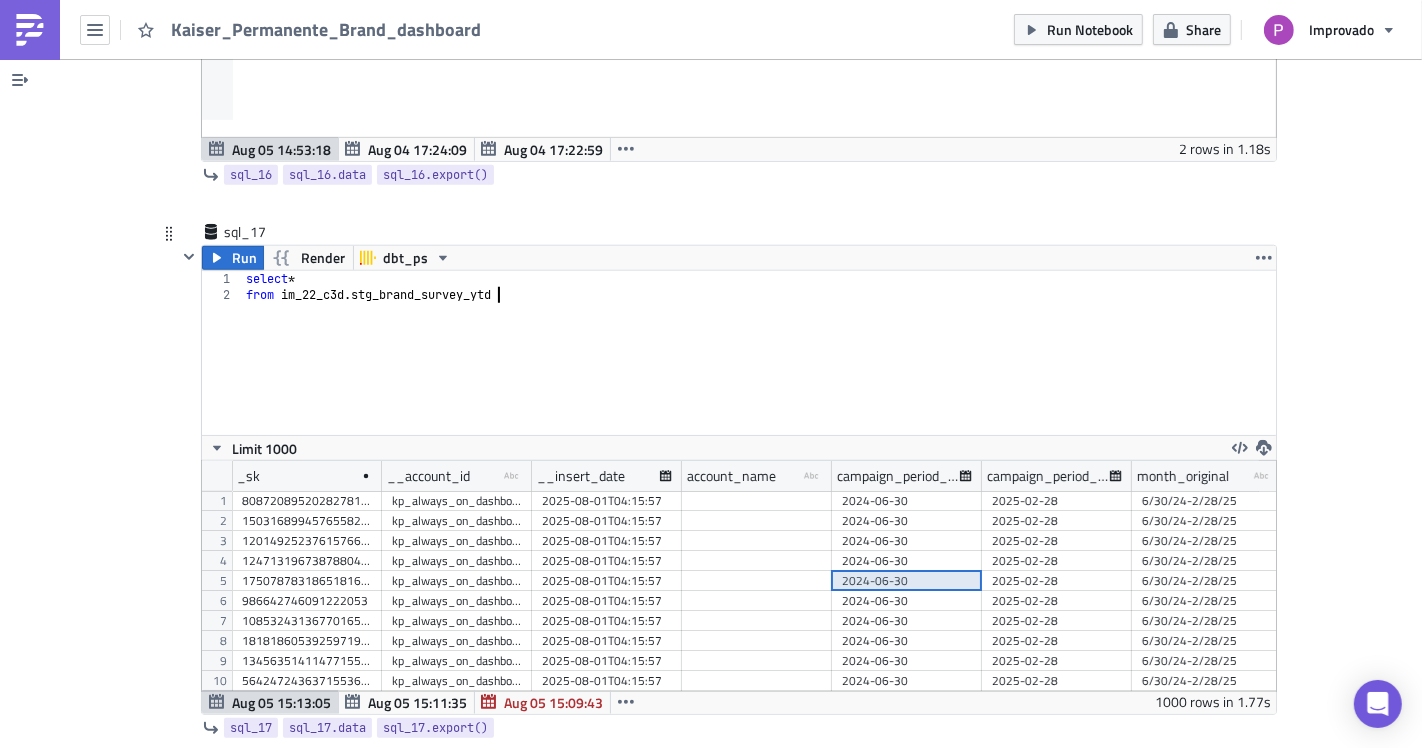 click on "select  * from   im_22_c3d . stg_brand_survey_ytd" at bounding box center [759, 369] 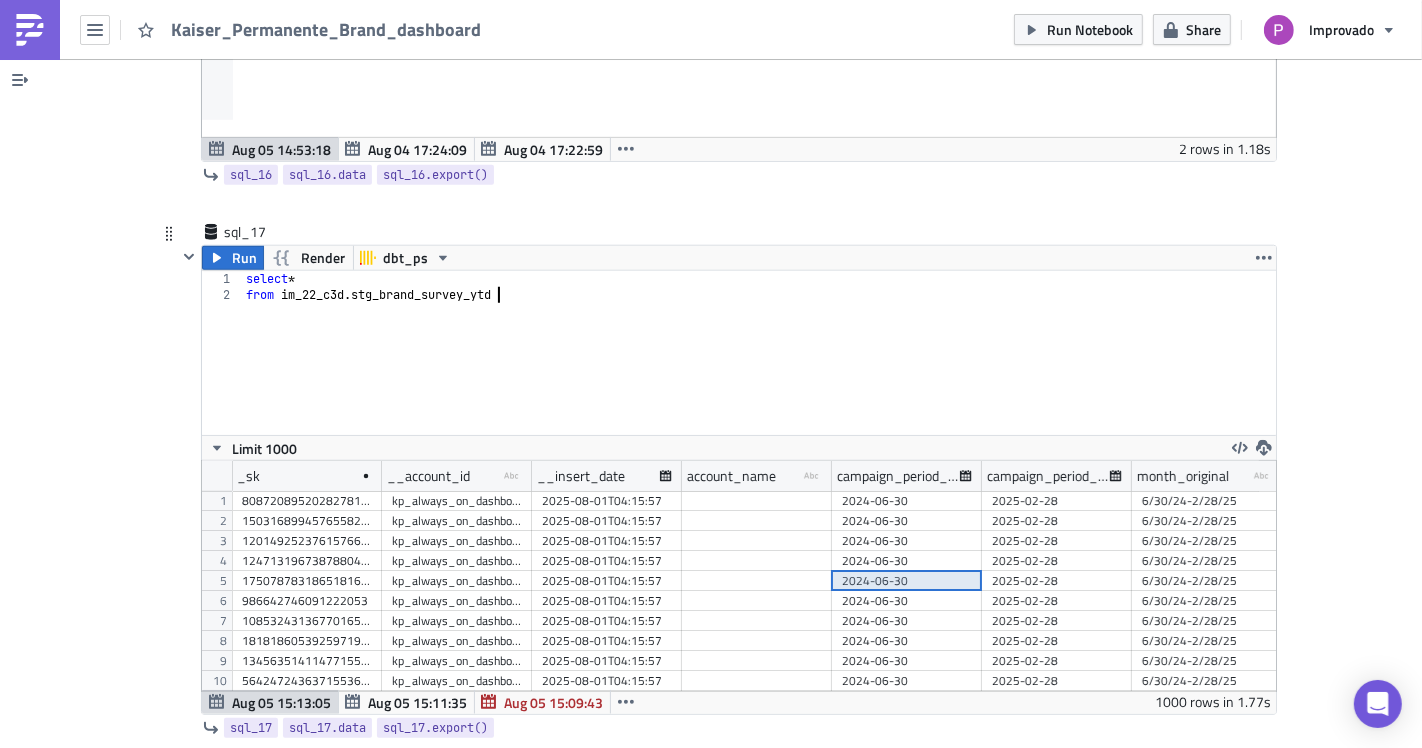 click on "select  * from   im_22_c3d . stg_brand_survey_ytd" at bounding box center [759, 369] 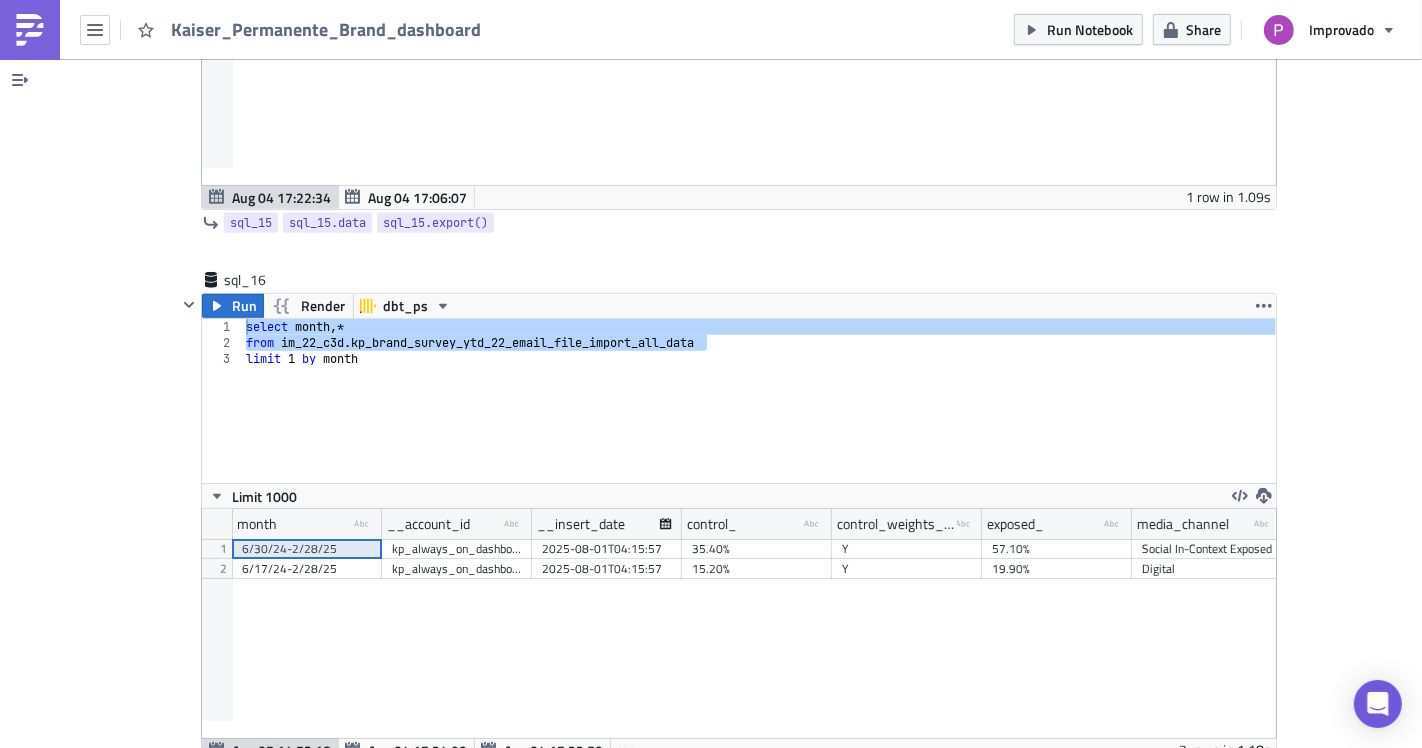 scroll, scrollTop: 7112, scrollLeft: 0, axis: vertical 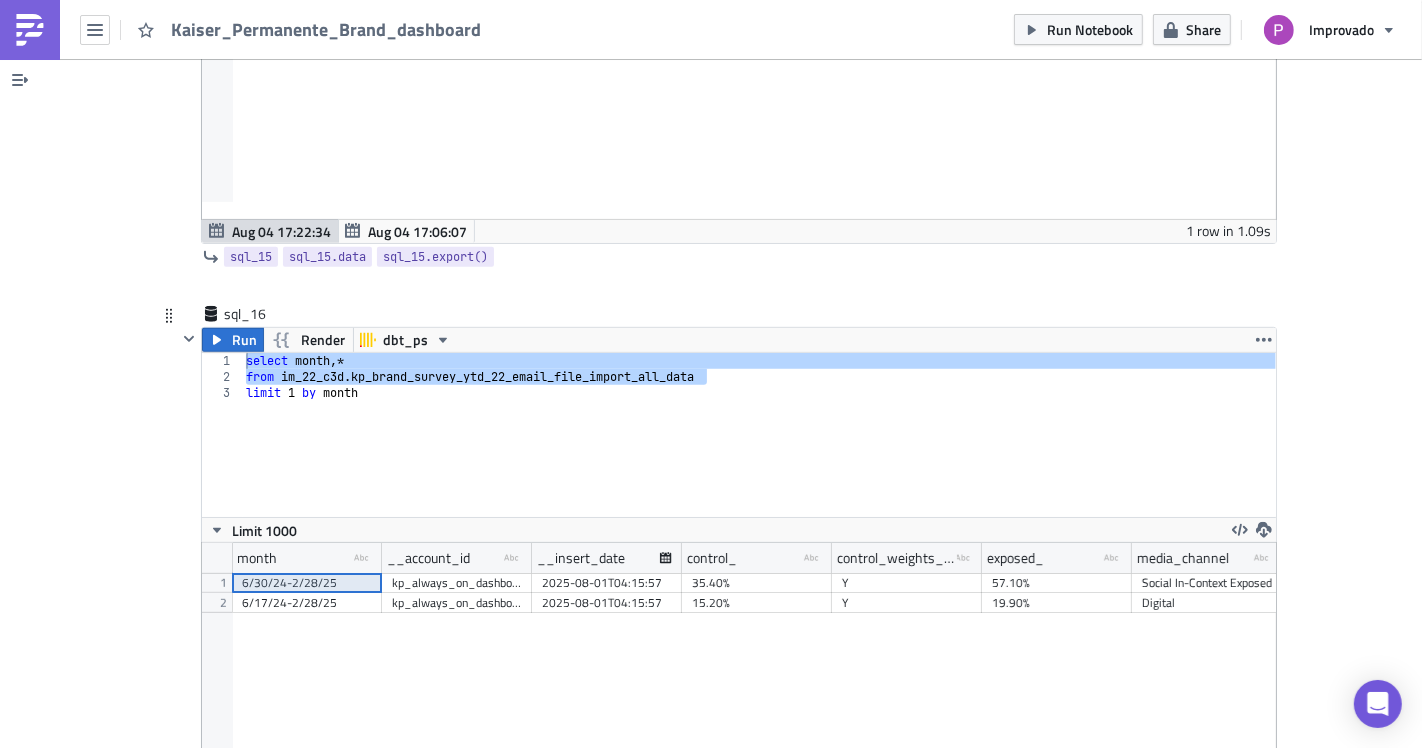 type on "limit 1 by month" 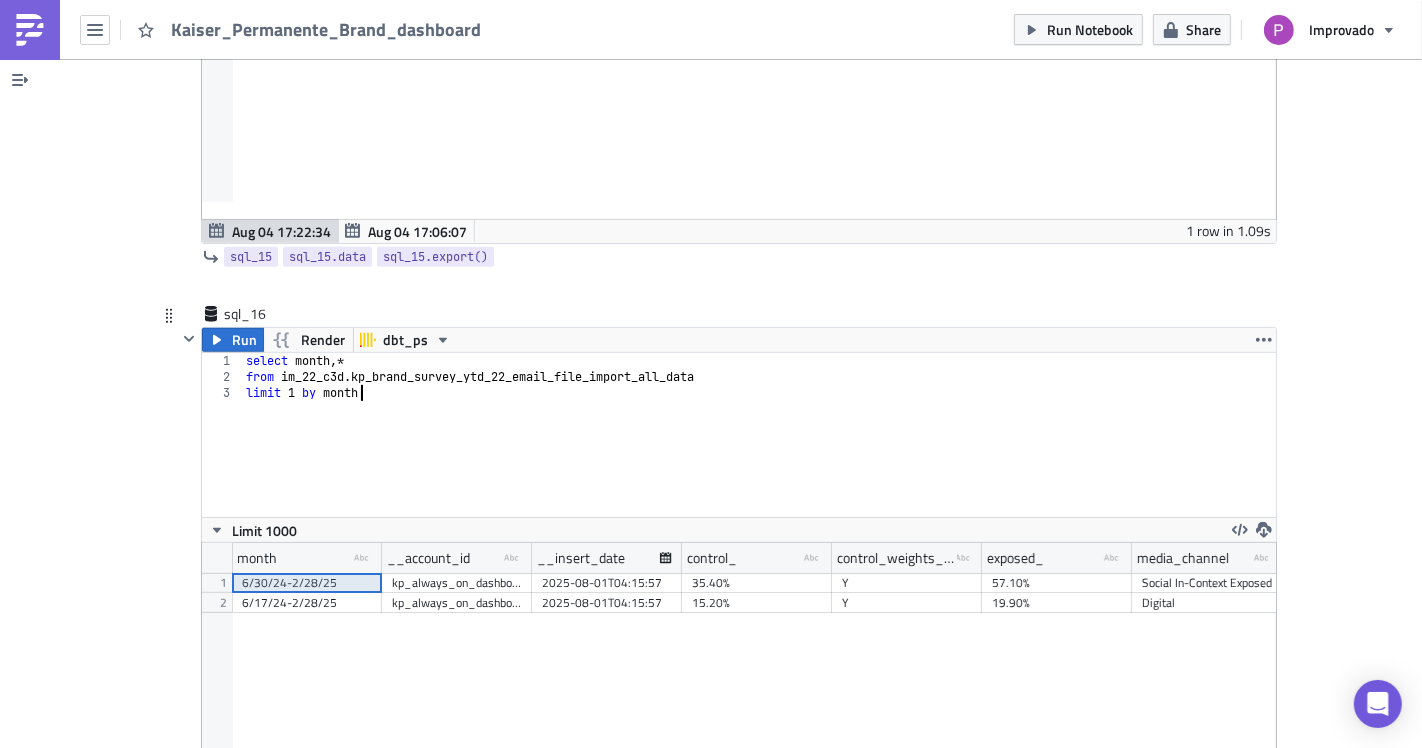 scroll, scrollTop: 6779, scrollLeft: 0, axis: vertical 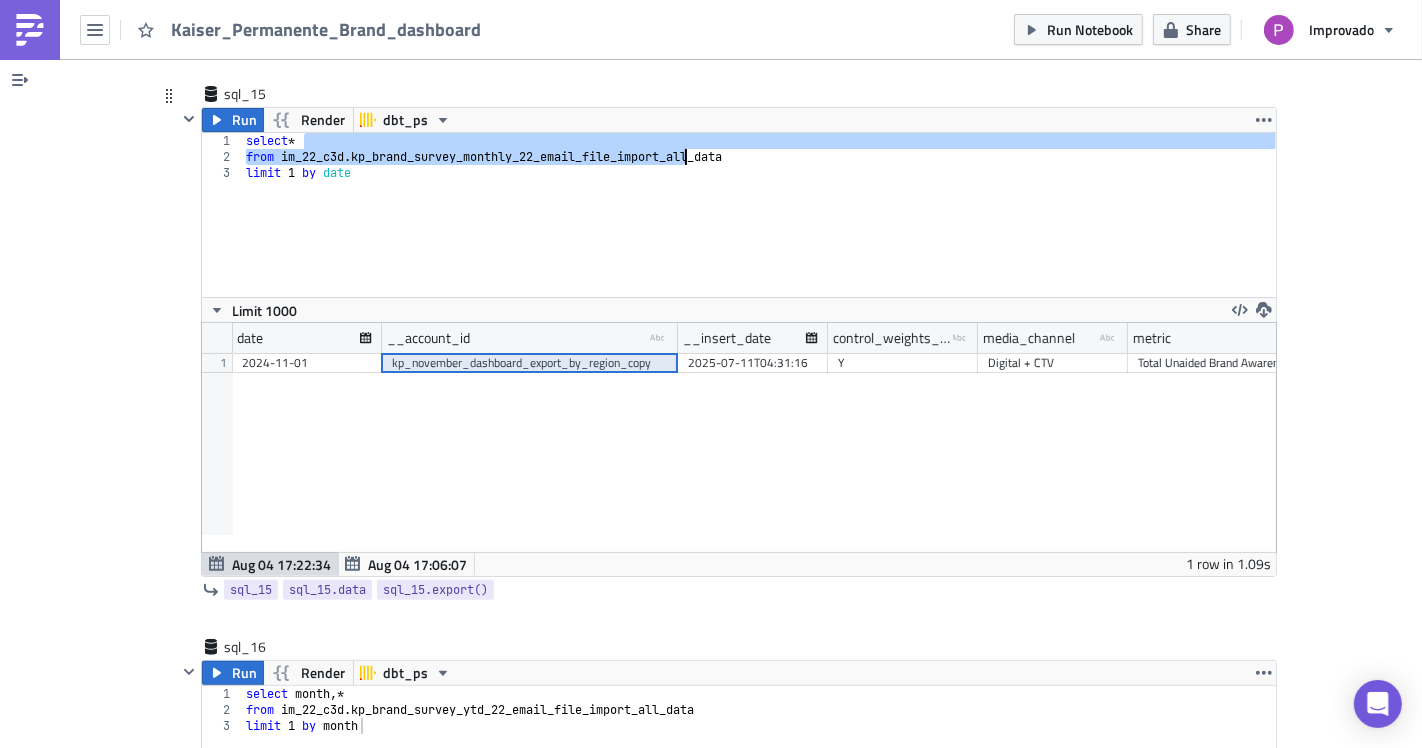 drag, startPoint x: 738, startPoint y: 130, endPoint x: 608, endPoint y: 146, distance: 130.98091 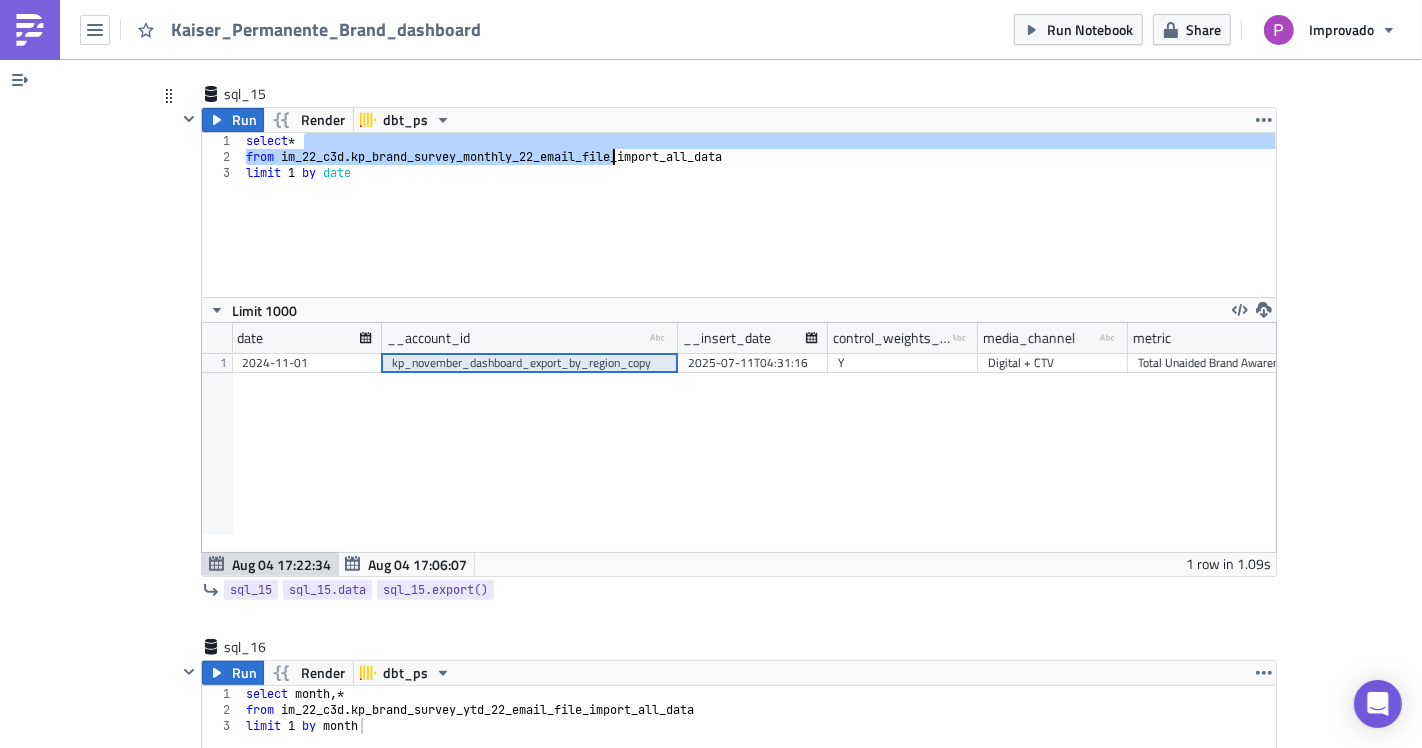 click on "select  * from   im_22_c3d . kp_brand_survey_monthly_22_email_file_import_all_data limit   1   by   date" at bounding box center (759, 231) 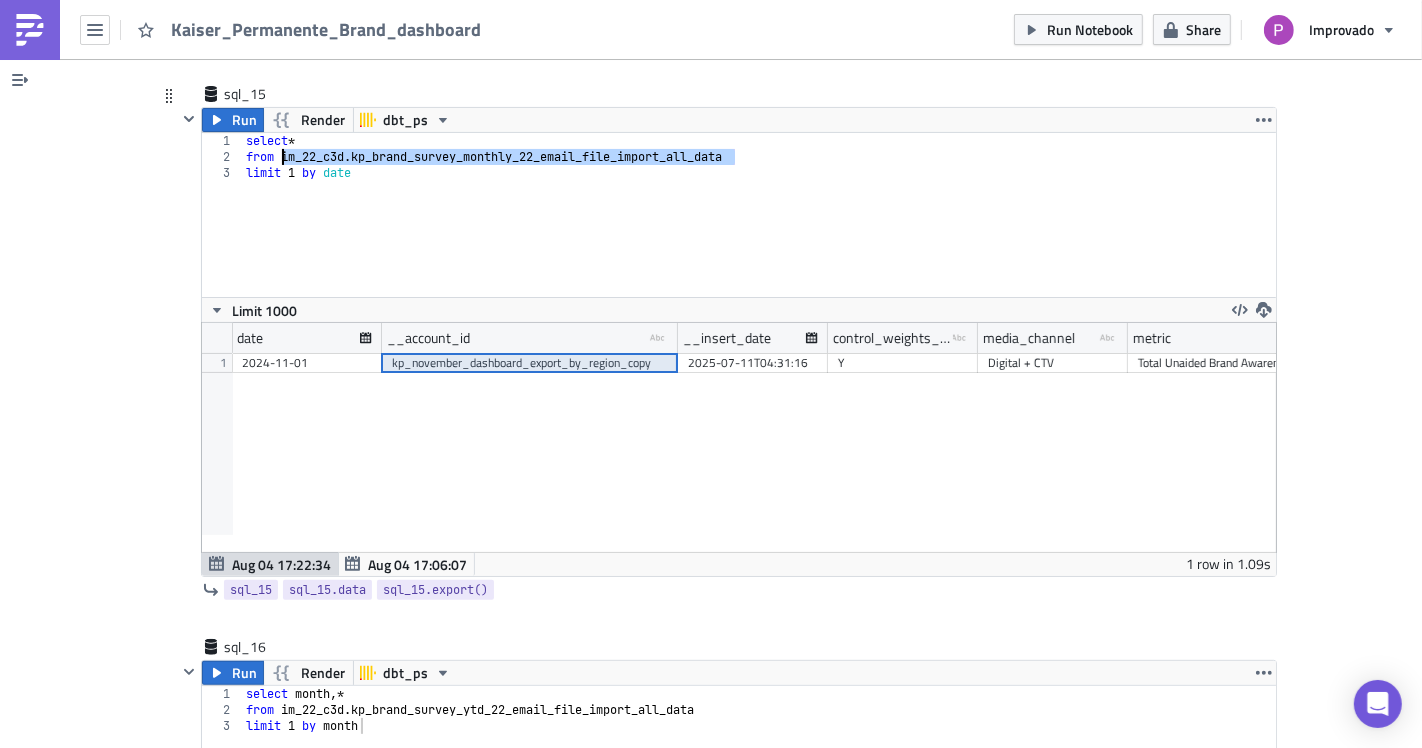 drag, startPoint x: 737, startPoint y: 146, endPoint x: 273, endPoint y: 136, distance: 464.10776 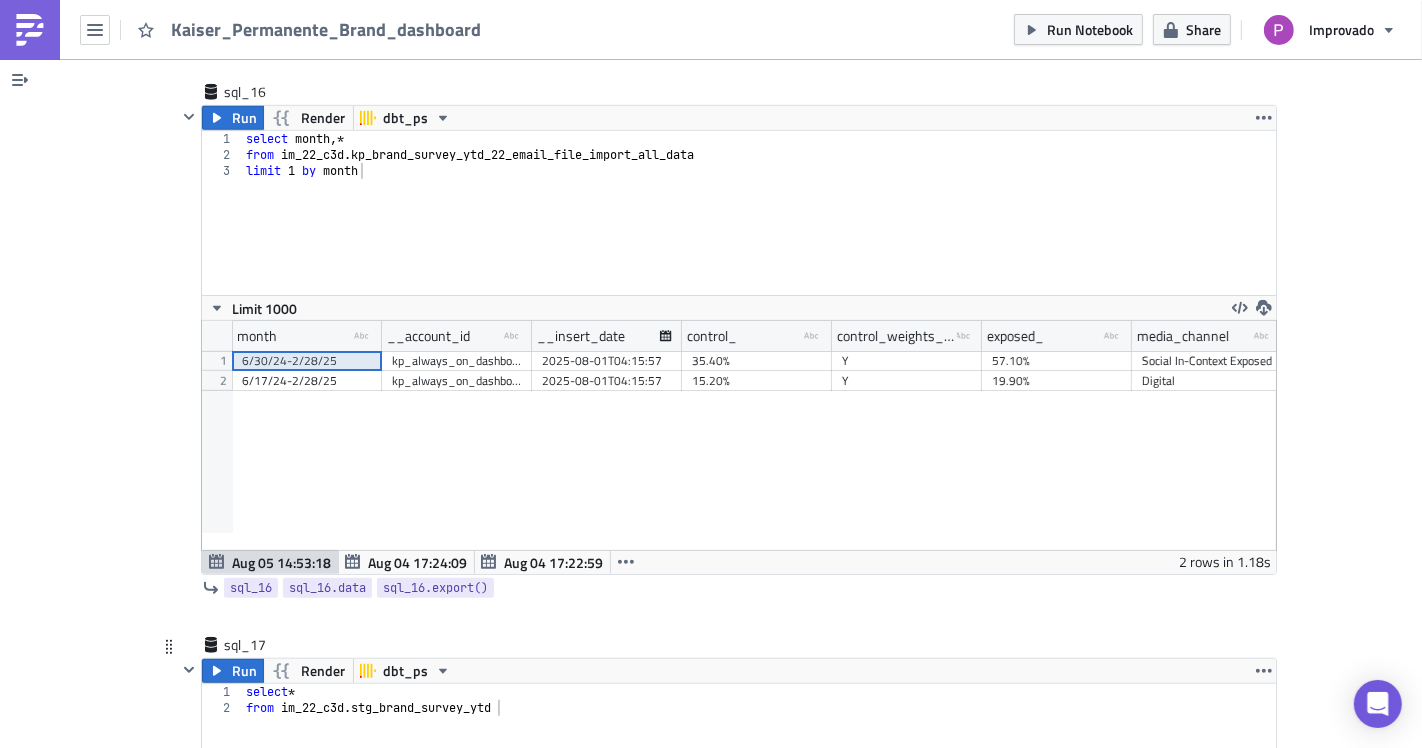 scroll, scrollTop: 7223, scrollLeft: 0, axis: vertical 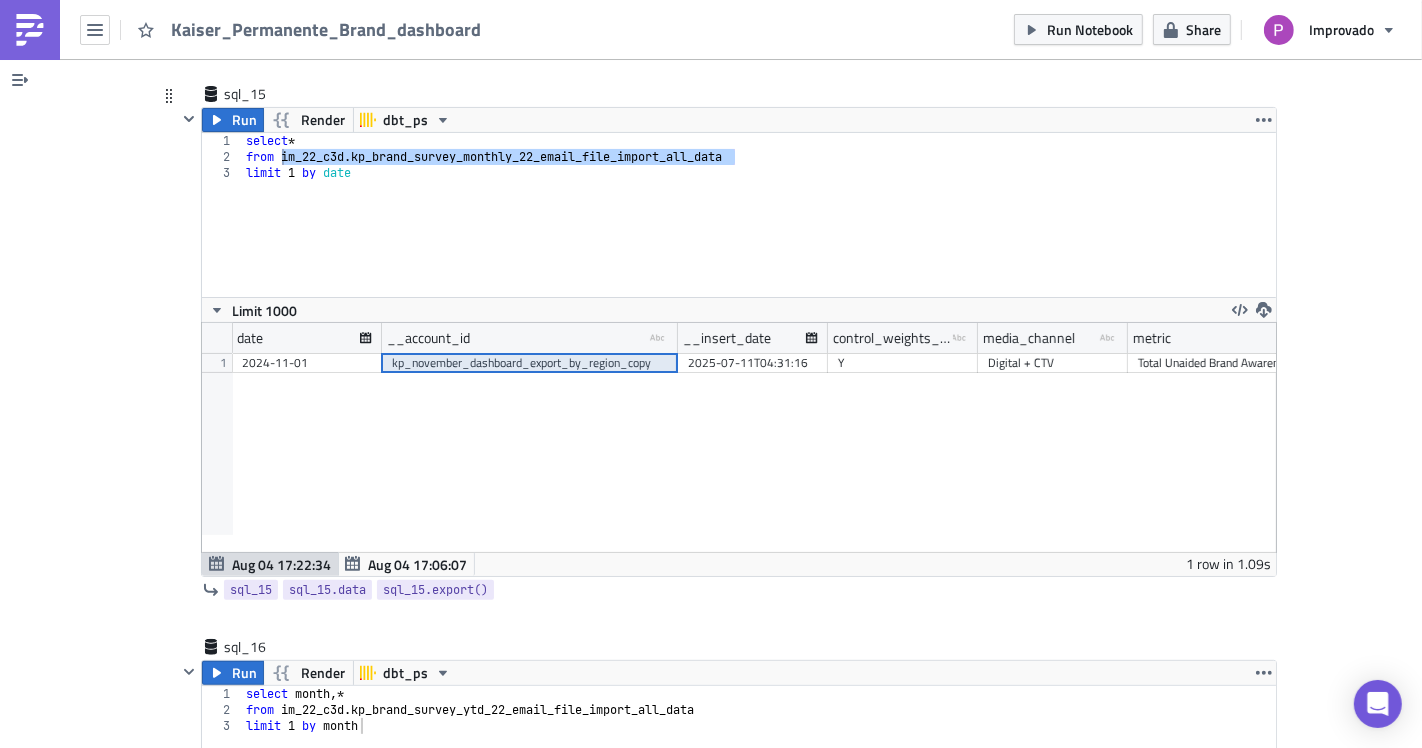 click on "date __account_id type-text Created with Sketch. __insert_date control_weights_applied type-text Created with Sketch. media_channel type-text Created with Sketch. metric type-text Created with Sketch. region type-text Created with Sketch. control_ control_n 1 39 0.644 Colorado Total Unaided Brand Awareness Digital + CTV Y 2025-07-11T04:31:16 kp_november_dashboard_export_by_region_copy 2024-11-01" at bounding box center (739, 437) 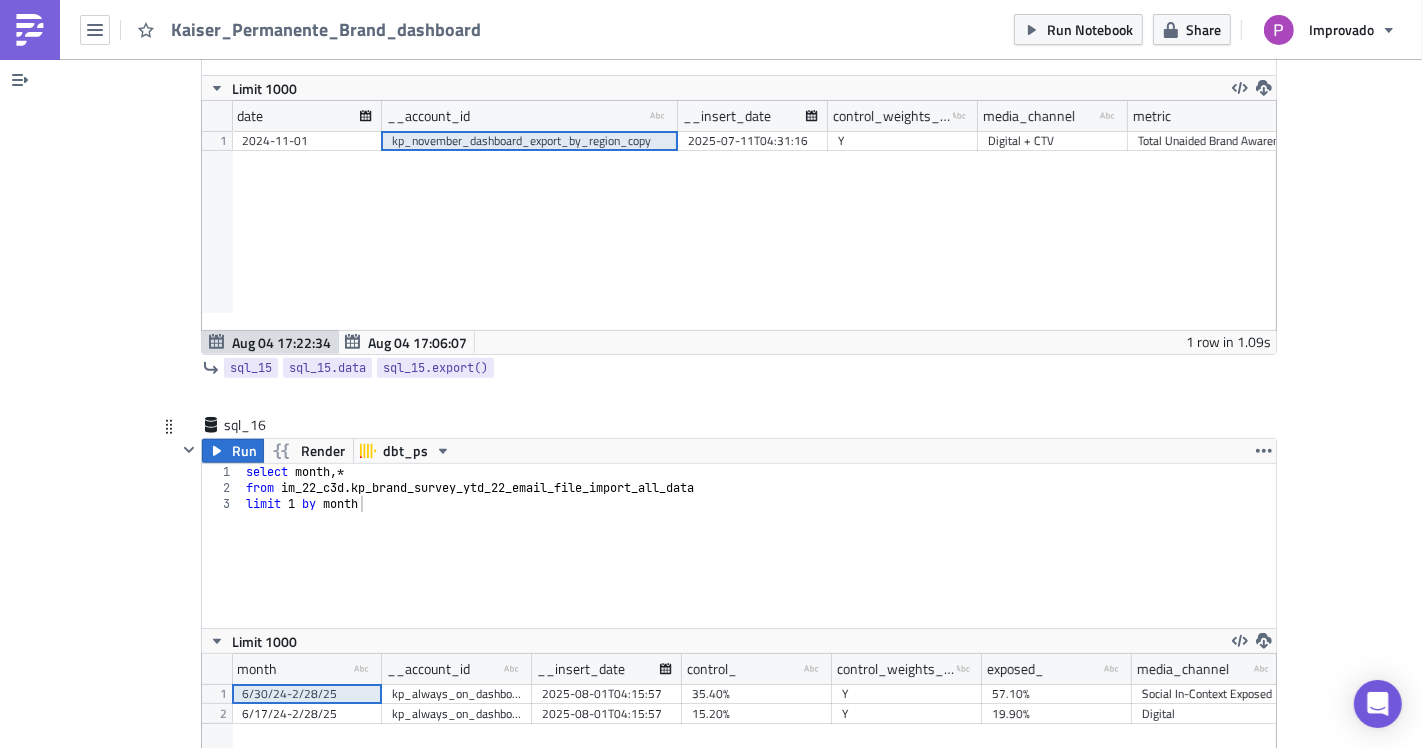 click on "select   month ,* from   im_22_c3d . kp_brand_survey_ytd_22_email_file_import_all_data limit   1   by   month" at bounding box center [759, 562] 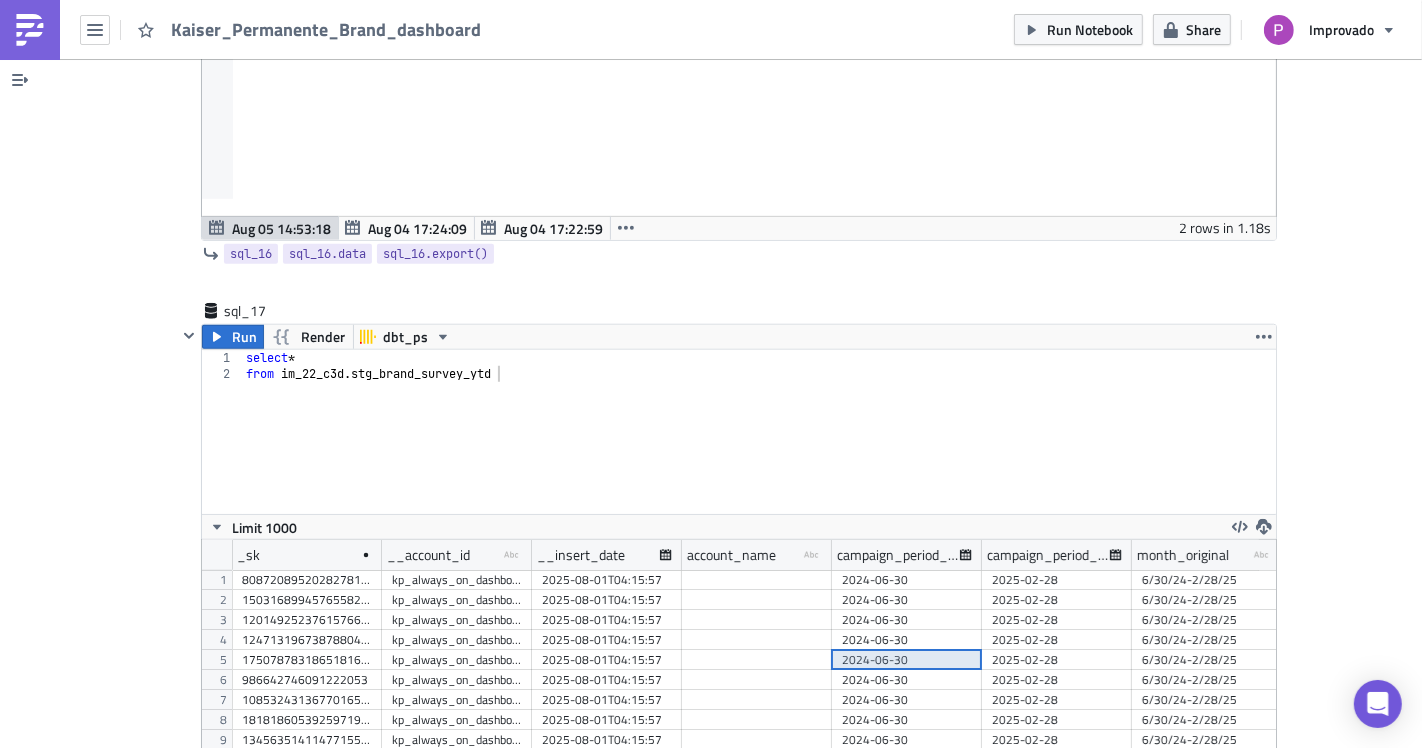 scroll, scrollTop: 7744, scrollLeft: 0, axis: vertical 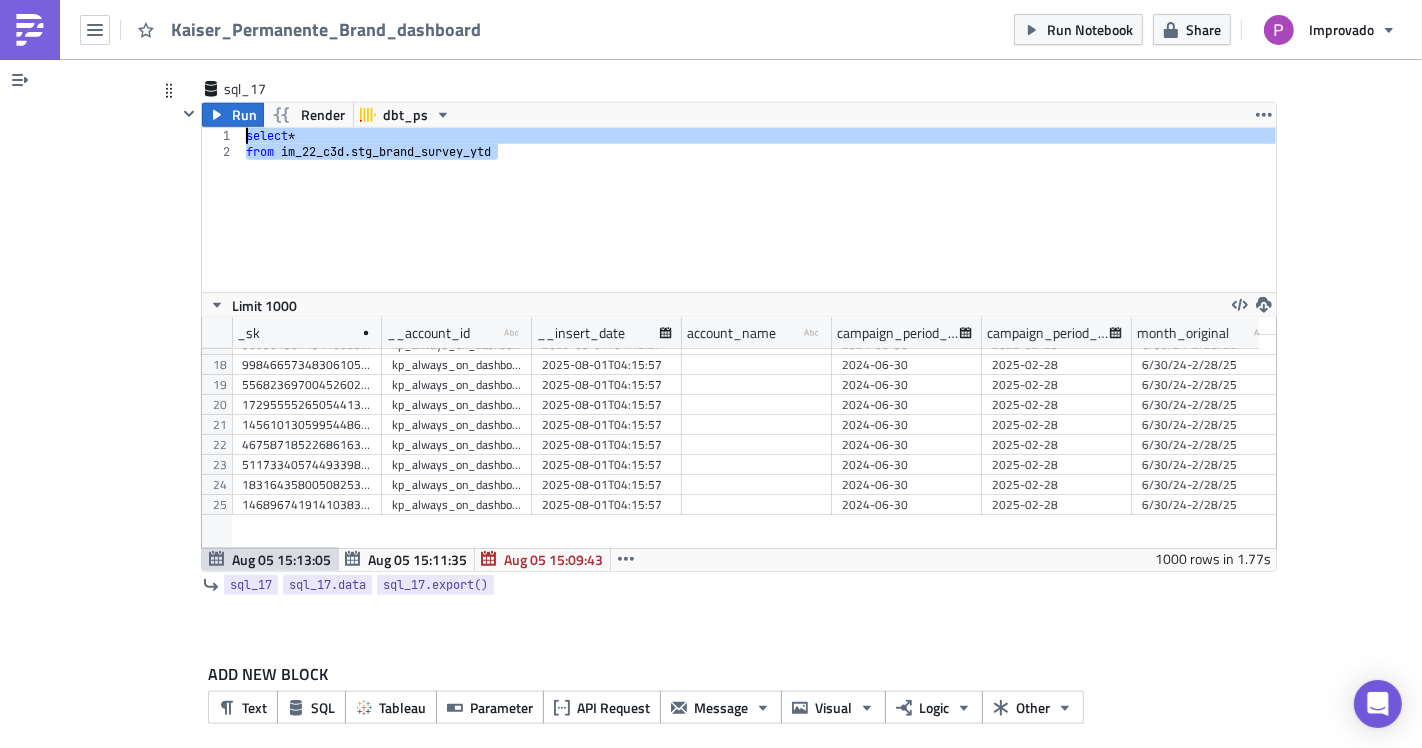 drag, startPoint x: 498, startPoint y: 137, endPoint x: 208, endPoint y: 124, distance: 290.29123 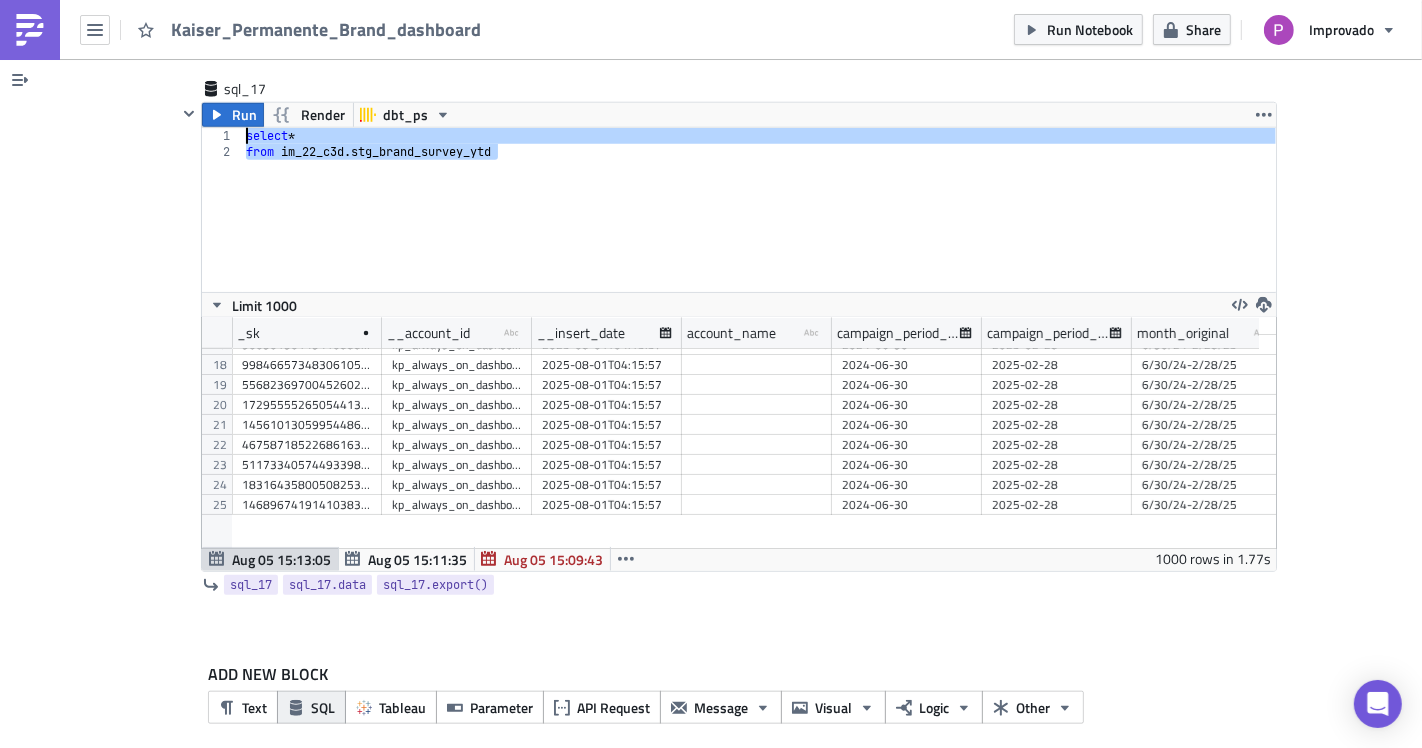 click on "SQL" at bounding box center (323, 707) 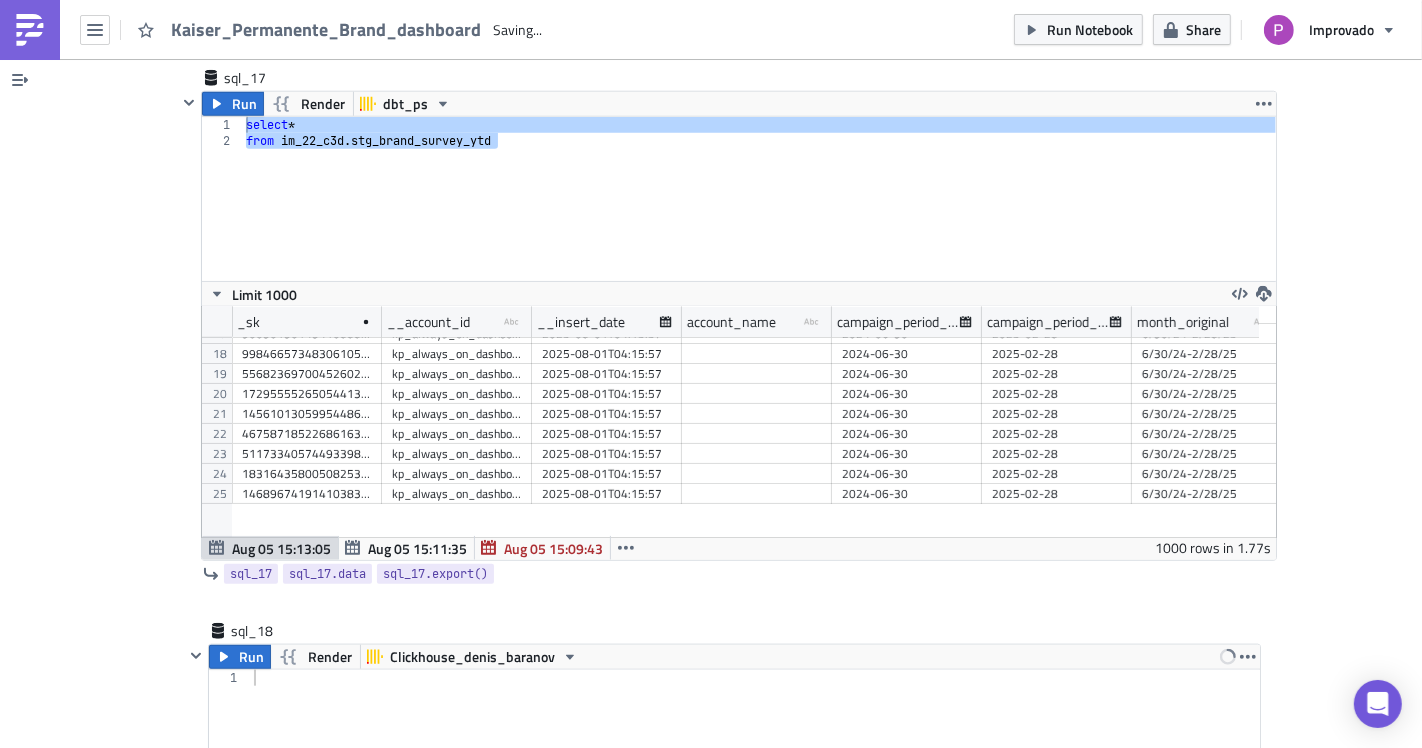 scroll, scrollTop: 7977, scrollLeft: 0, axis: vertical 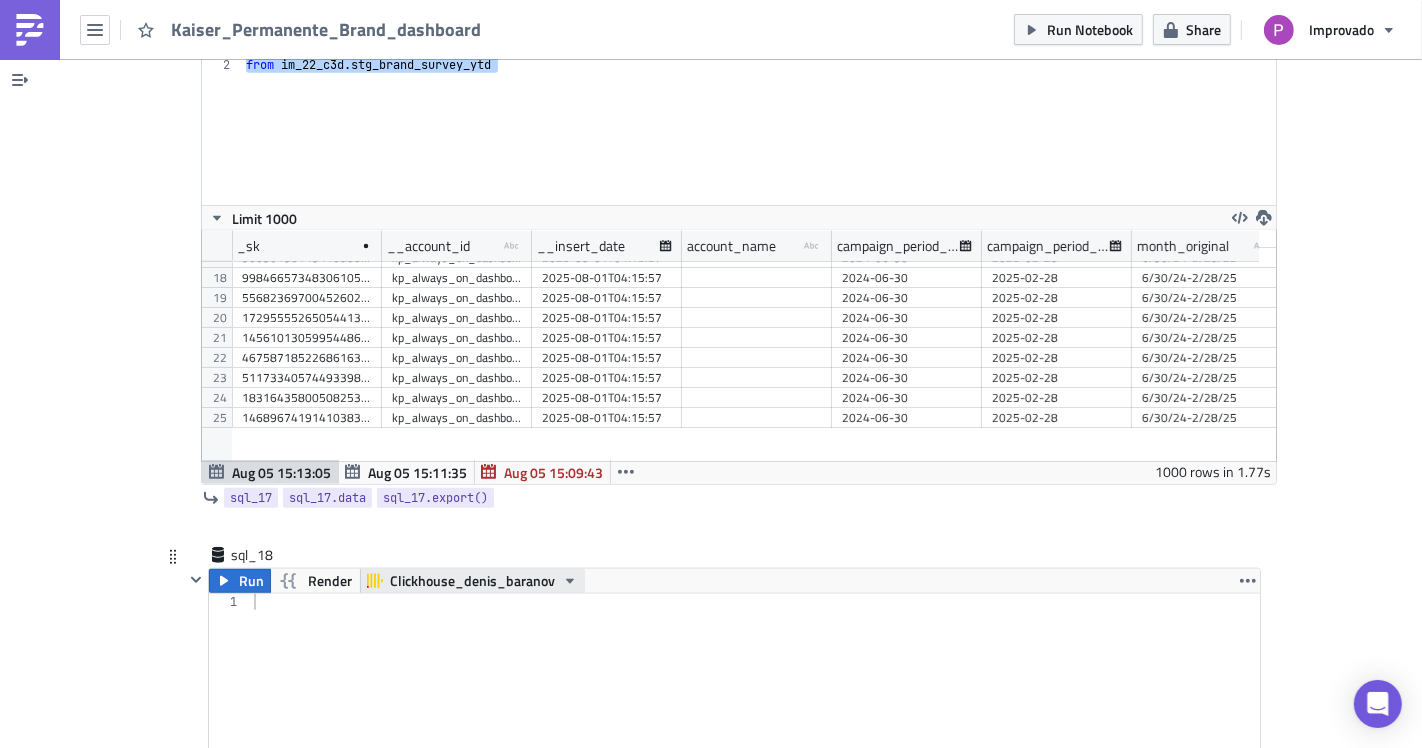 click on "Clickhouse_denis_baranov" at bounding box center (472, 581) 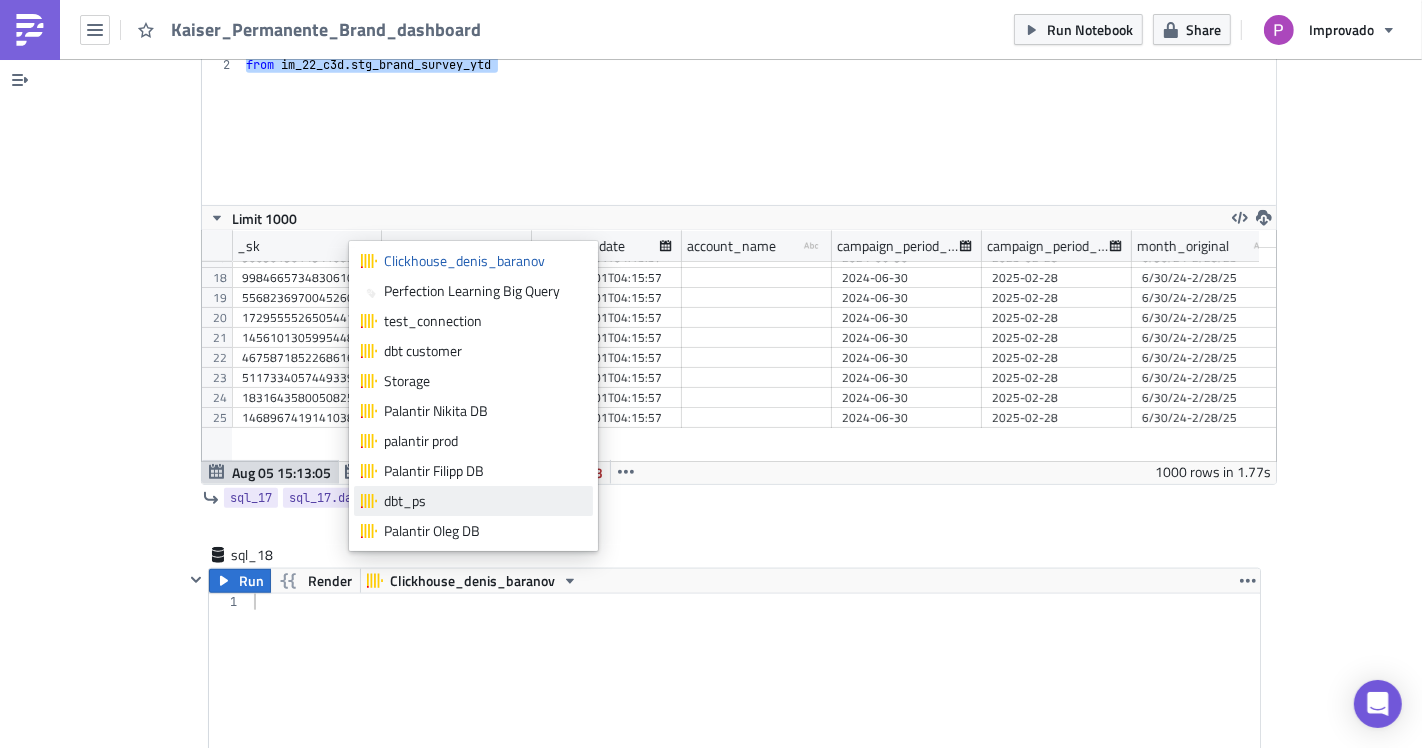 click on "dbt_ps" at bounding box center [485, 501] 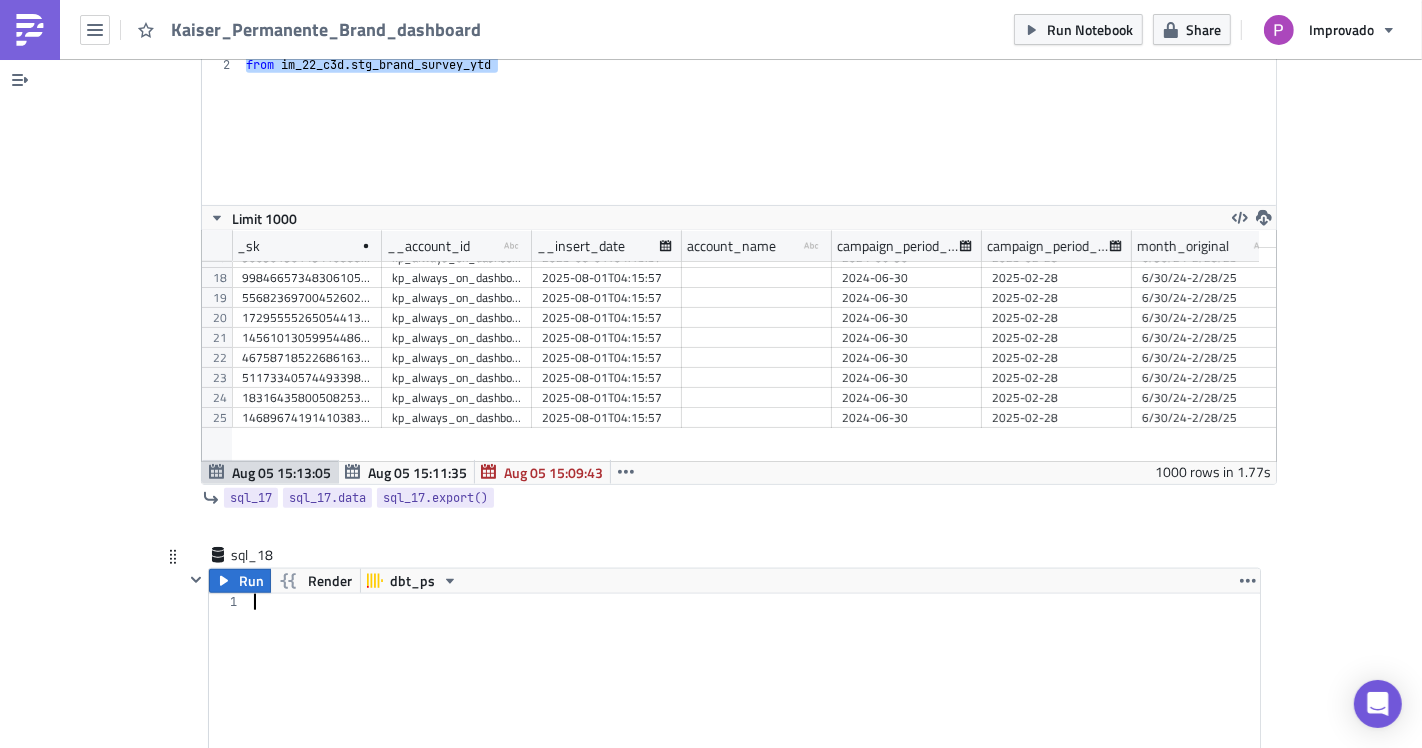 click at bounding box center (755, 692) 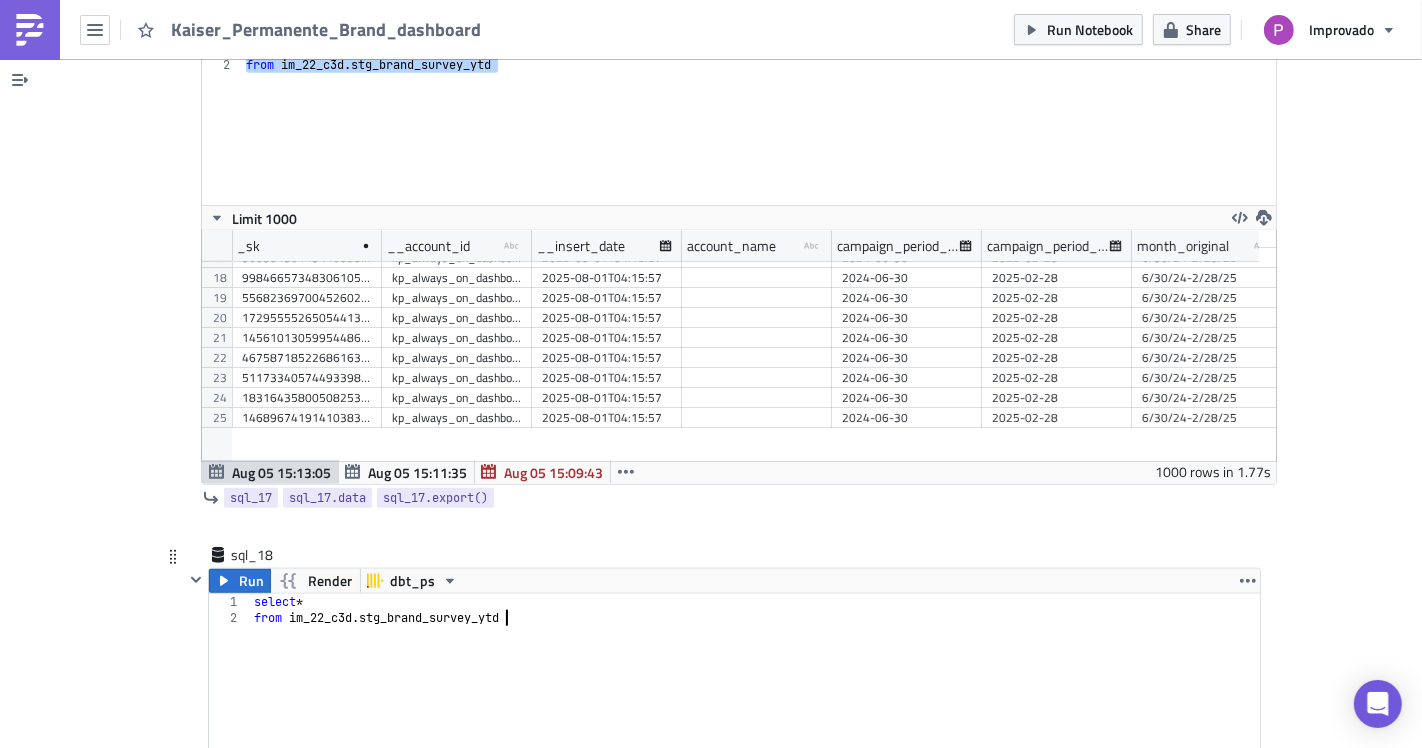 click on "select  * from   im_22_c3d . stg_brand_survey_ytd" at bounding box center (755, 692) 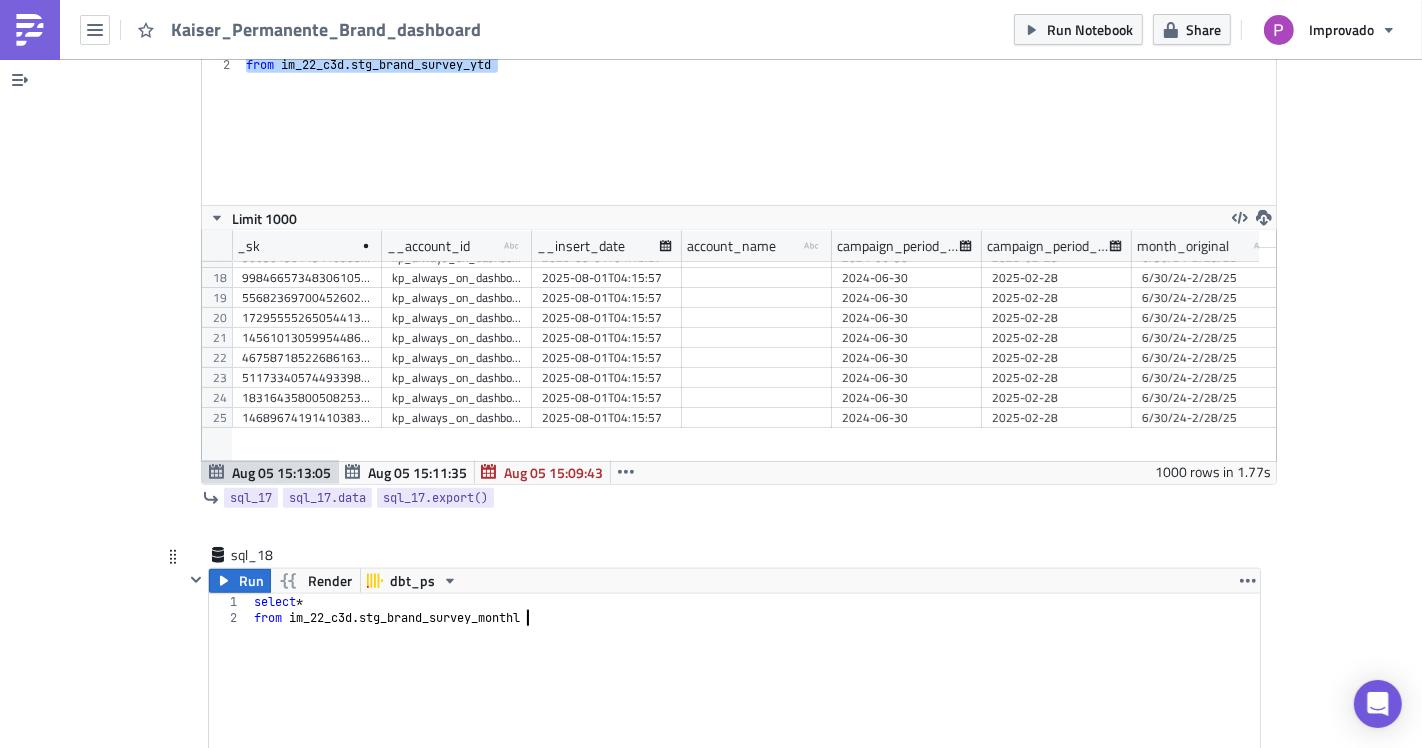 scroll, scrollTop: 0, scrollLeft: 21, axis: horizontal 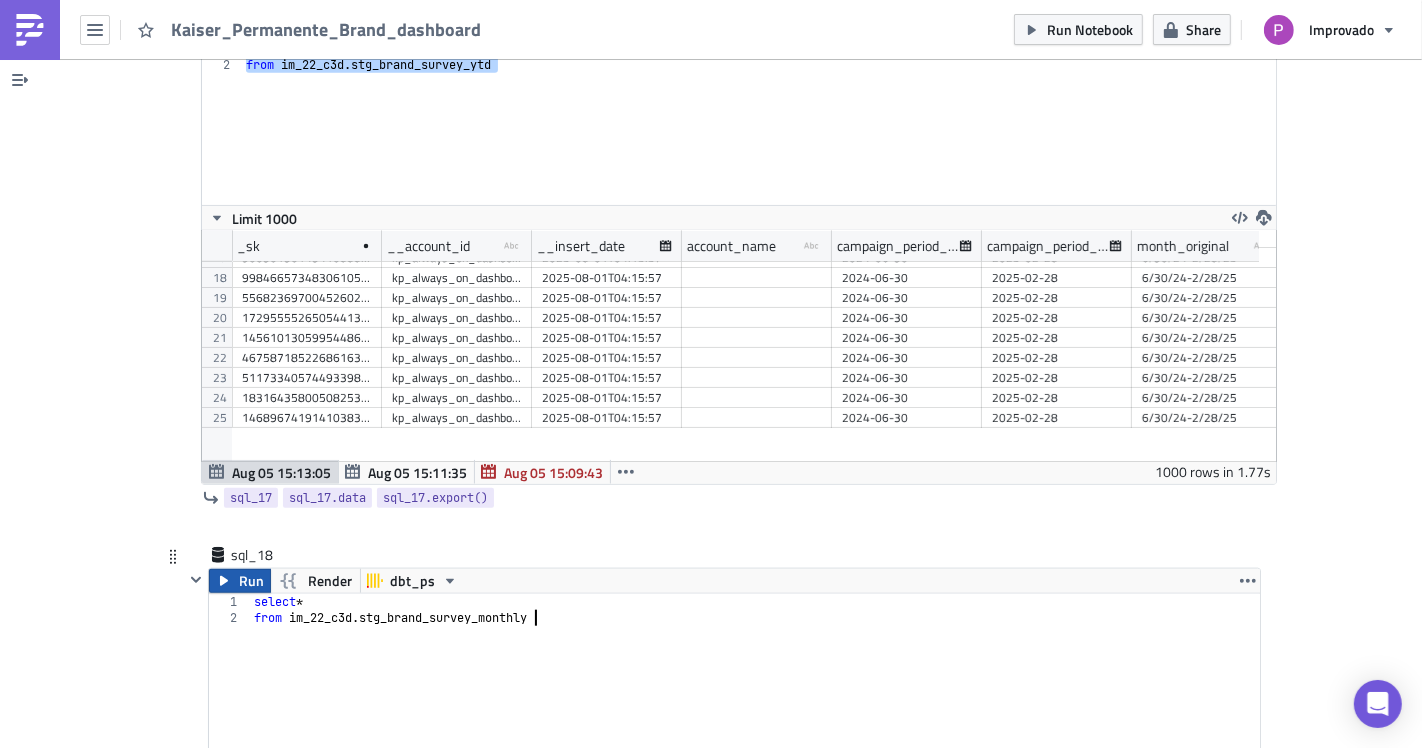 type on "from im_22_c3d.stg_brand_survey_monthly" 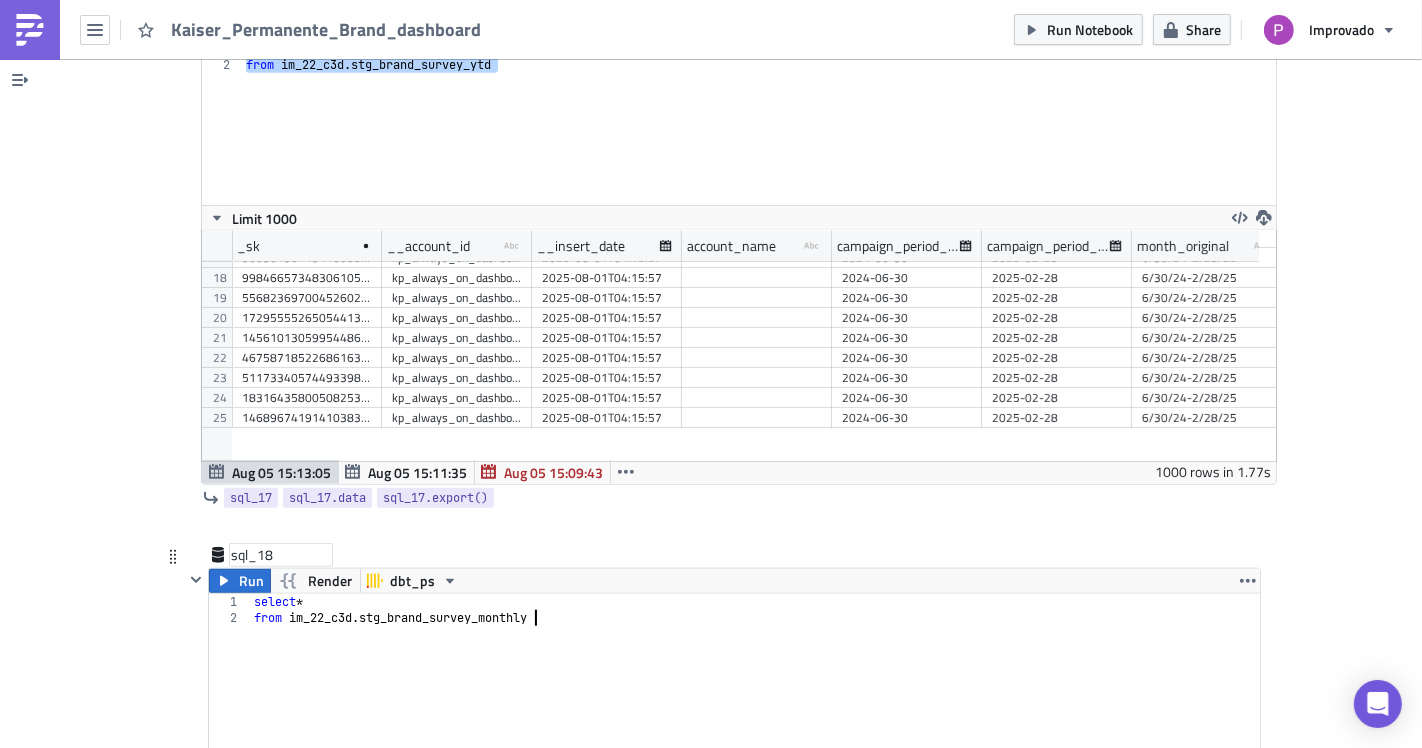 drag, startPoint x: 250, startPoint y: 566, endPoint x: 227, endPoint y: 537, distance: 37.01351 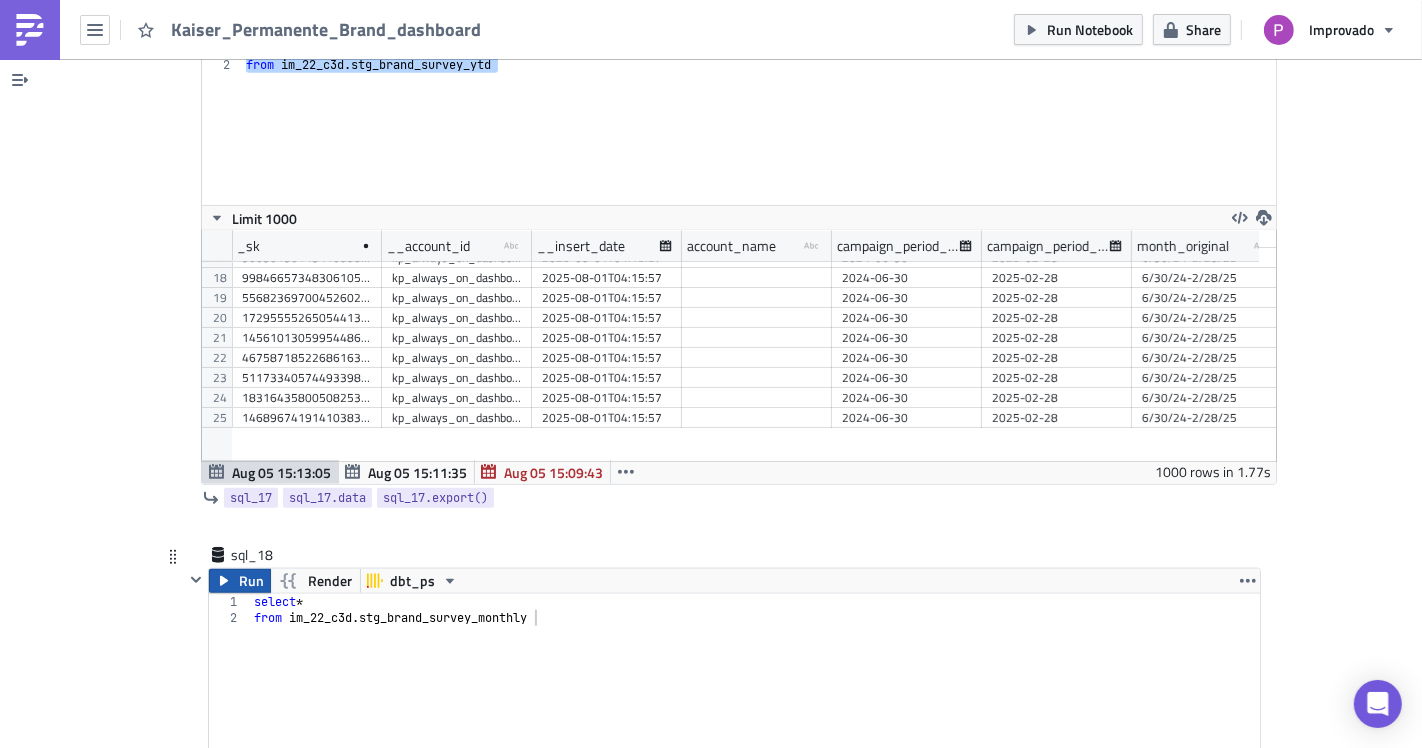 click on "Run" at bounding box center (251, 581) 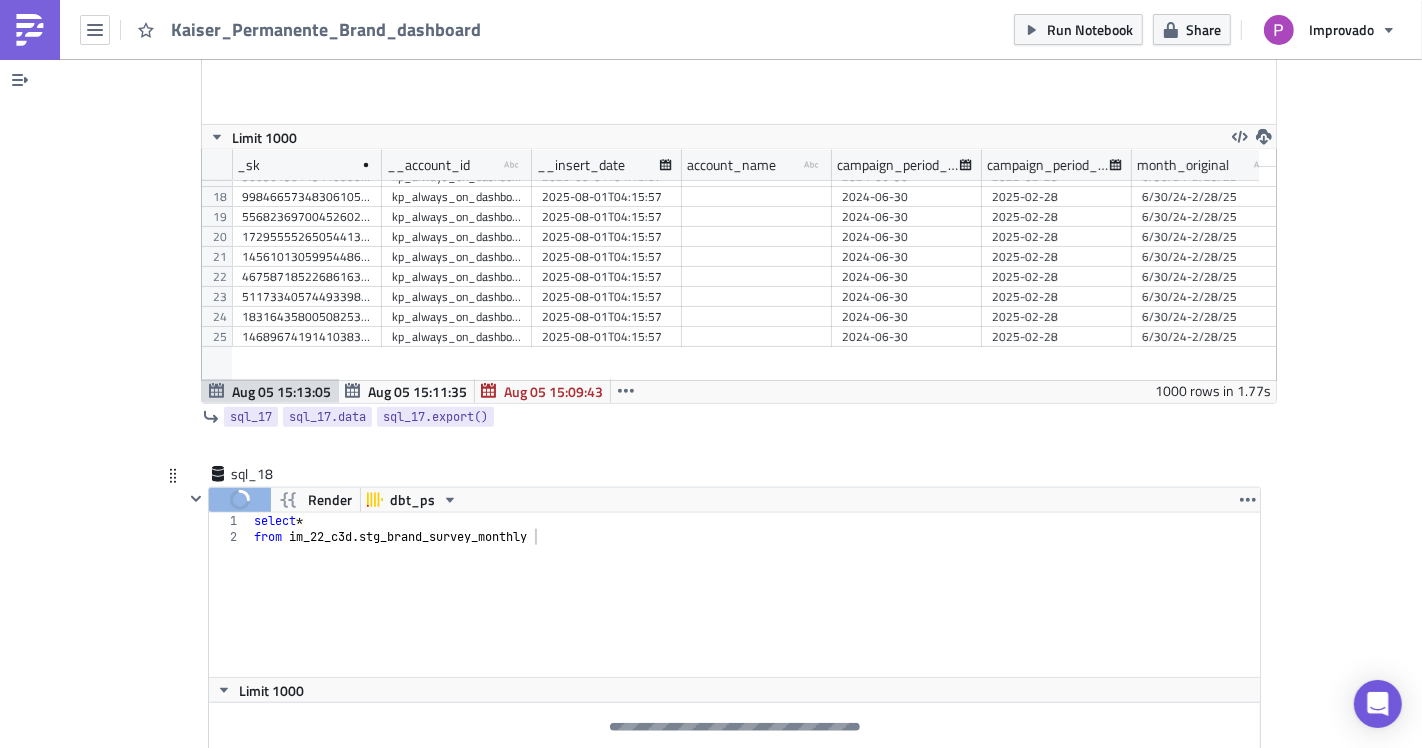 scroll, scrollTop: 8088, scrollLeft: 0, axis: vertical 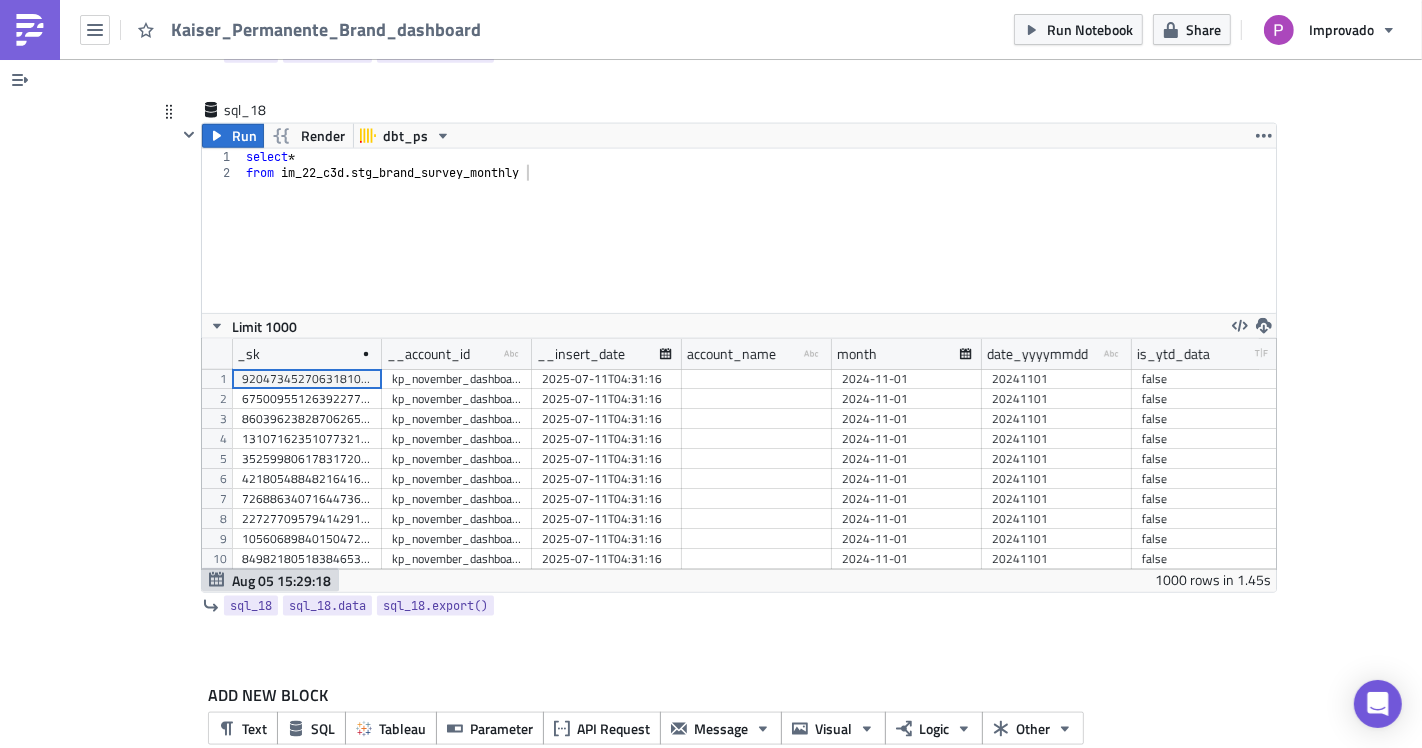 click on "kp_november_dashboard_export_by_region_copy" at bounding box center [457, 479] 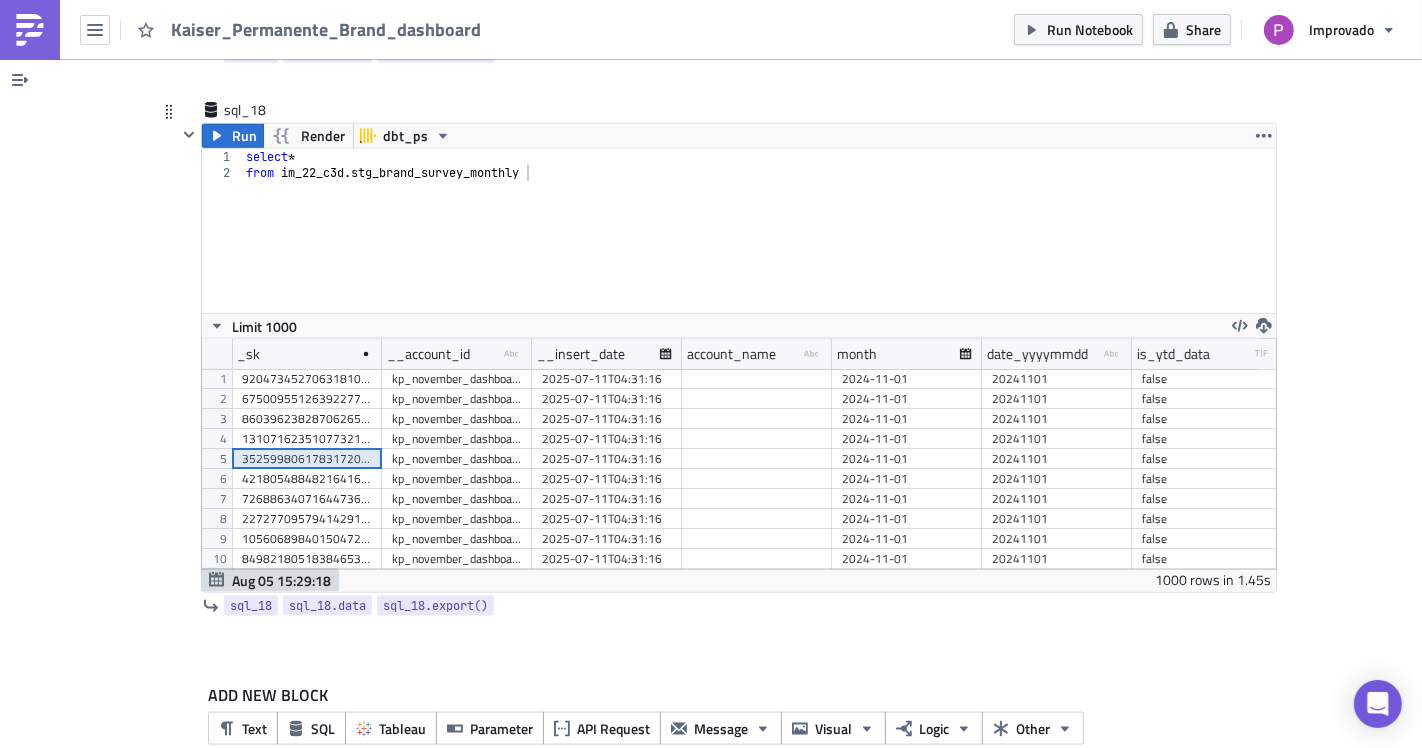 click on "3525998061783172025" at bounding box center (307, 459) 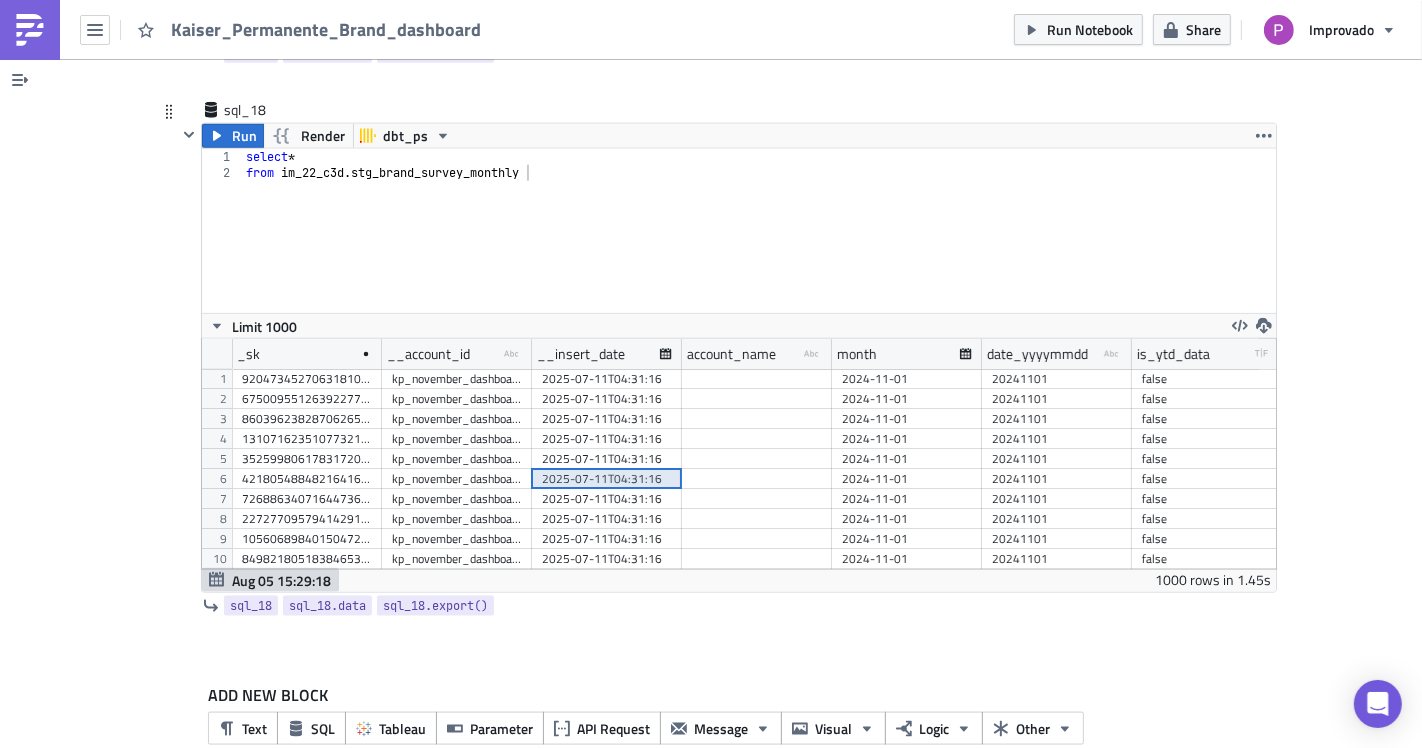 drag, startPoint x: 628, startPoint y: 439, endPoint x: 891, endPoint y: 421, distance: 263.61526 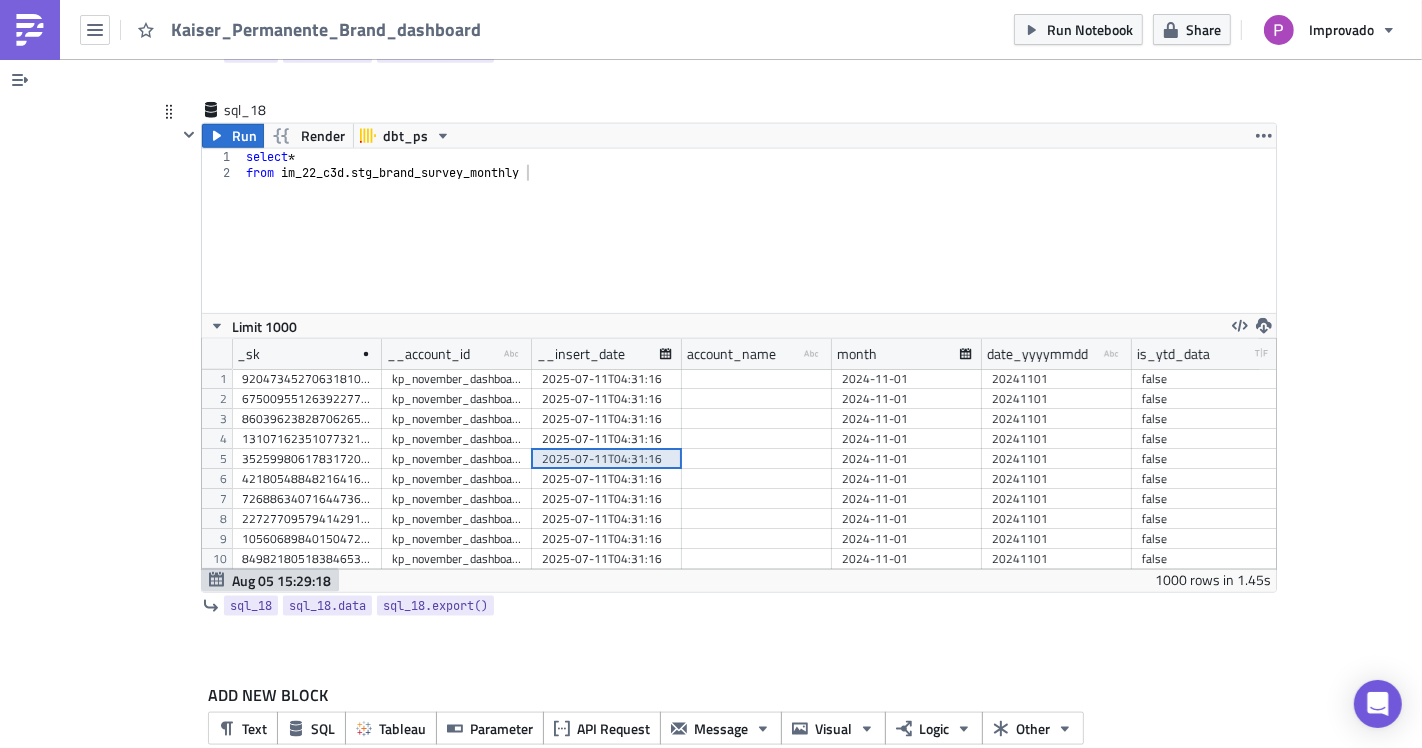 click on "2024-11-01" at bounding box center (907, 439) 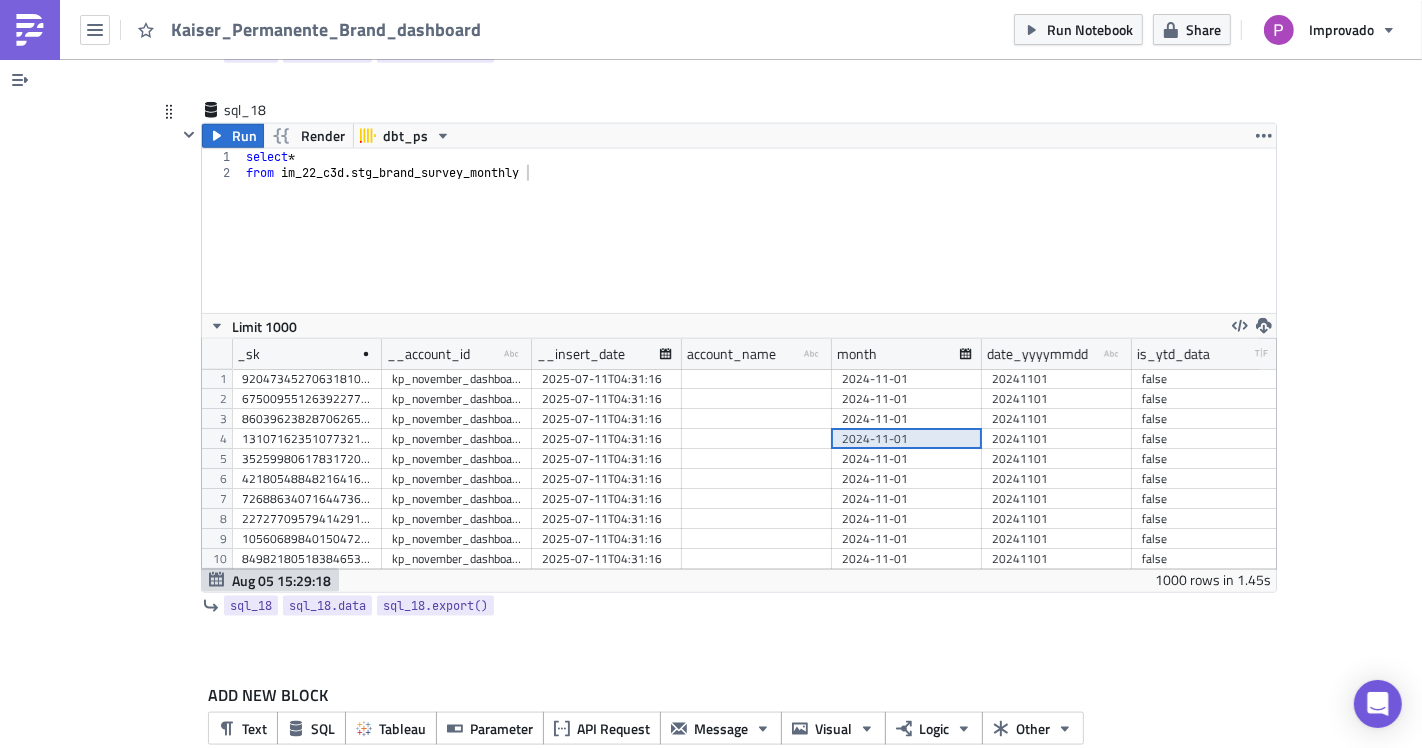 click on "20241101" at bounding box center [1057, 439] 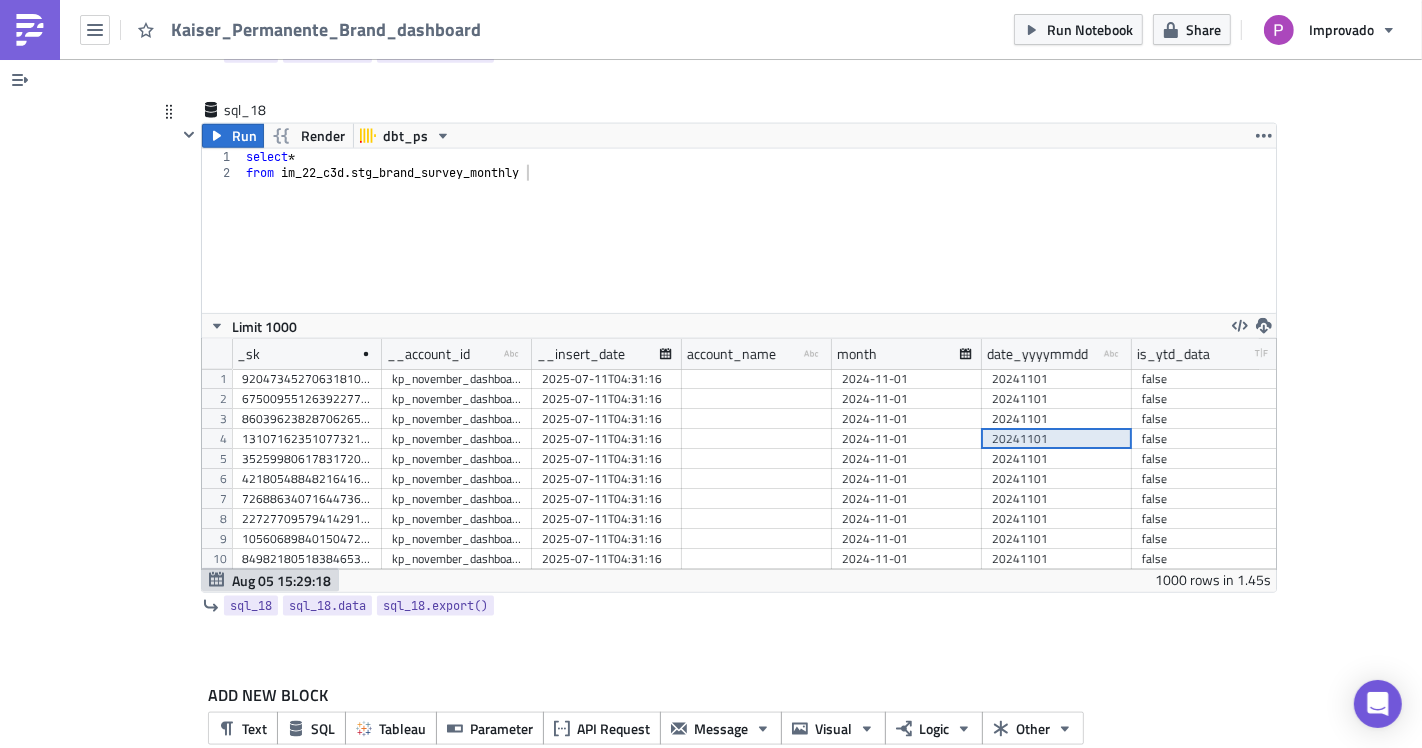 click at bounding box center [757, 439] 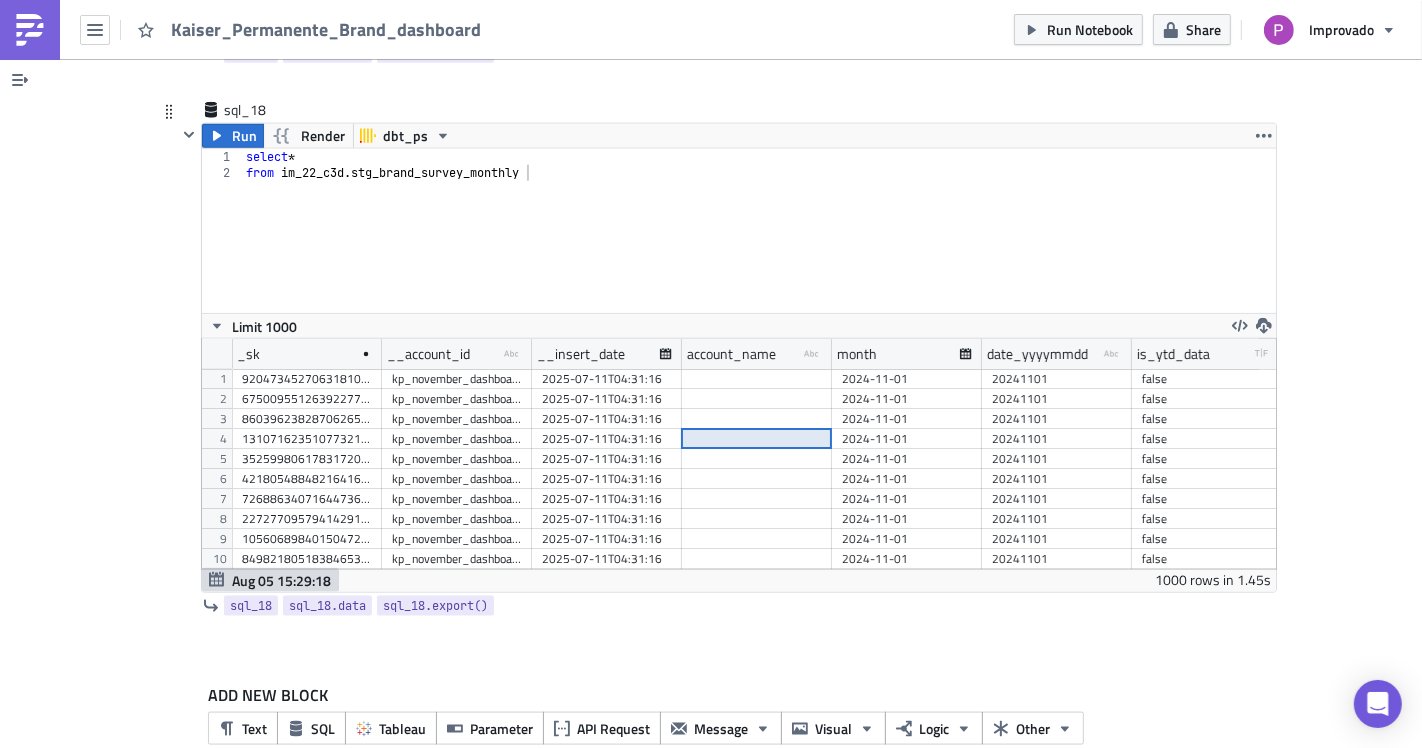 click on "2025-07-11T04:31:16" at bounding box center [607, 439] 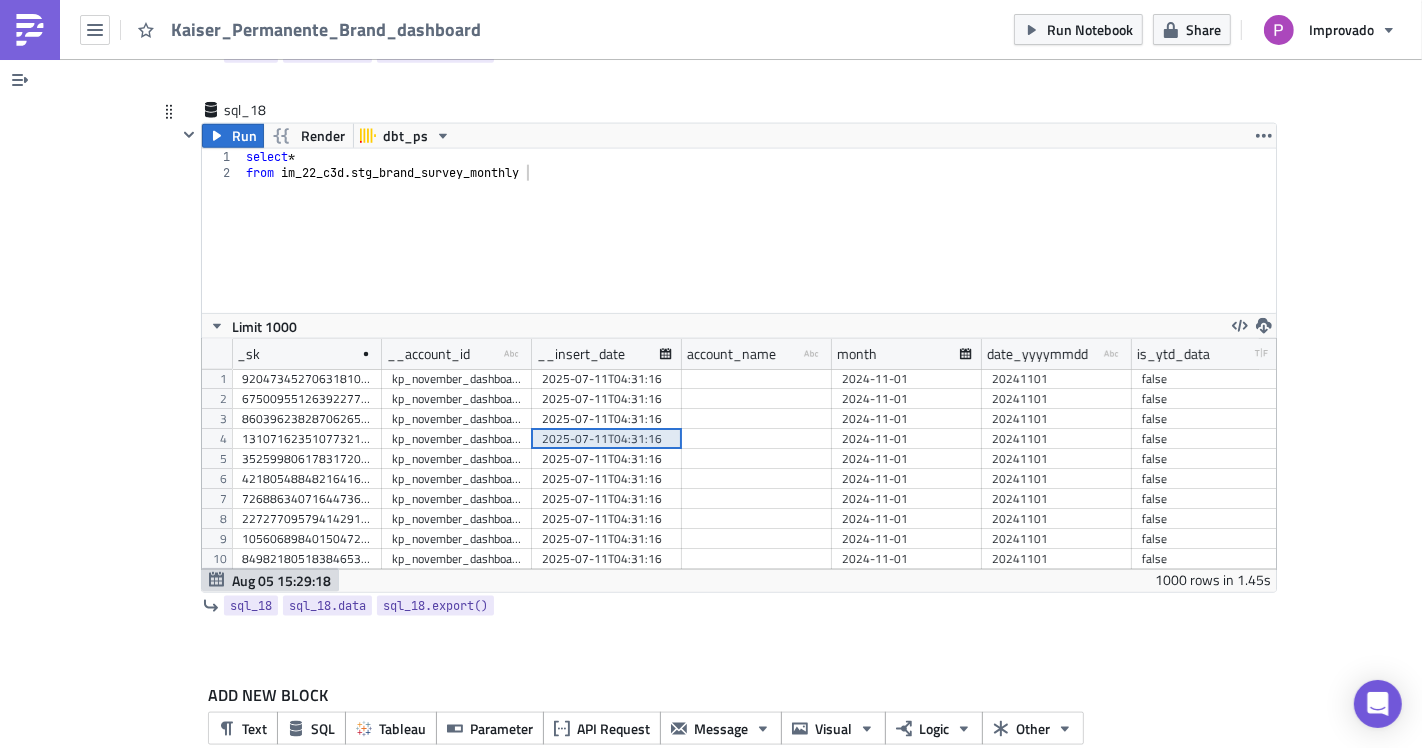 click on "kp_november_dashboard_export_by_region_copy" at bounding box center (457, 439) 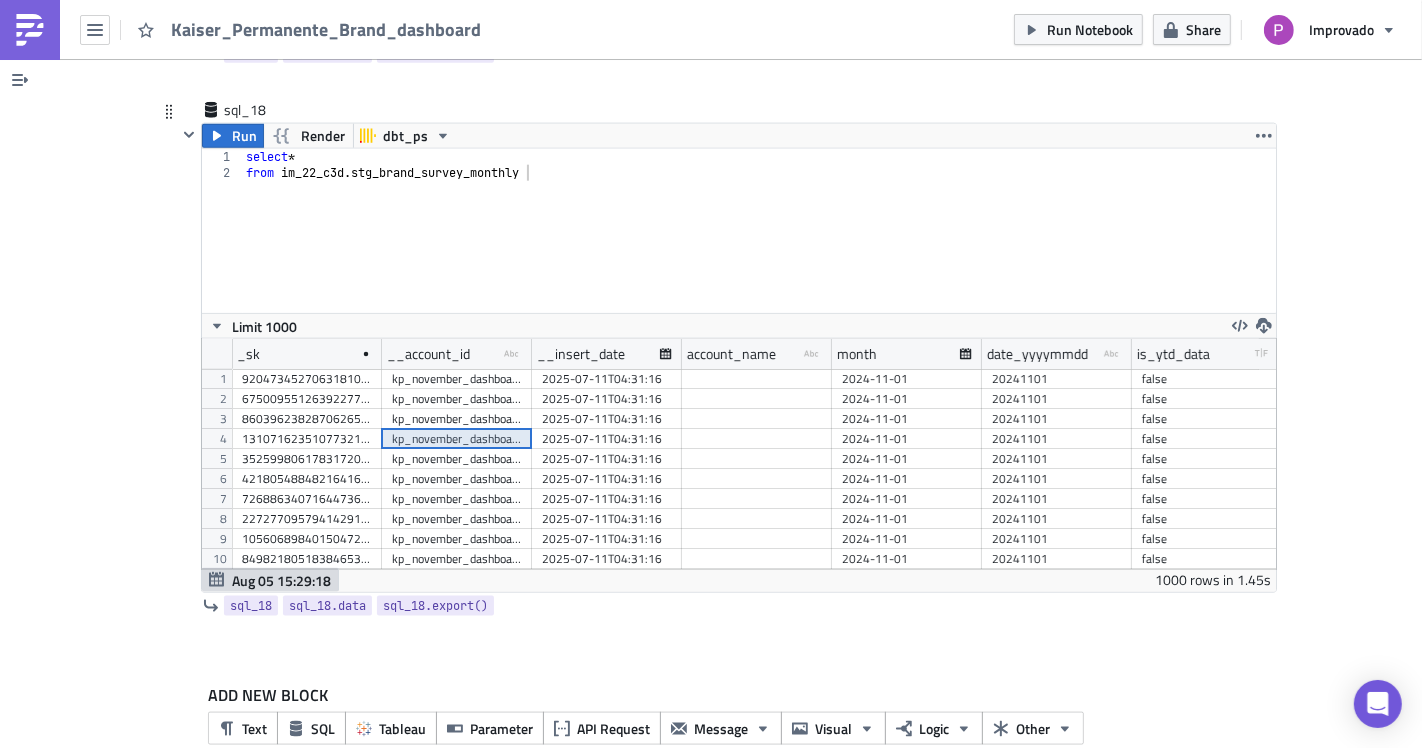 click on "13107162351077321523" at bounding box center (307, 439) 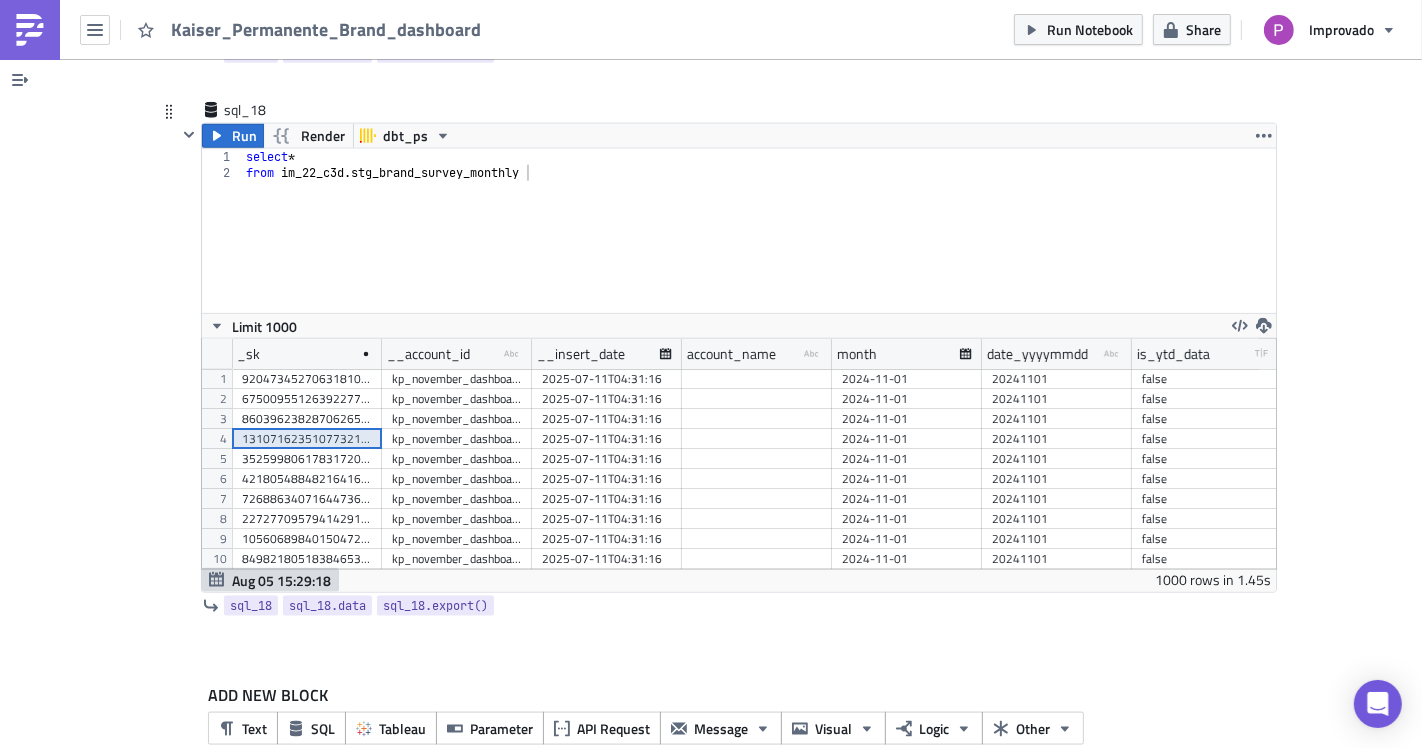 click on "kp_november_dashboard_export_by_region_copy" at bounding box center (457, 439) 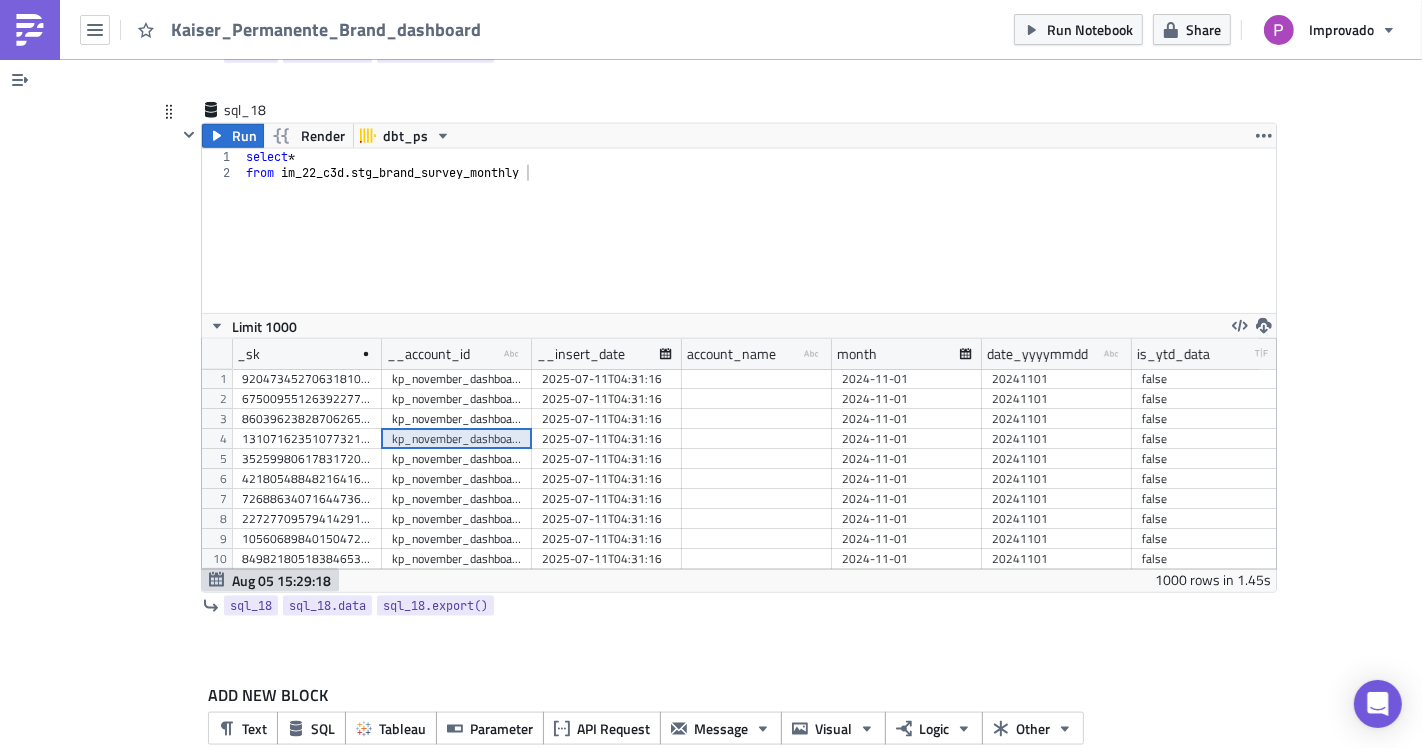 click on "2025-07-11T04:31:16" at bounding box center (607, 439) 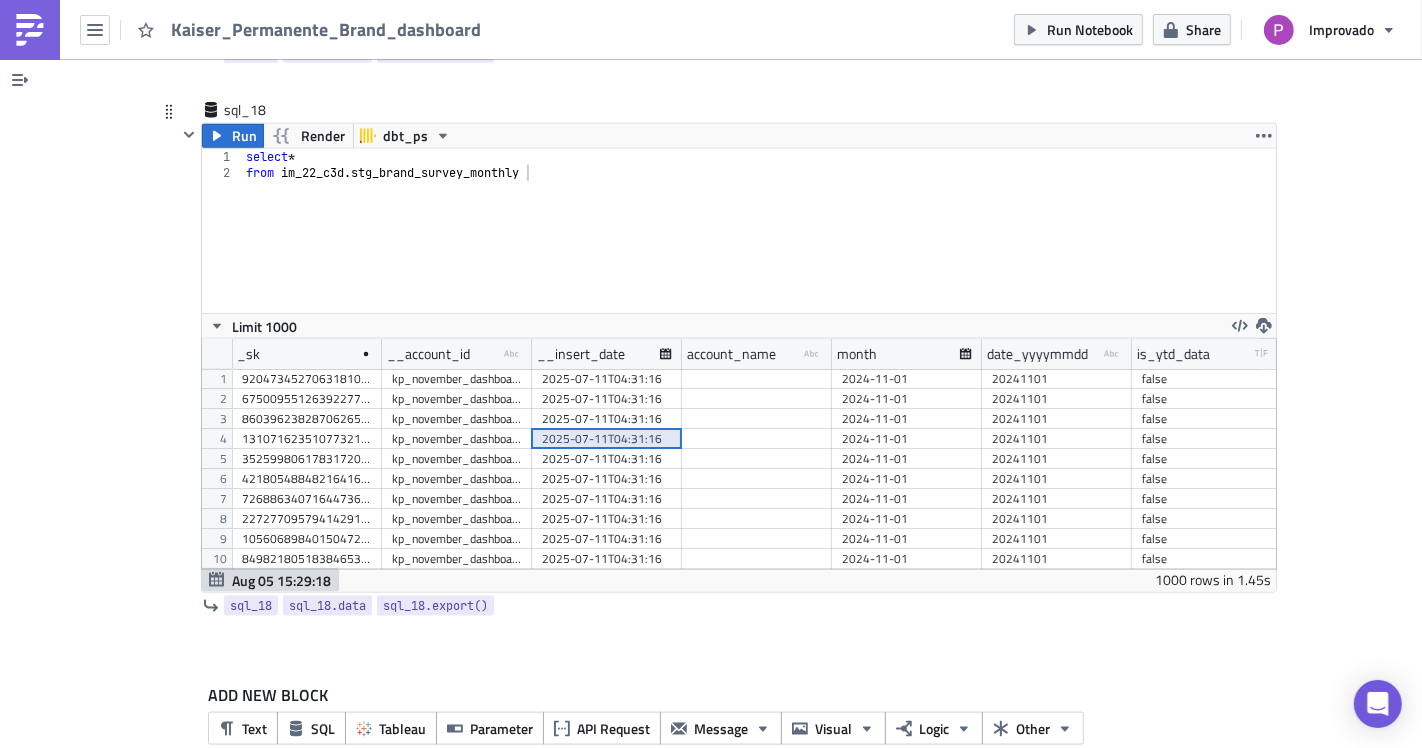 drag, startPoint x: 826, startPoint y: 418, endPoint x: 983, endPoint y: 410, distance: 157.20369 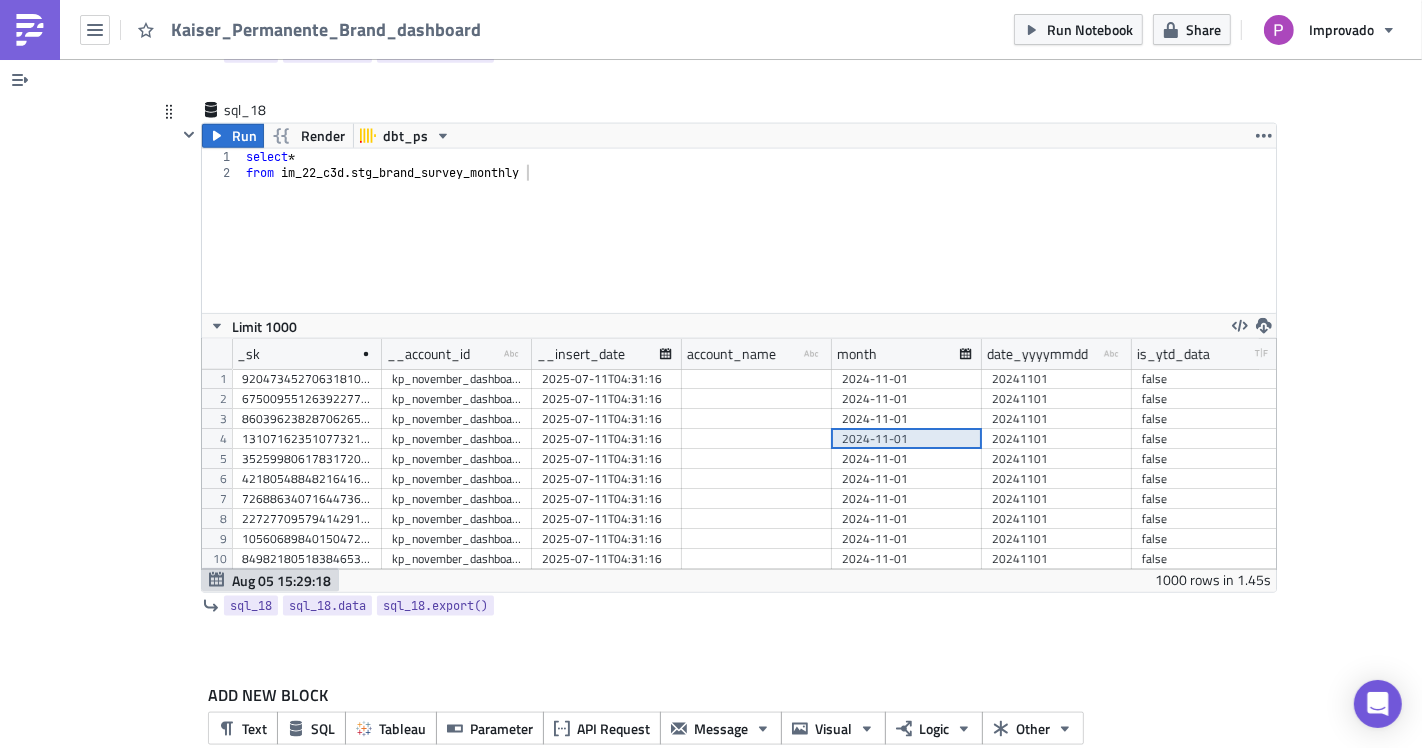 drag, startPoint x: 996, startPoint y: 410, endPoint x: 1128, endPoint y: 412, distance: 132.01515 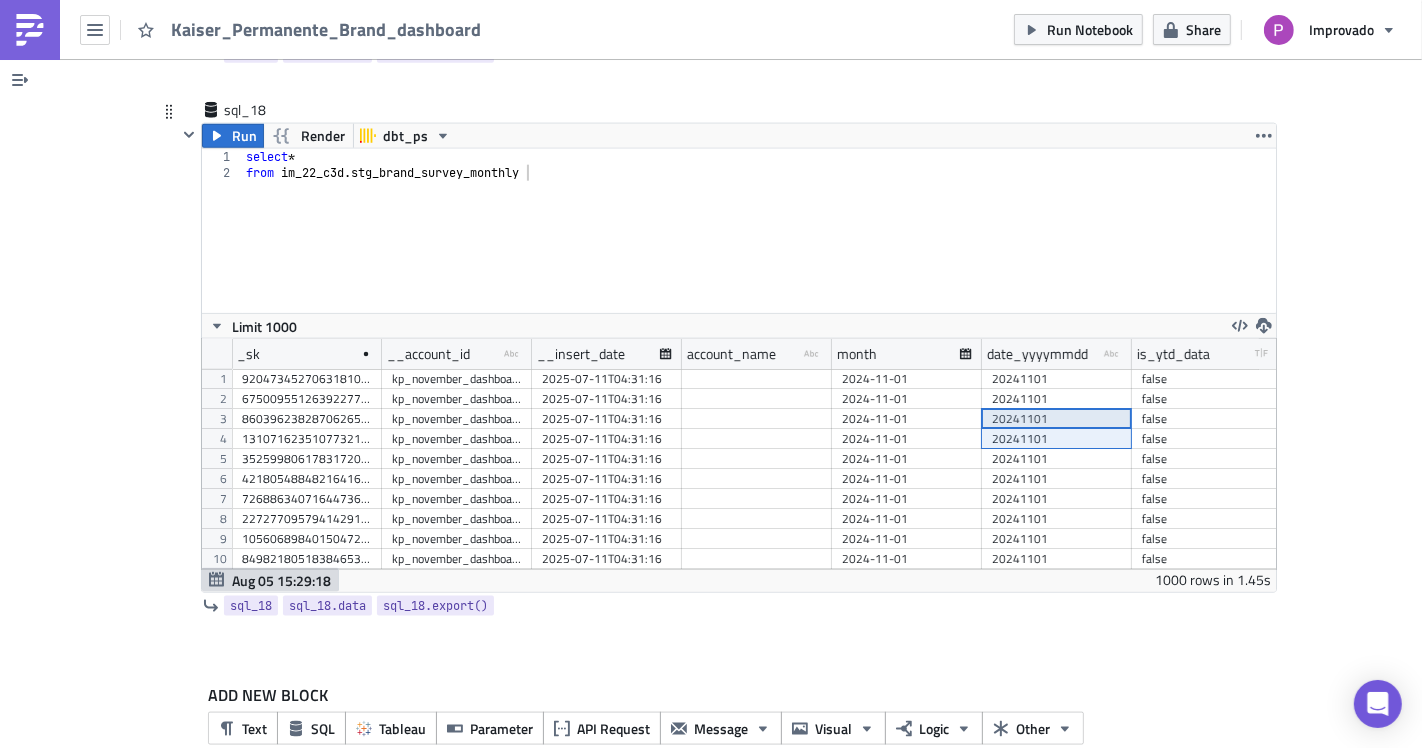 click on "false" at bounding box center (1207, 439) 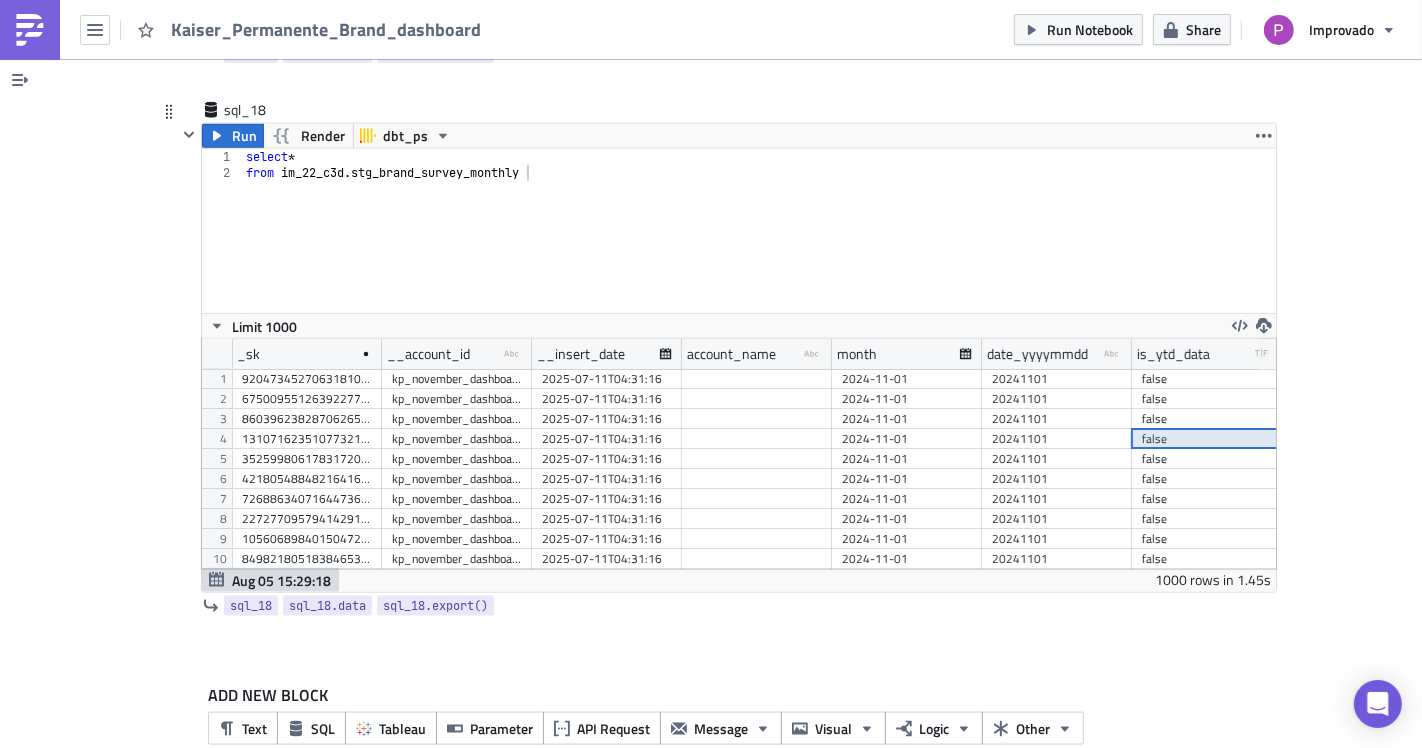 click on "2024-11-01" at bounding box center [907, 439] 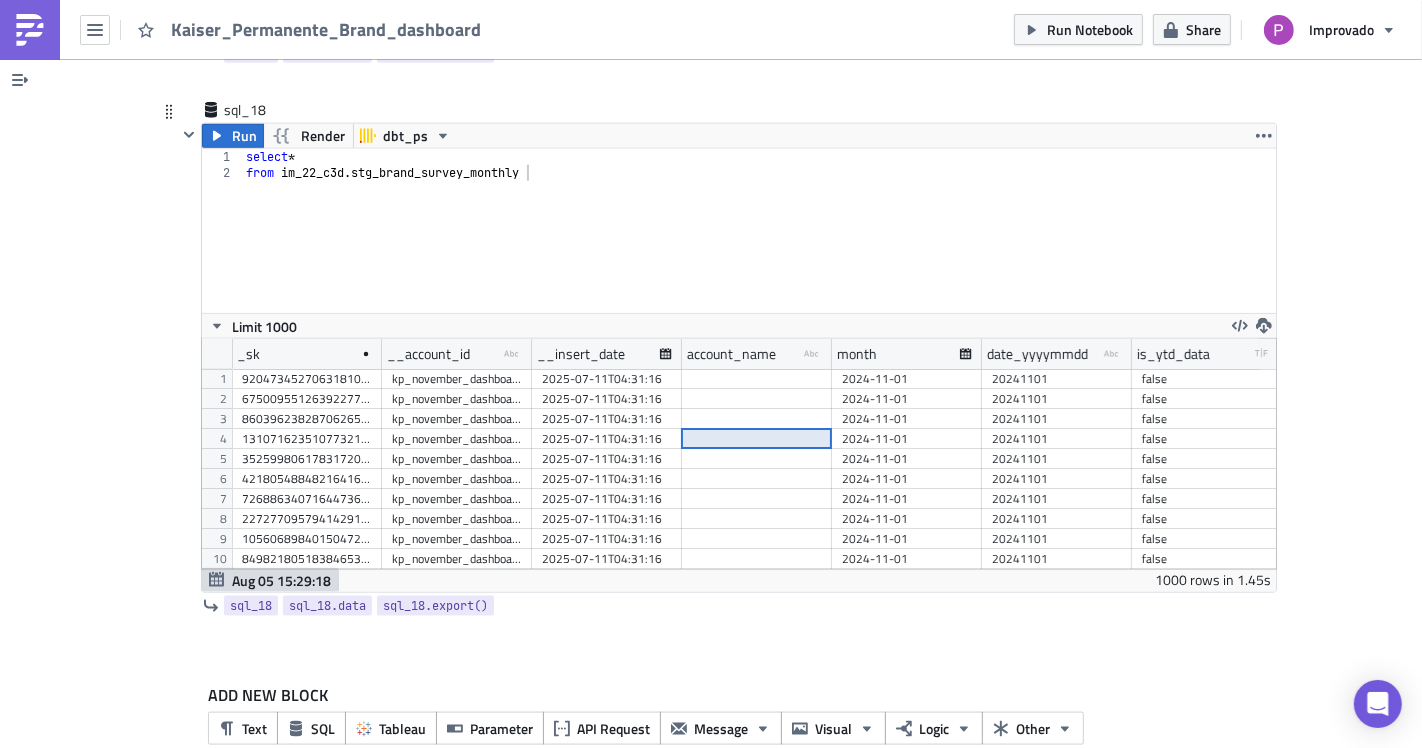 click at bounding box center [757, 439] 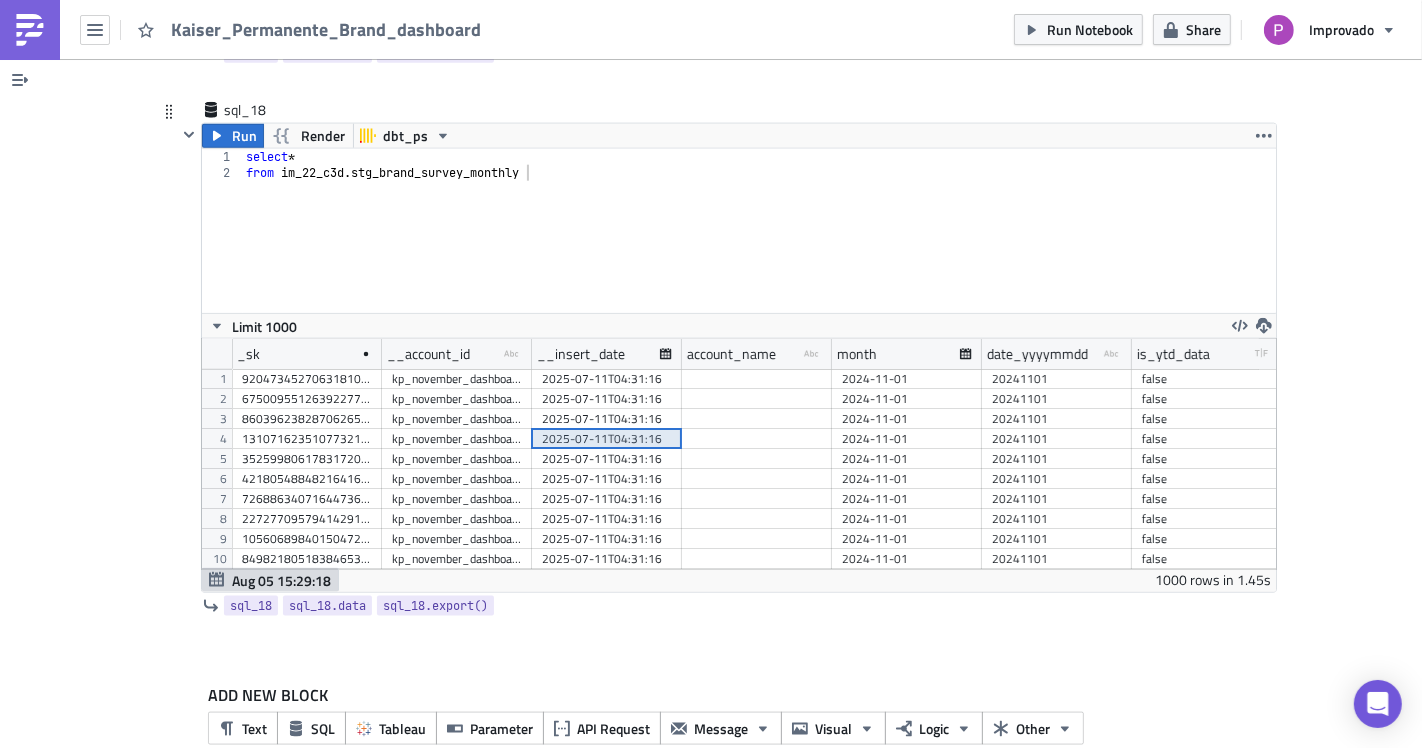 click on "2025-07-11T04:31:16" at bounding box center [607, 439] 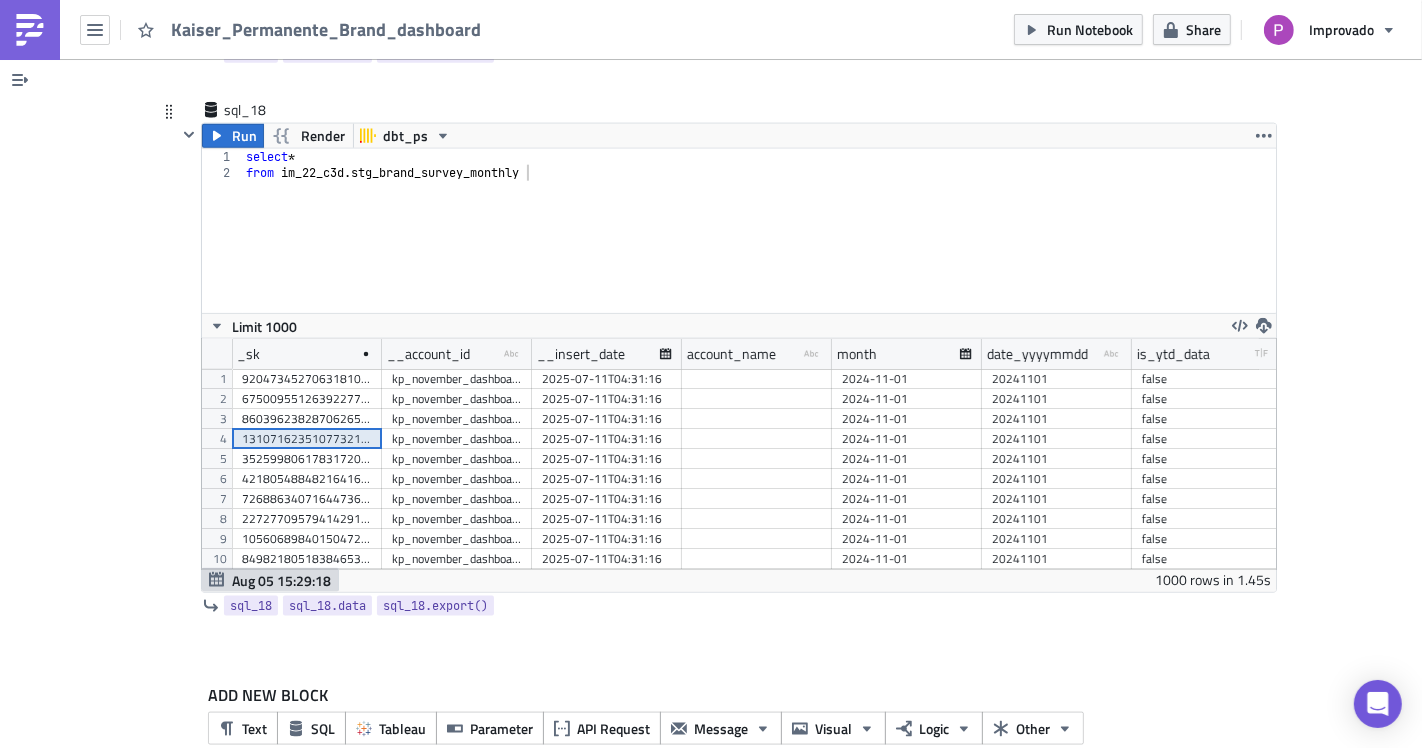 click on "13107162351077321523" at bounding box center [307, 439] 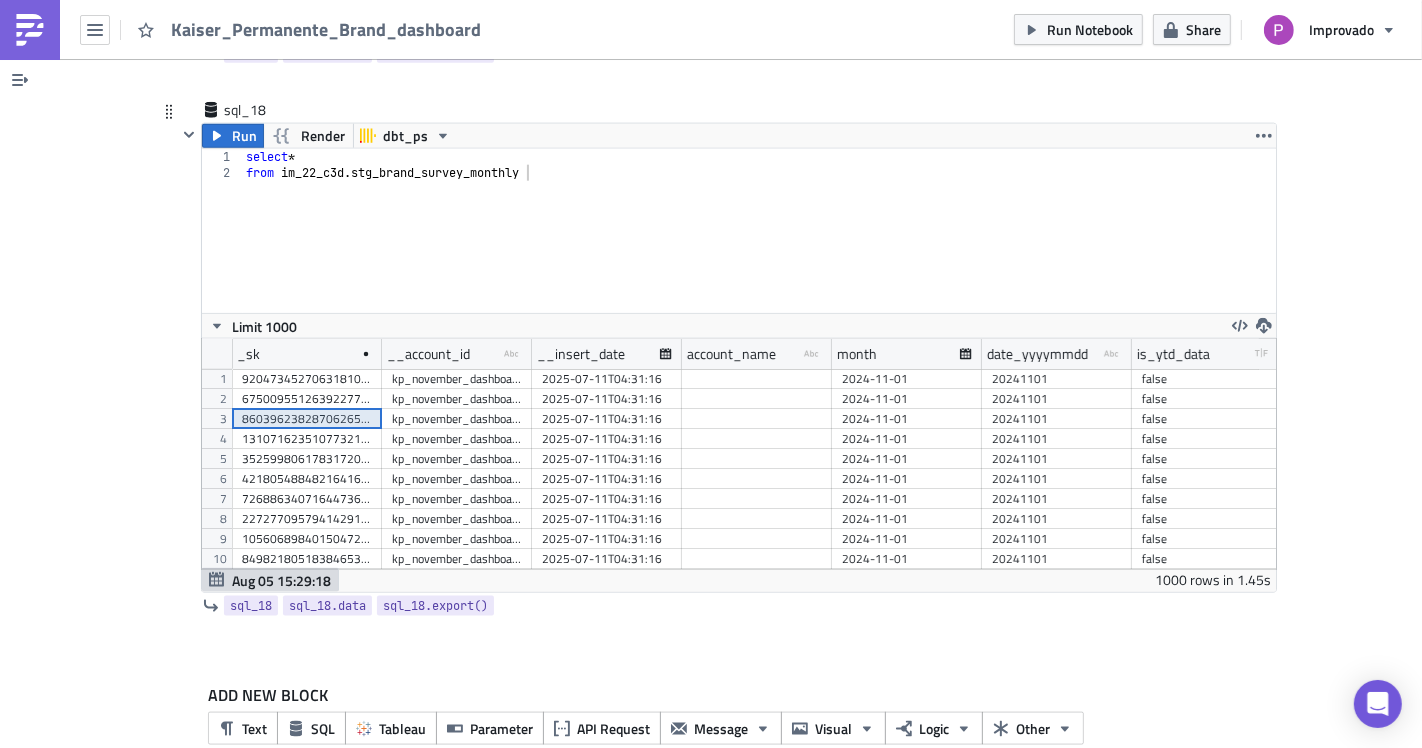 drag, startPoint x: 332, startPoint y: 406, endPoint x: 610, endPoint y: 378, distance: 279.40652 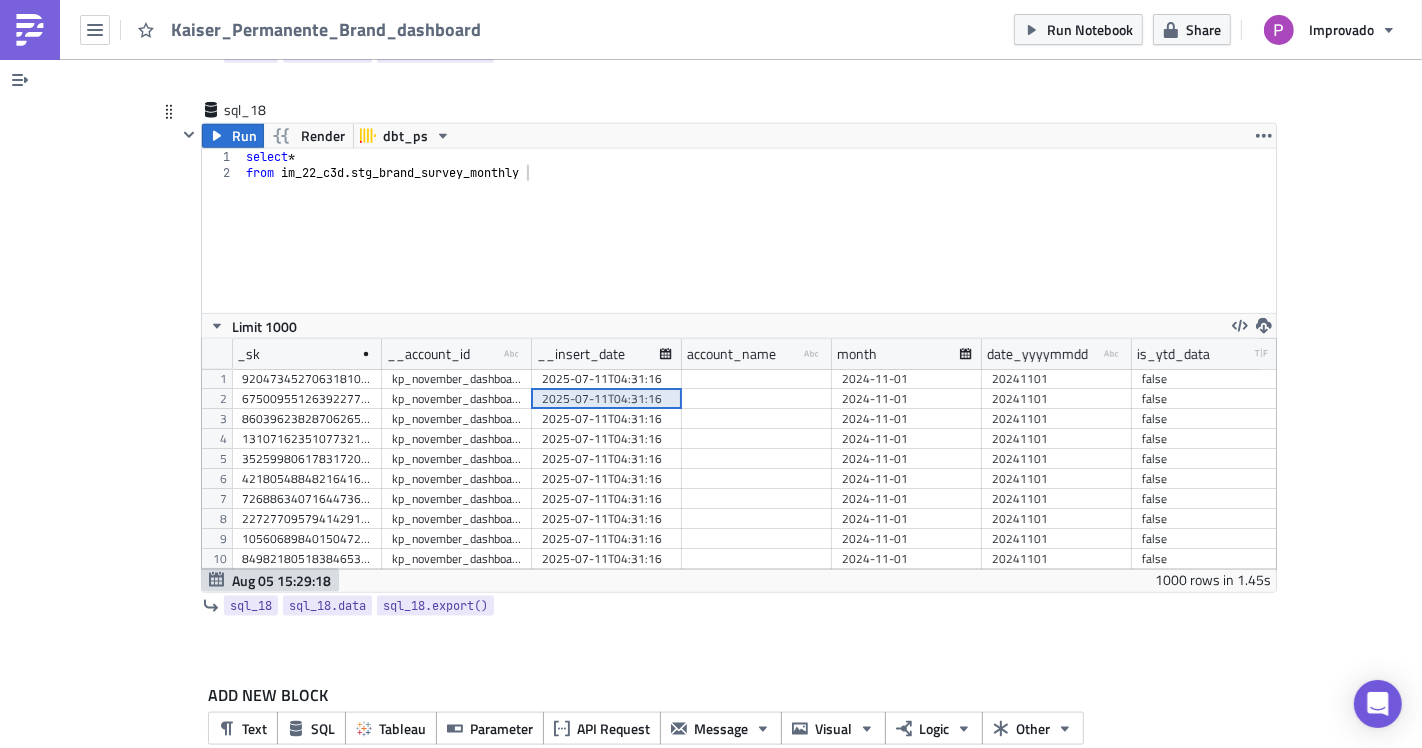 click at bounding box center (757, 399) 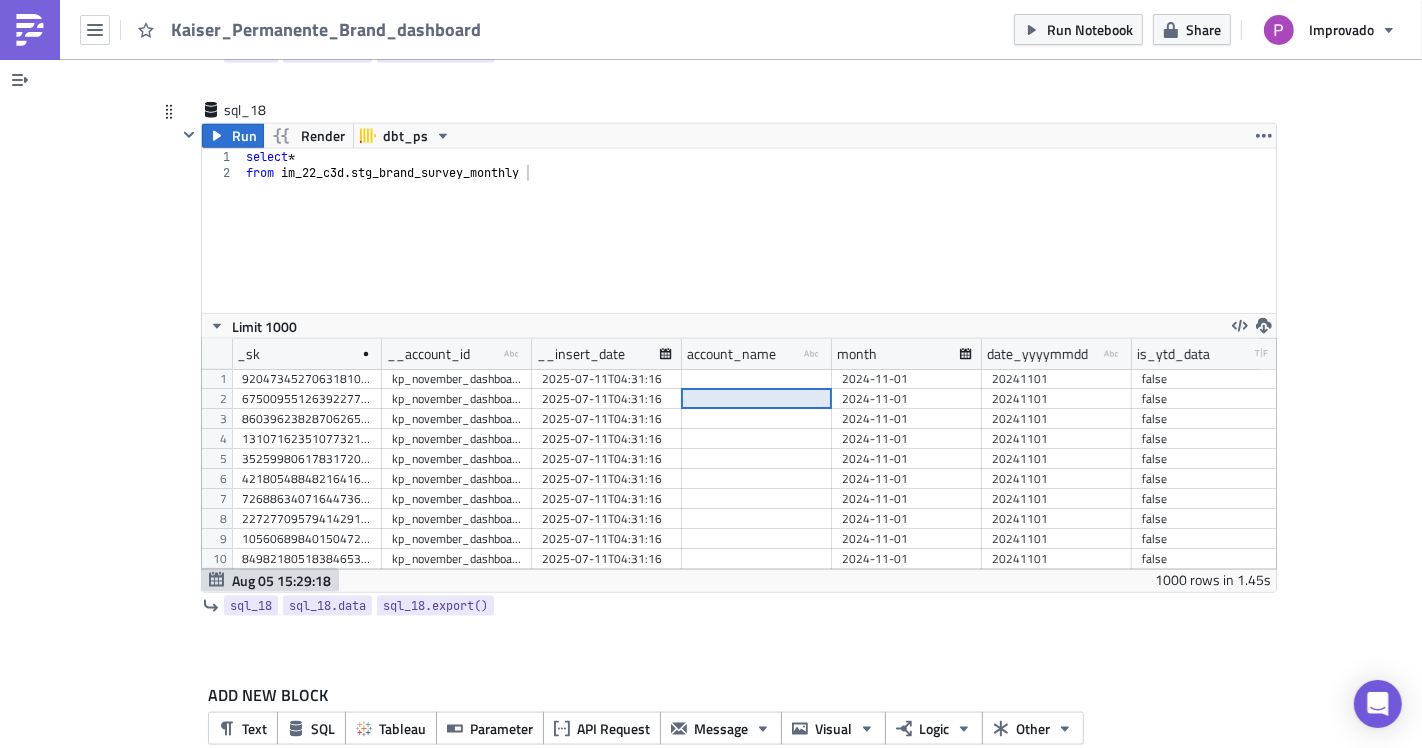 click on "20241101" at bounding box center [1057, 399] 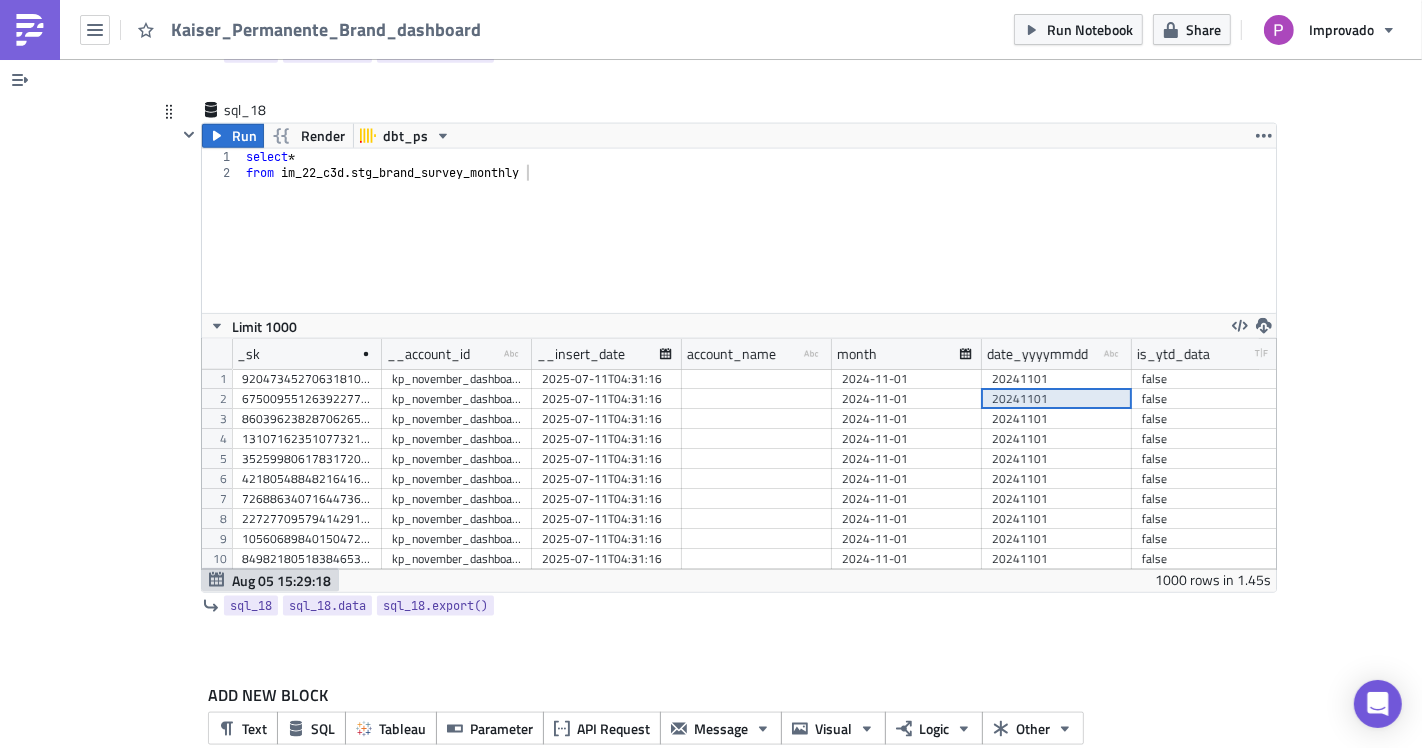 click on "20241101" at bounding box center [1057, 399] 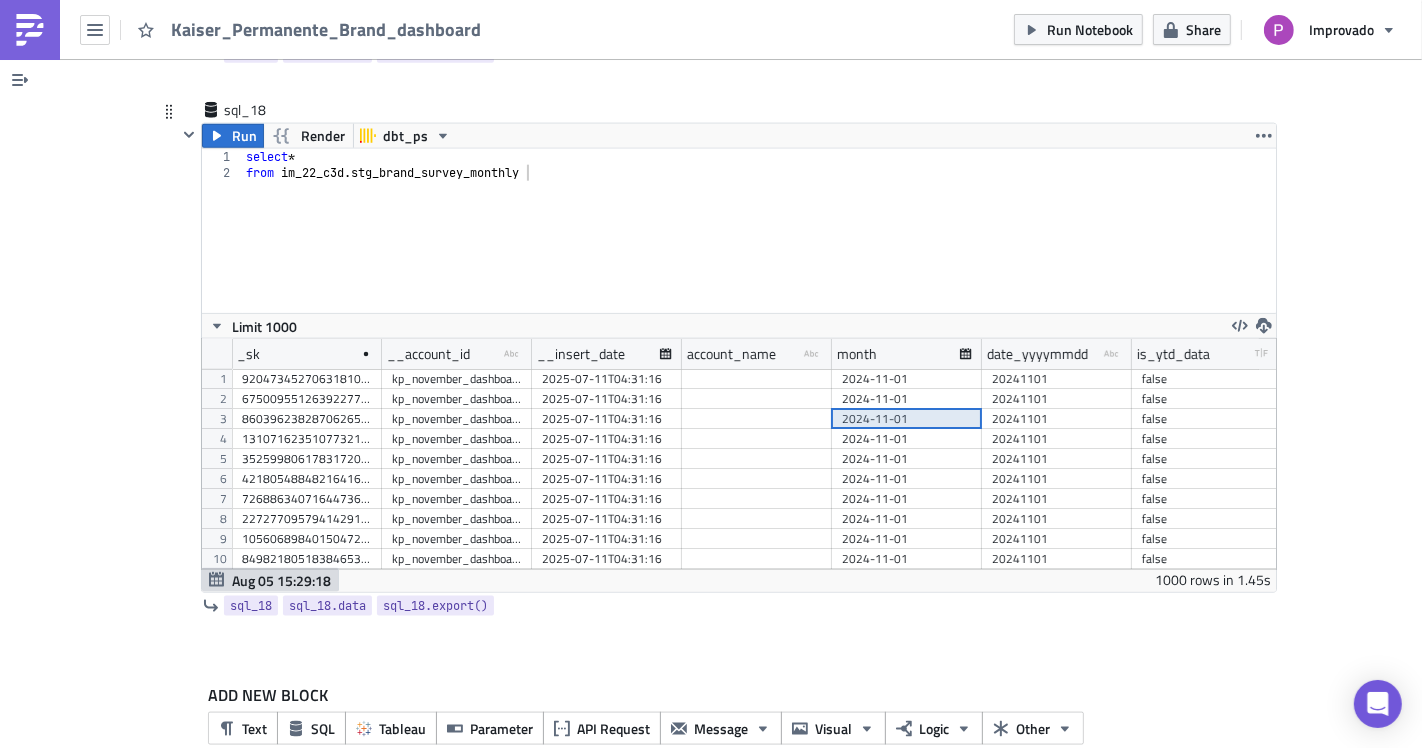 click on "2025-07-11T04:31:16" at bounding box center (607, 439) 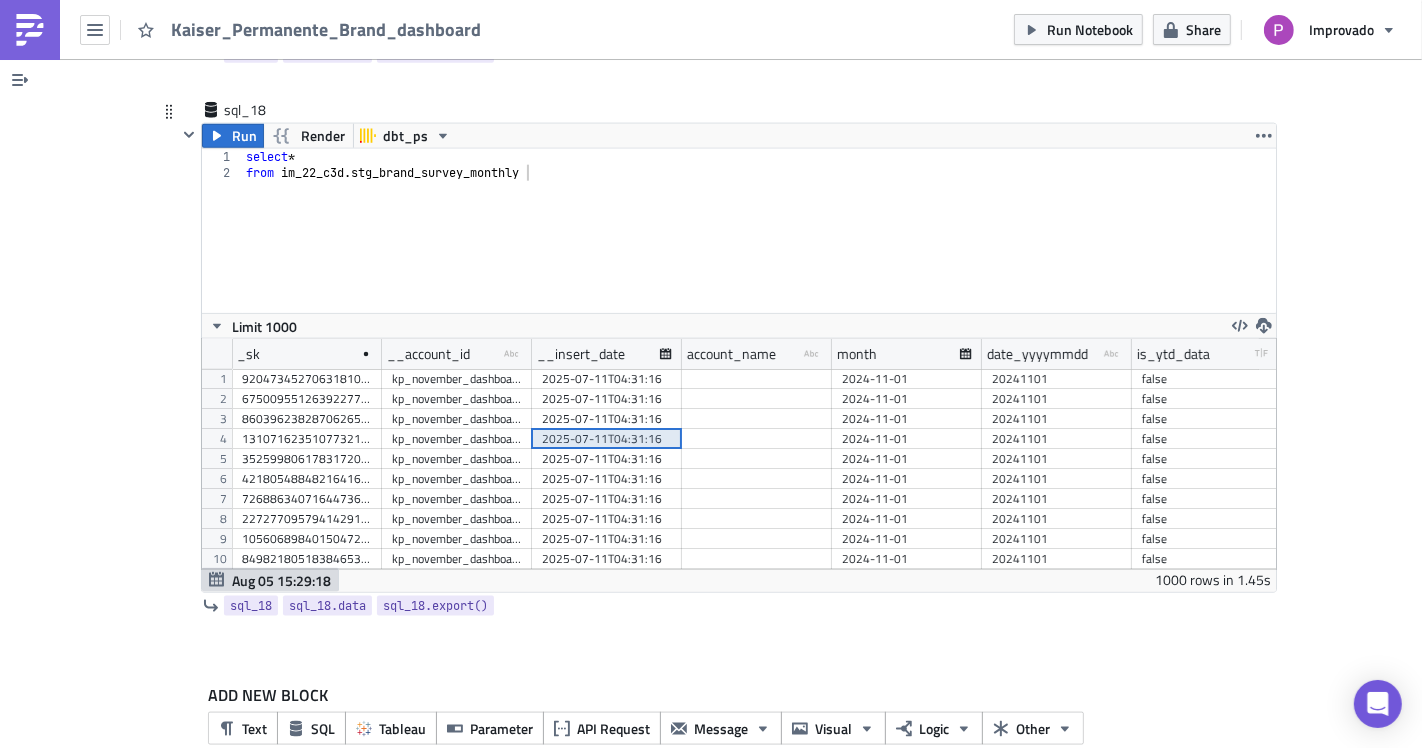 click on "kp_november_dashboard_export_by_region_copy" at bounding box center [457, 439] 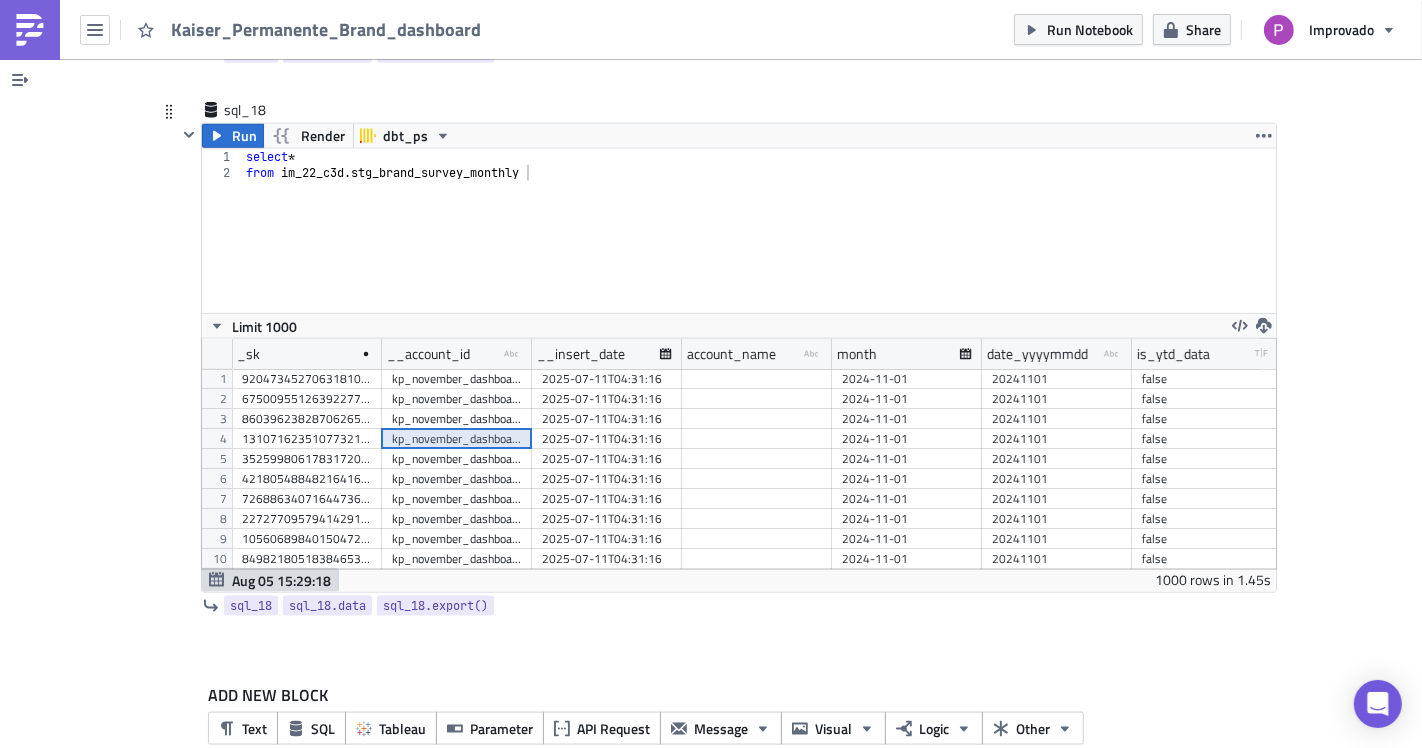 click on "13107162351077321523" at bounding box center (307, 439) 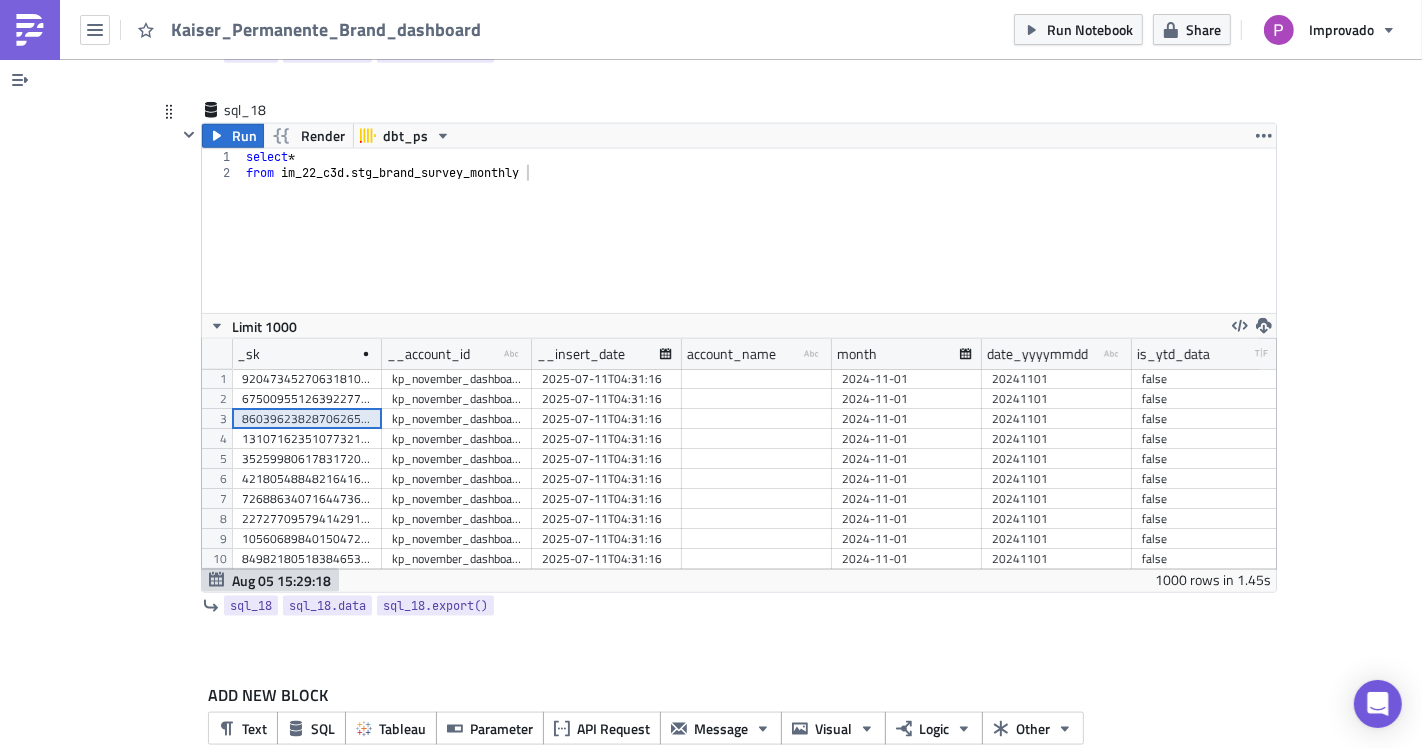 click on "2025-07-11T04:31:16" at bounding box center [607, 439] 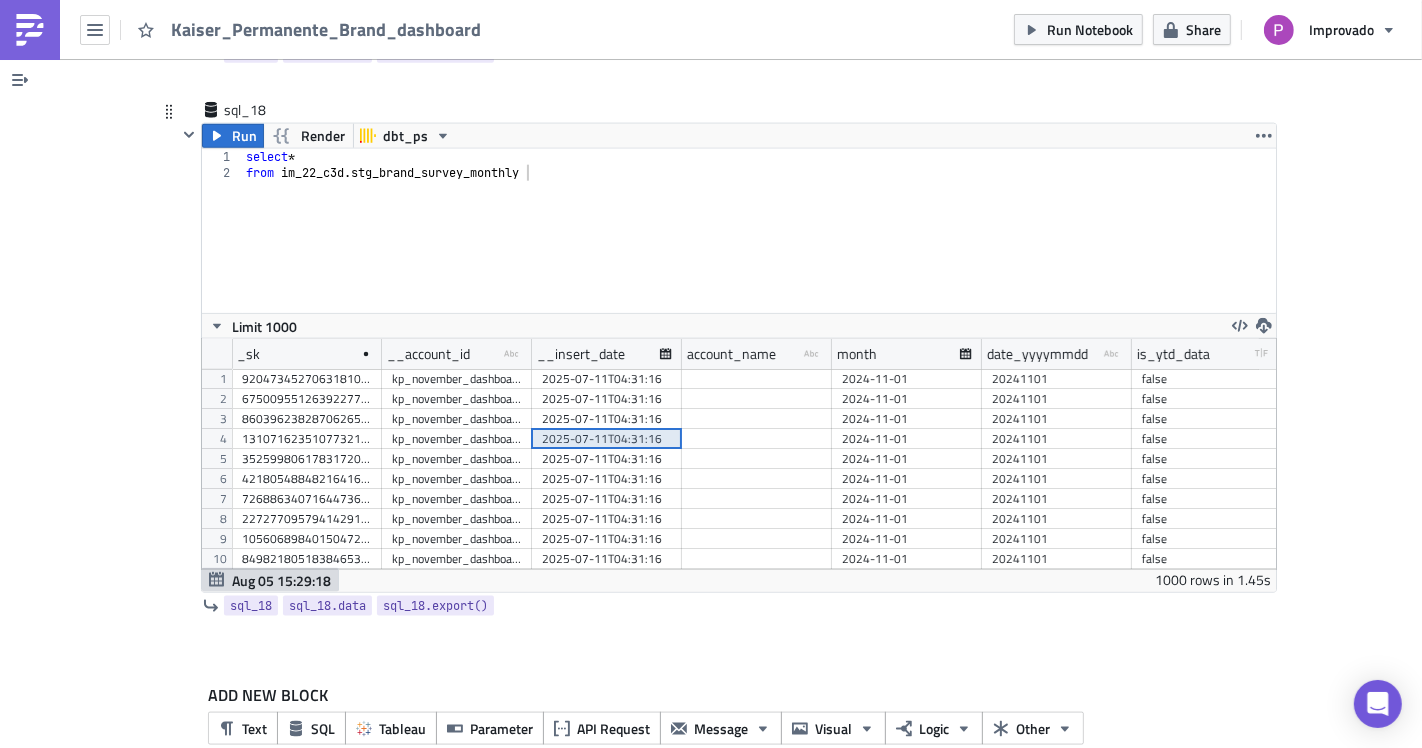 click on "2024-11-01" at bounding box center (907, 439) 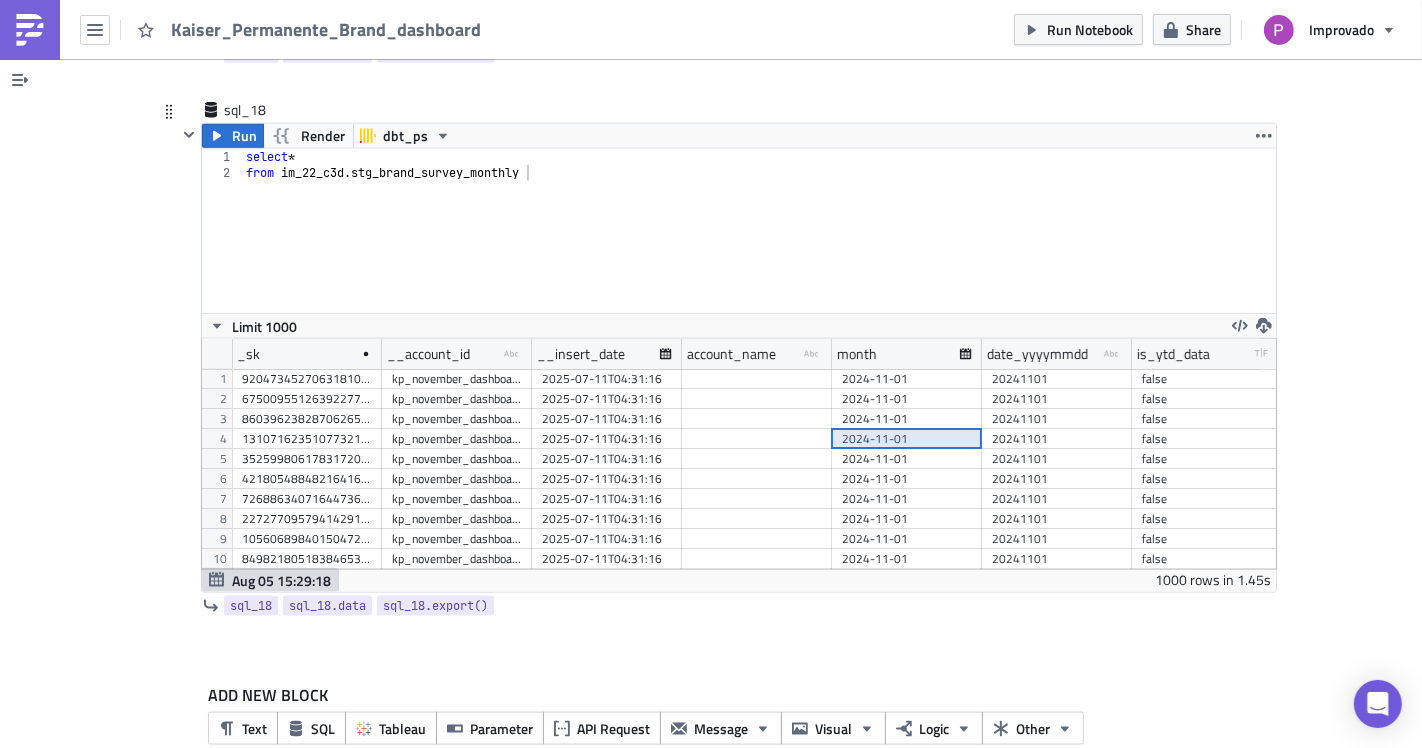 click on "20241101" at bounding box center [1057, 439] 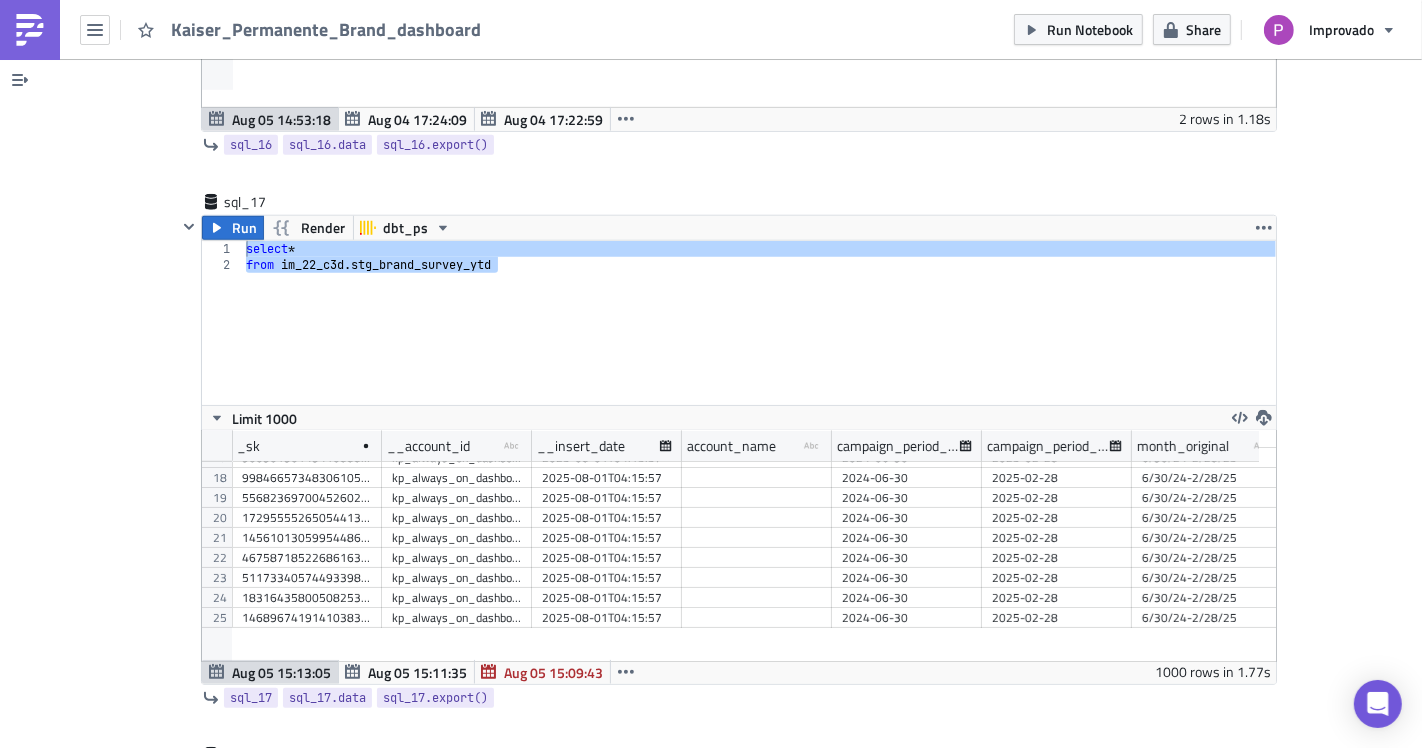 scroll, scrollTop: 7755, scrollLeft: 0, axis: vertical 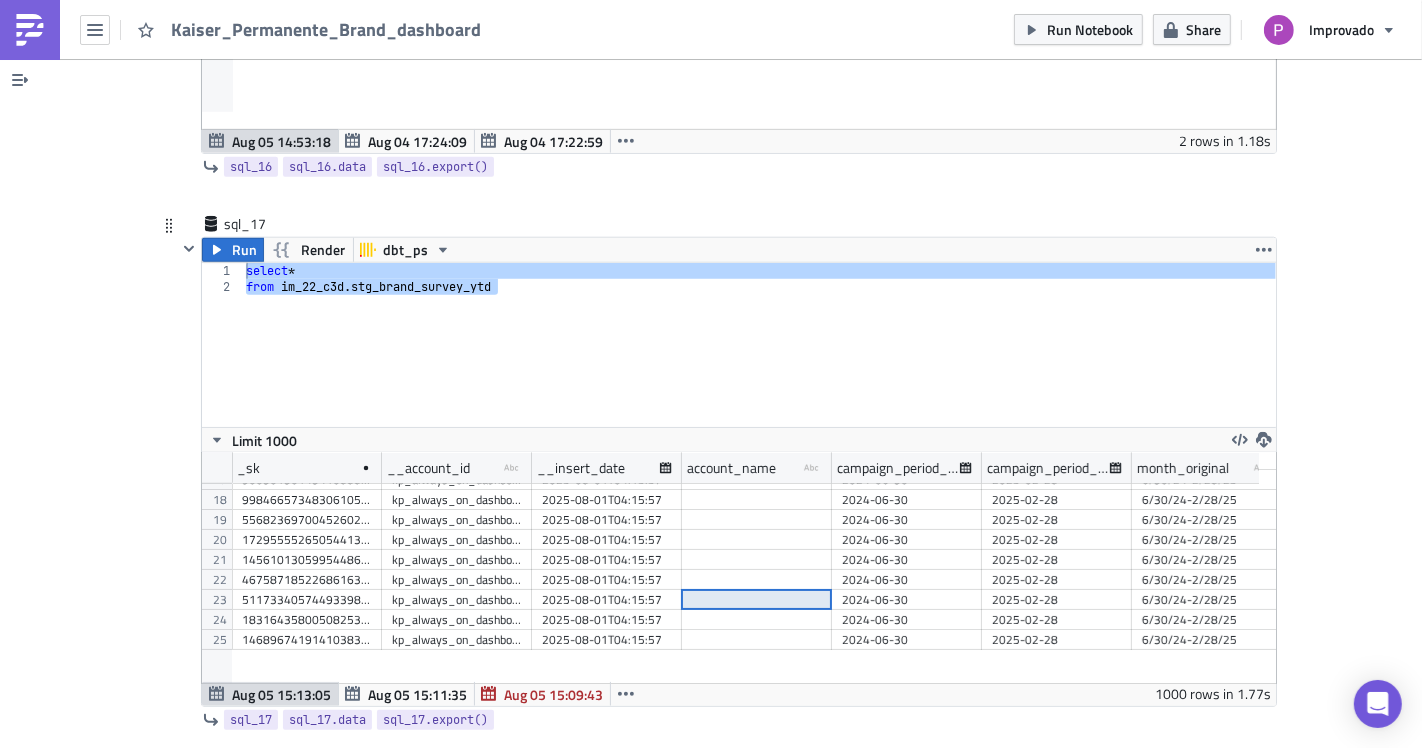 click at bounding box center [757, 600] 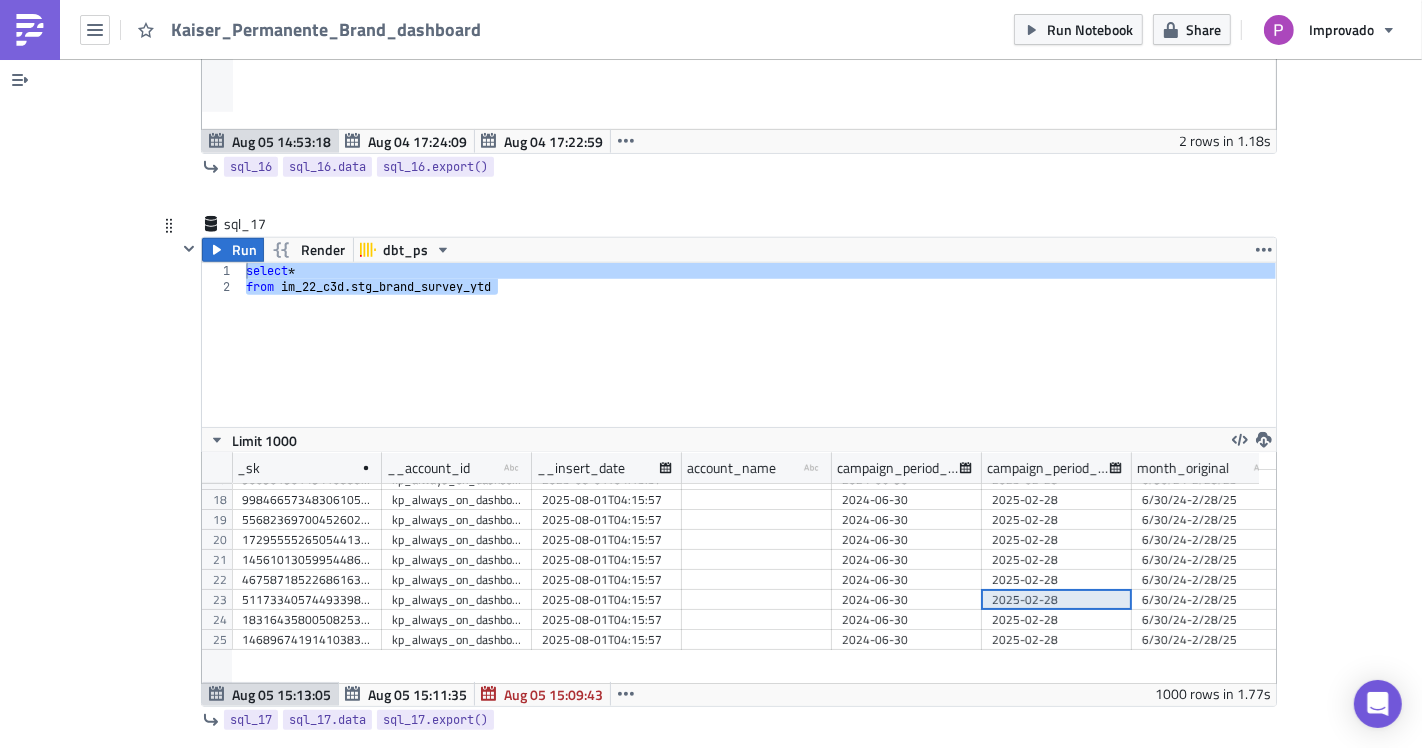 click on "2025-02-28" at bounding box center (1057, 600) 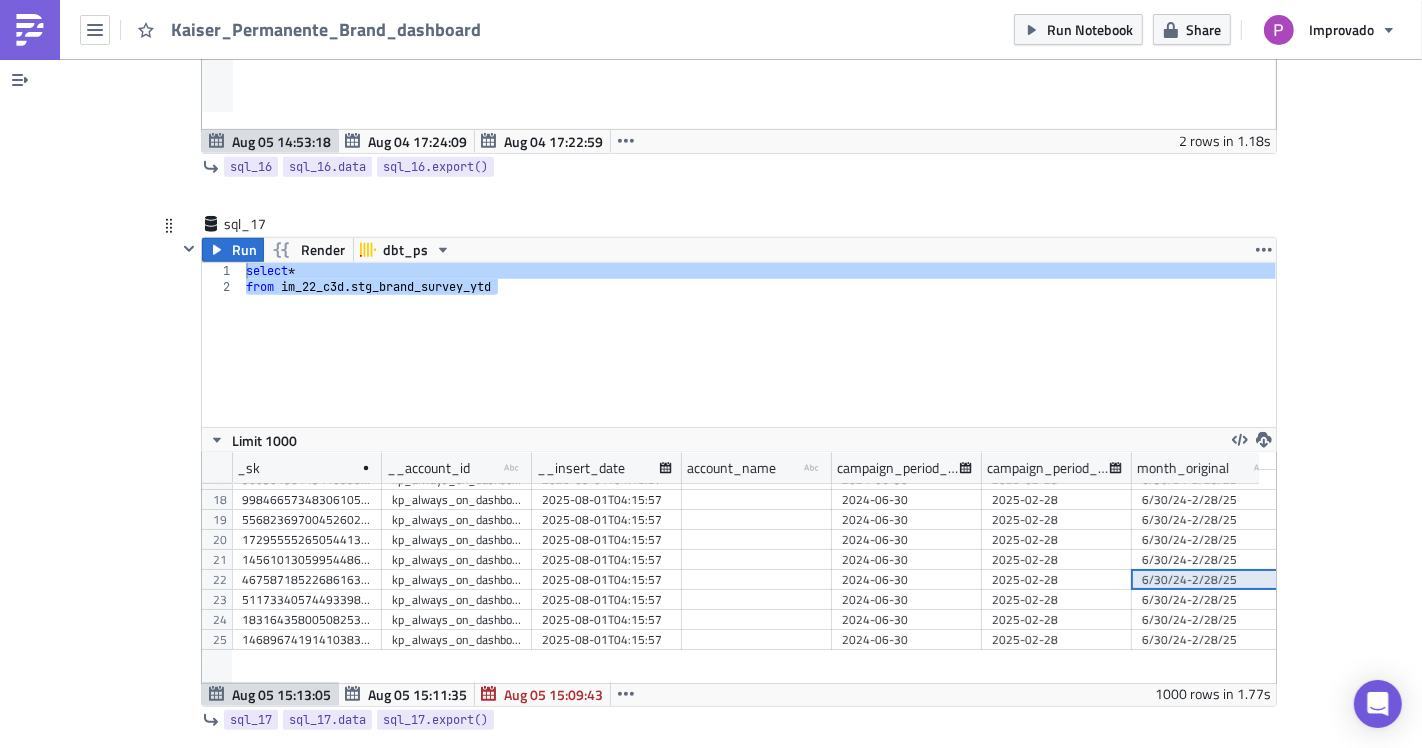 click on "6/30/24-2/28/25" at bounding box center (1207, 520) 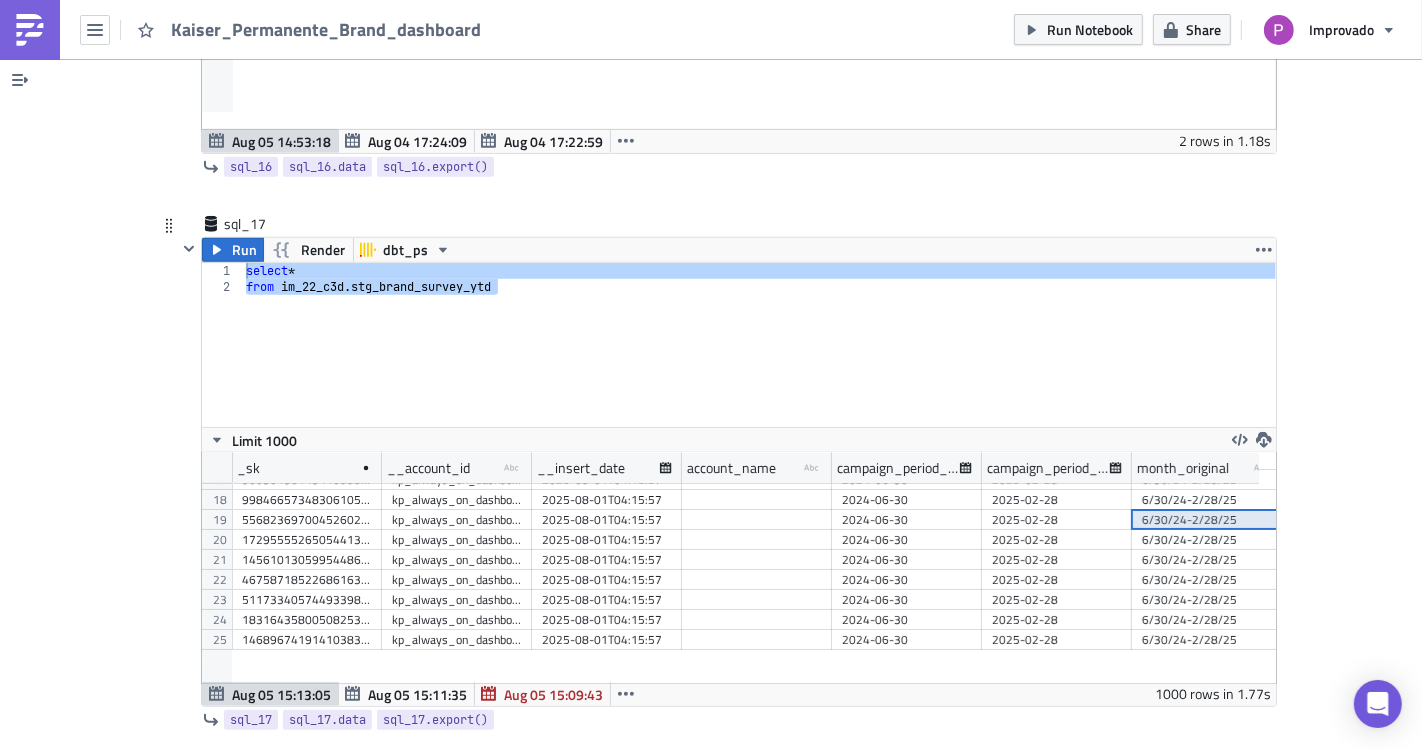 click on "6/30/24-2/28/25" at bounding box center [1207, 580] 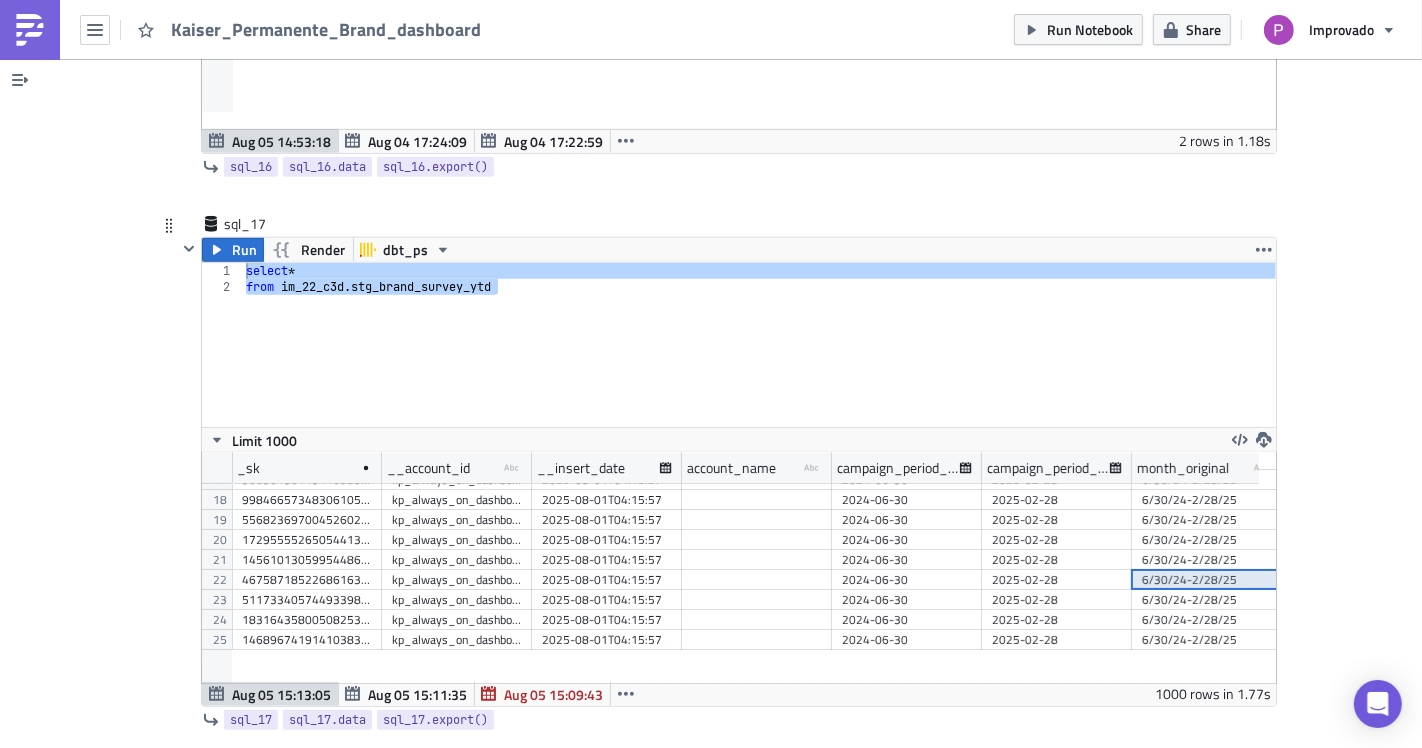 click on "2025-02-28" at bounding box center (1057, 580) 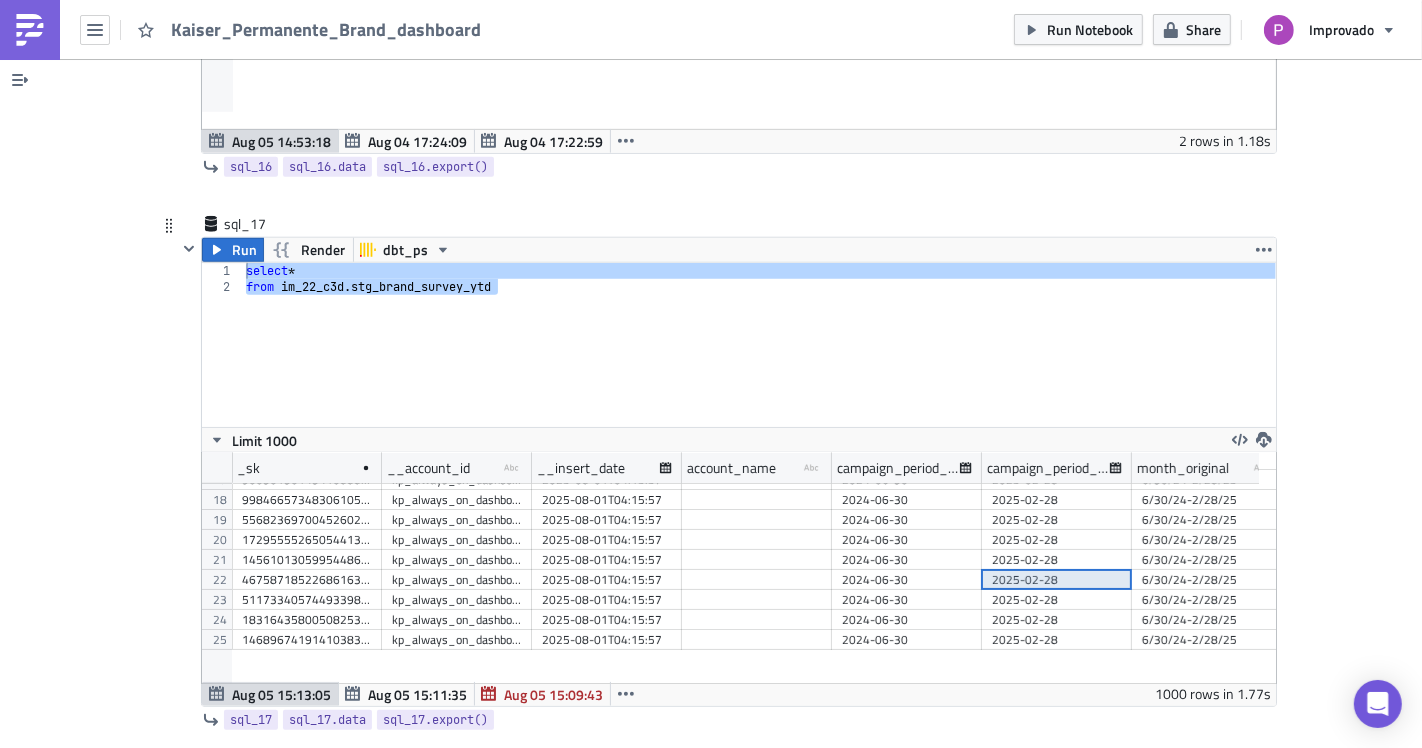 click on "2024-06-30" at bounding box center [907, 560] 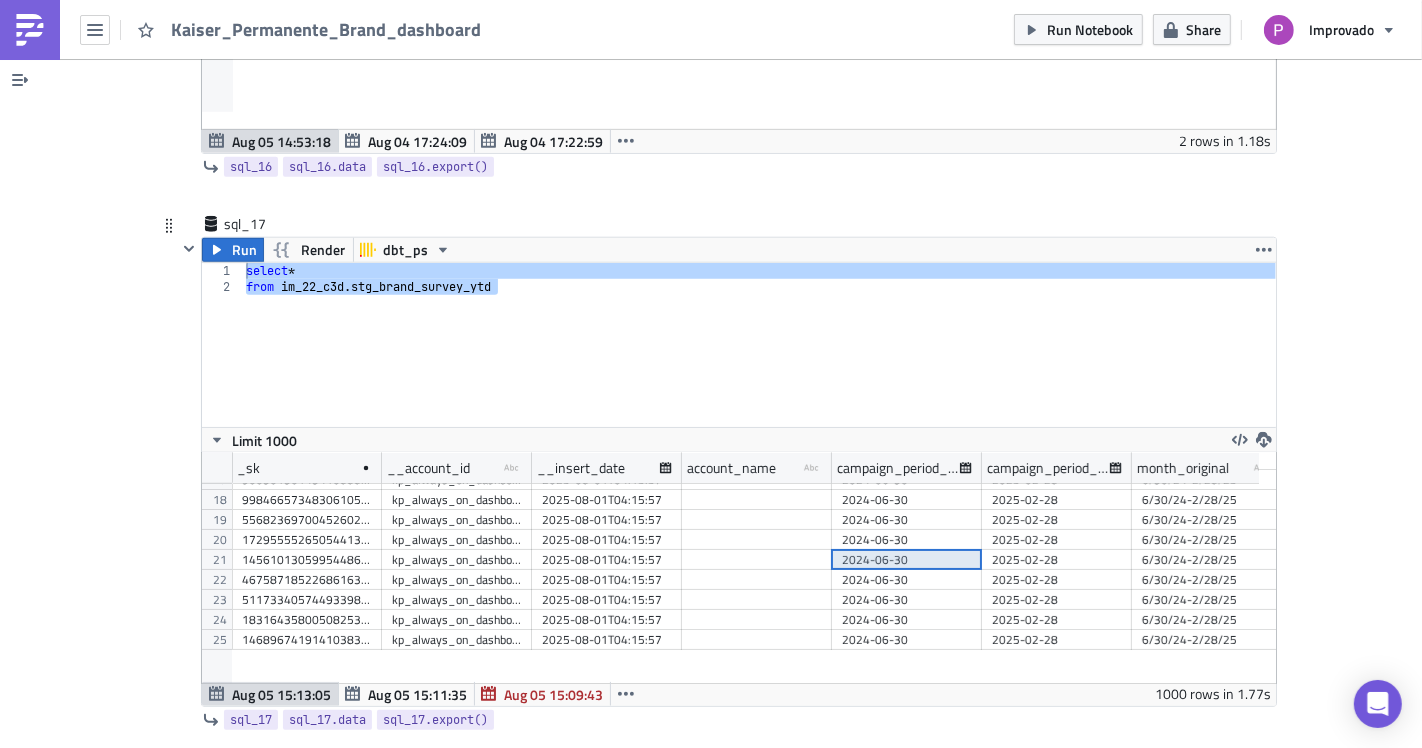 click on "2024-06-30" at bounding box center [907, 560] 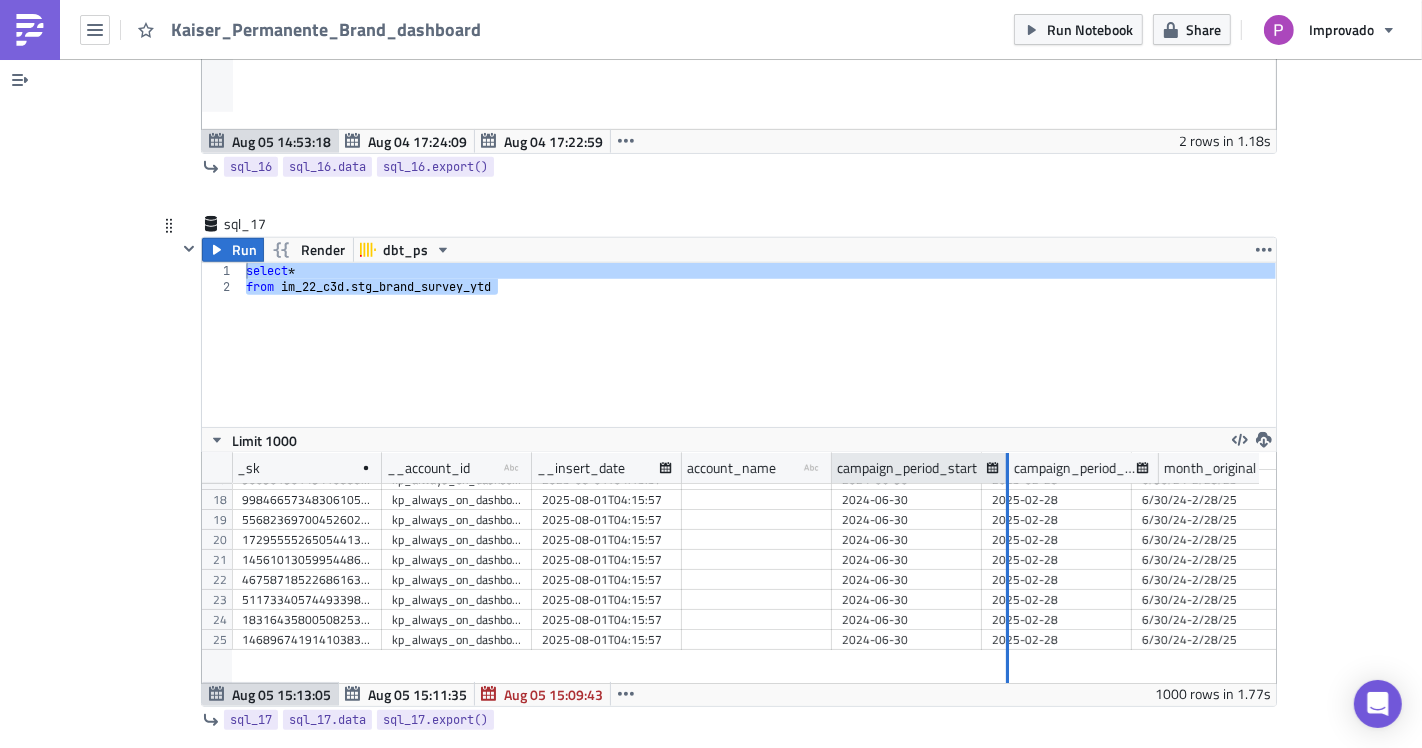 drag, startPoint x: 969, startPoint y: 445, endPoint x: 995, endPoint y: 454, distance: 27.513634 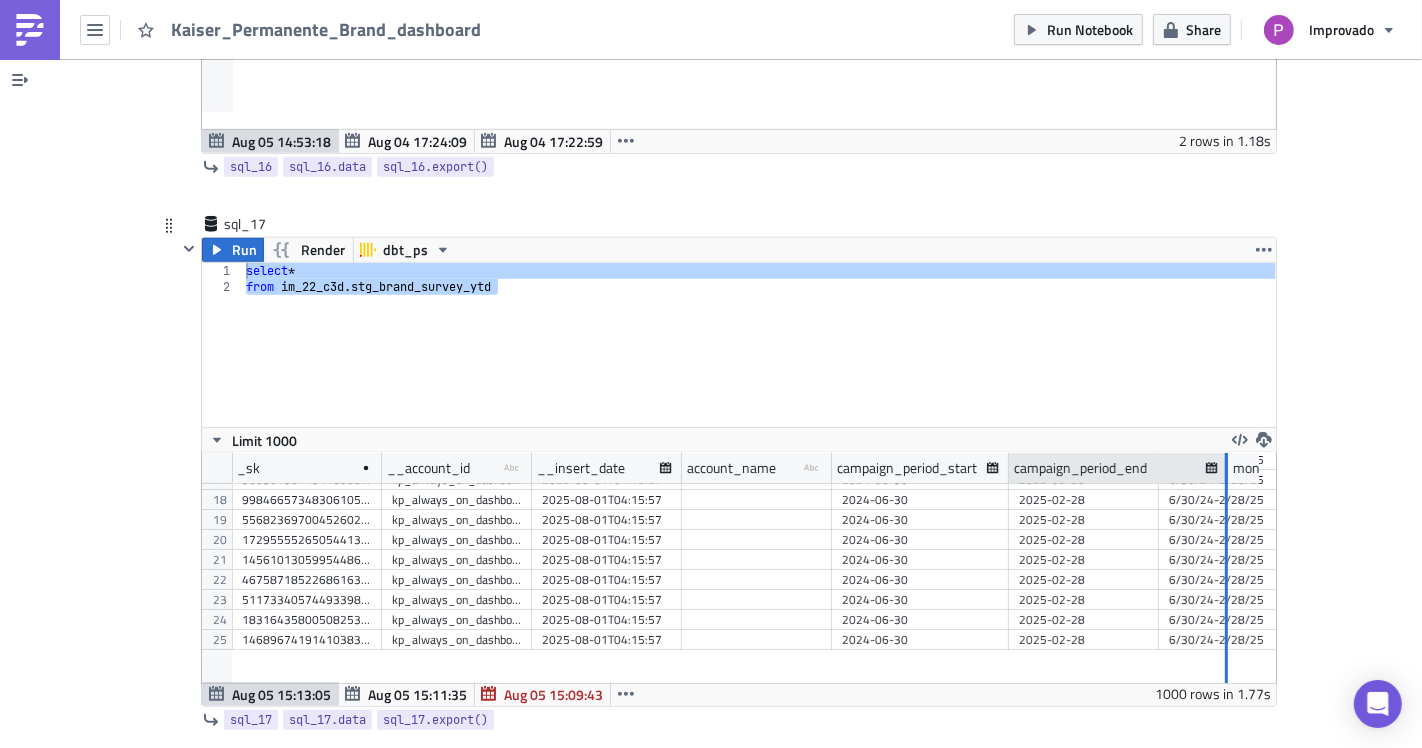 drag, startPoint x: 1146, startPoint y: 450, endPoint x: 1216, endPoint y: 460, distance: 70.71068 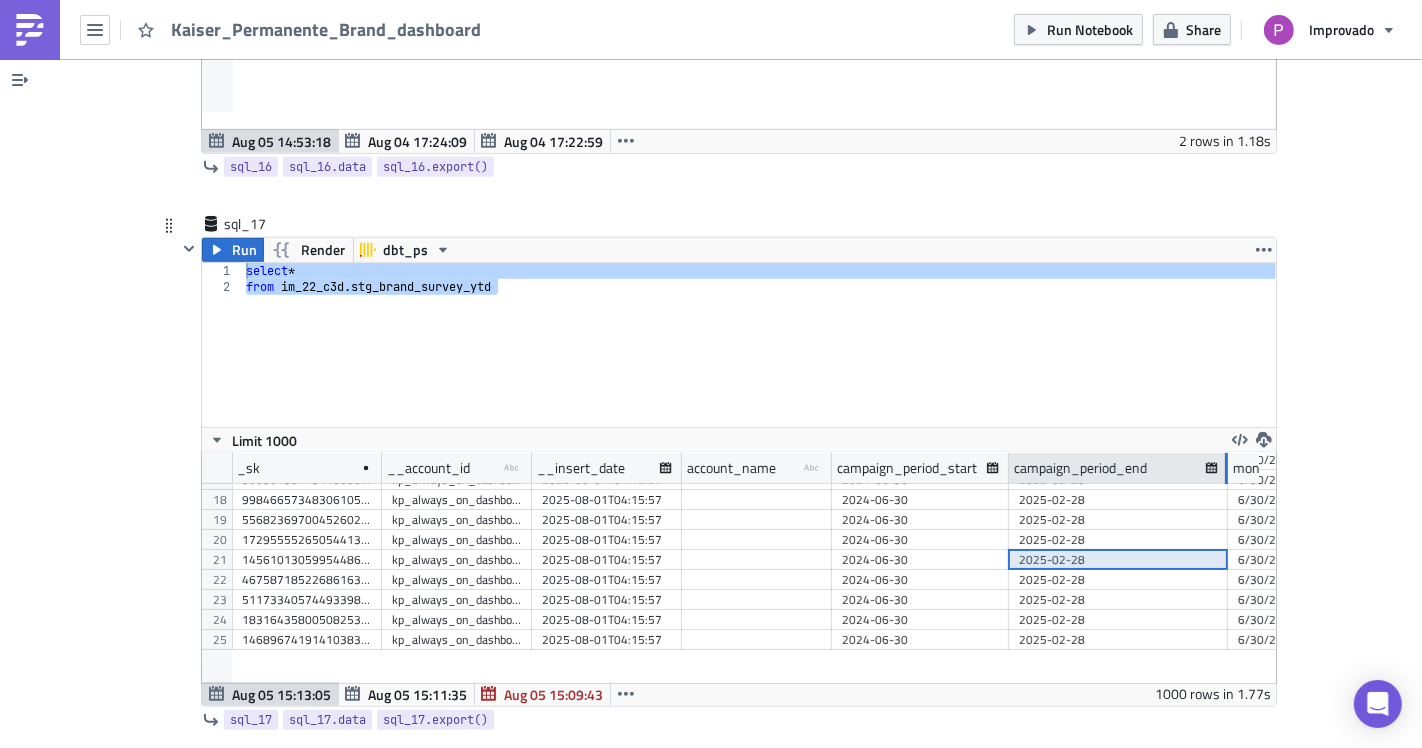 drag, startPoint x: 1217, startPoint y: 451, endPoint x: 1183, endPoint y: 456, distance: 34.36568 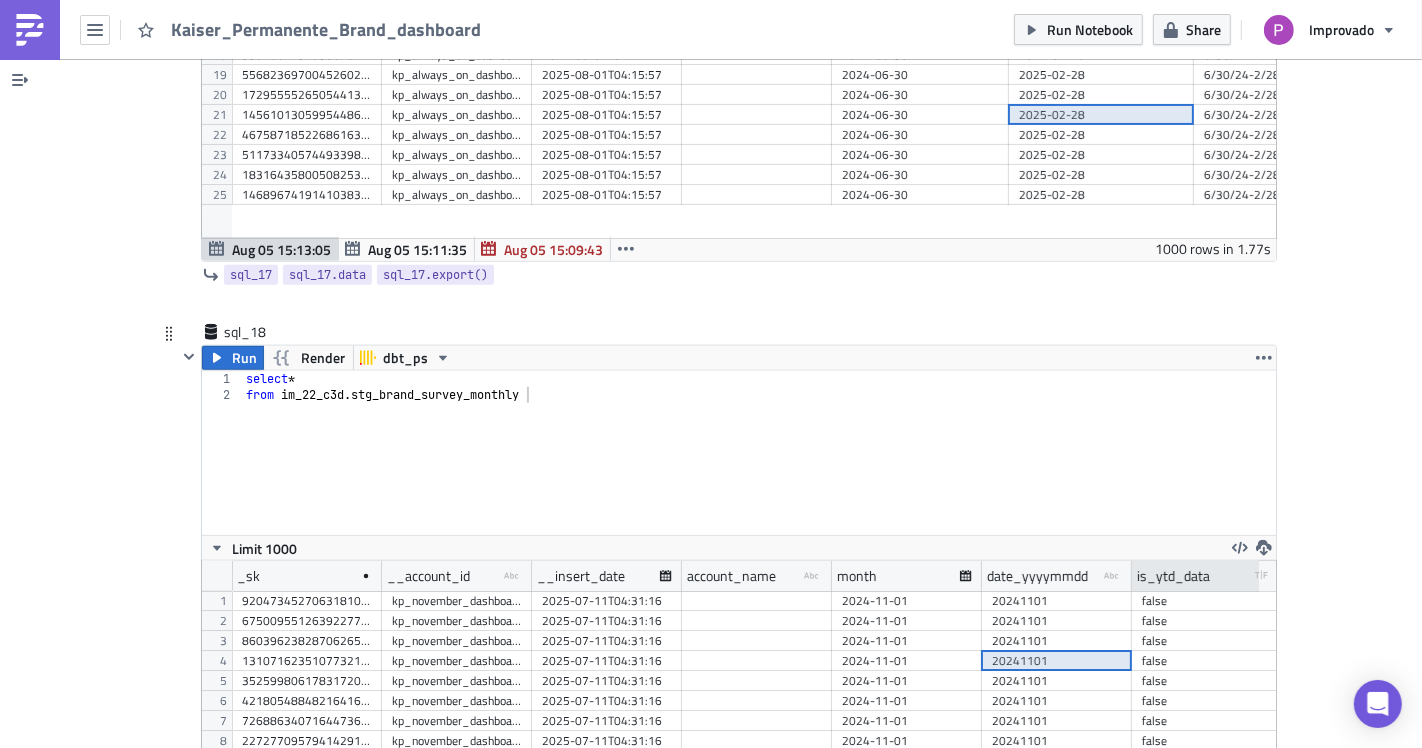 scroll, scrollTop: 8281, scrollLeft: 0, axis: vertical 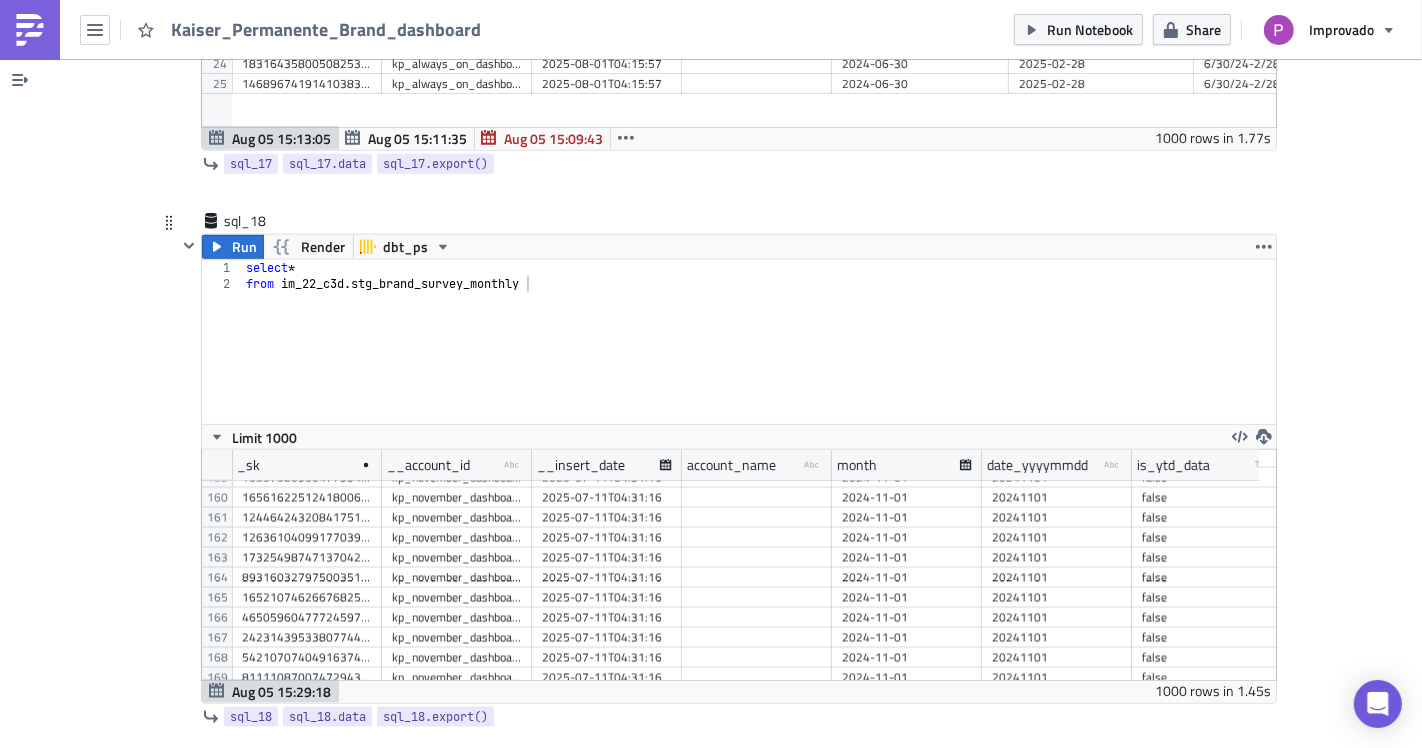 click on "select  * from   im_22_c3d . stg_brand_survey_monthly" at bounding box center (759, 358) 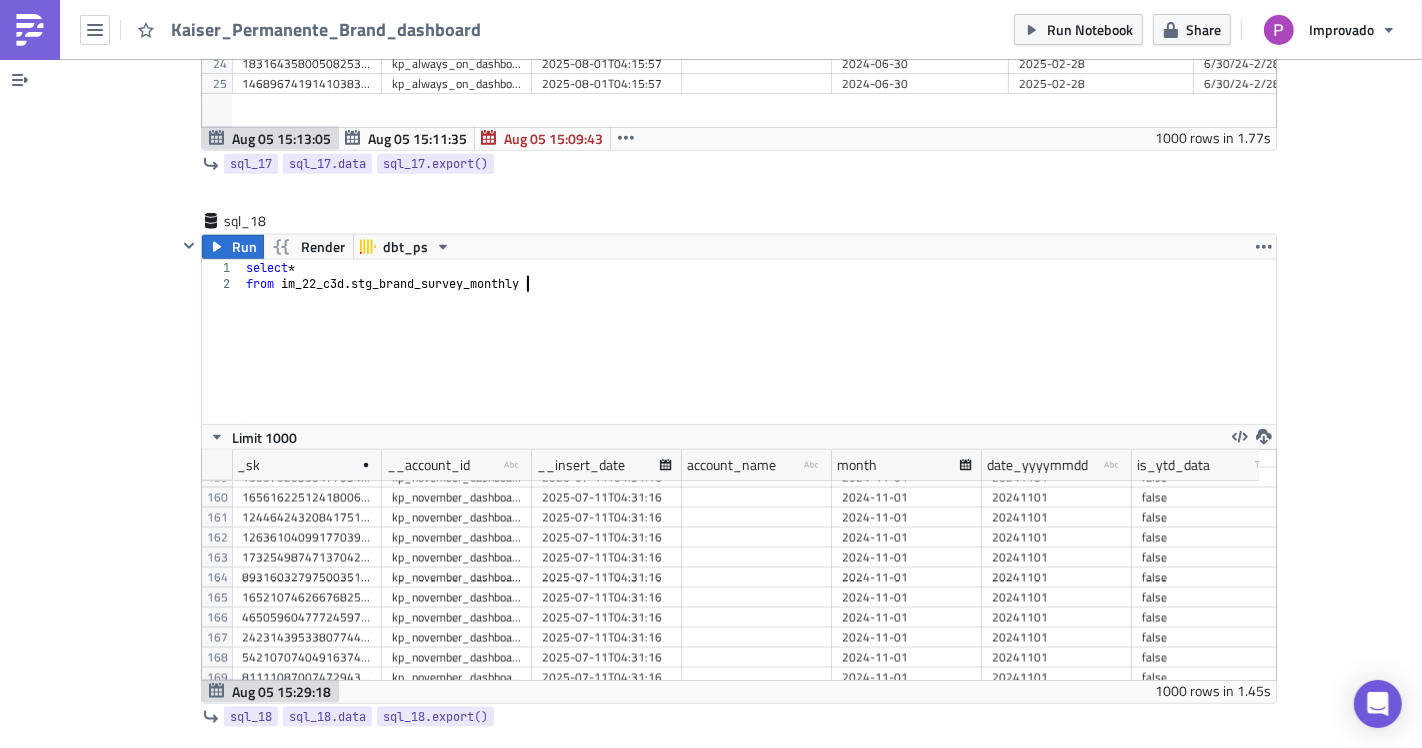 scroll, scrollTop: 3283, scrollLeft: 0, axis: vertical 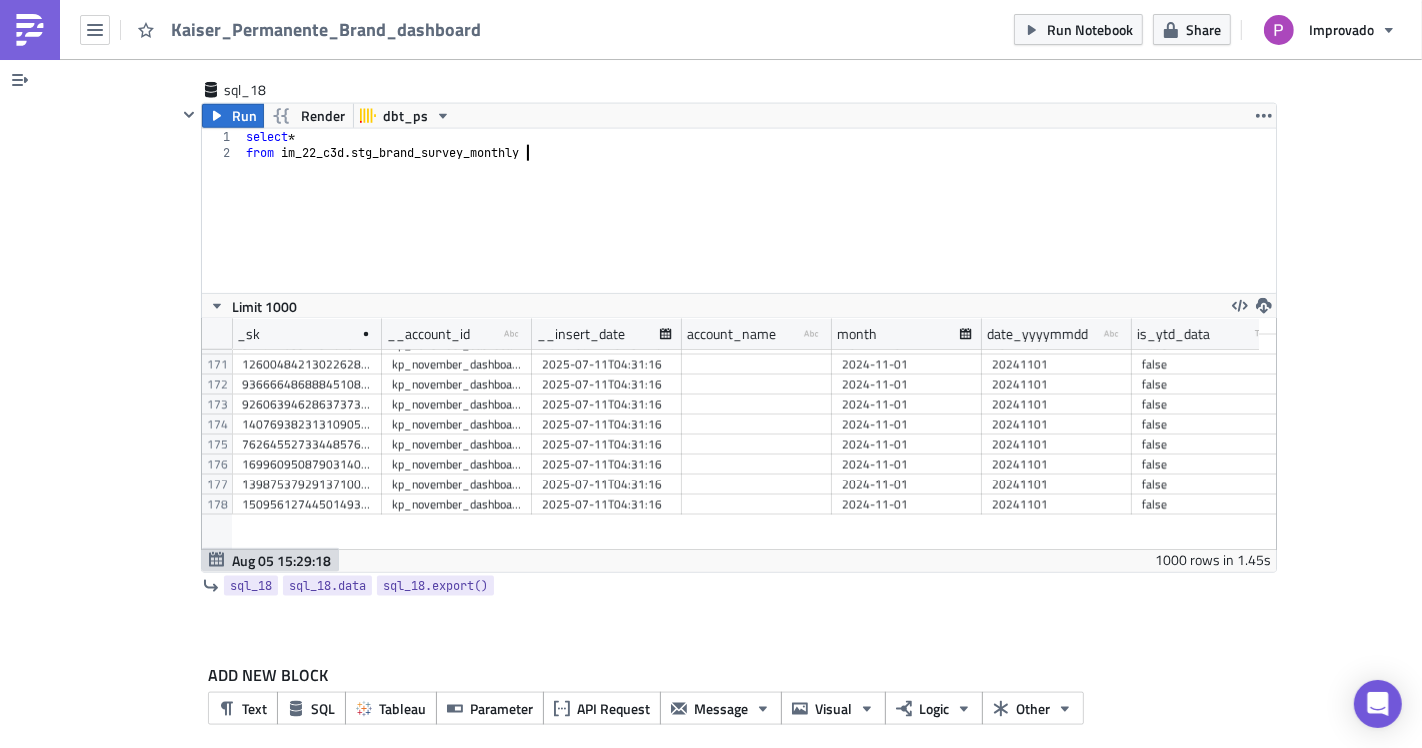 click on "2025-07-11T04:31:16" at bounding box center [607, 485] 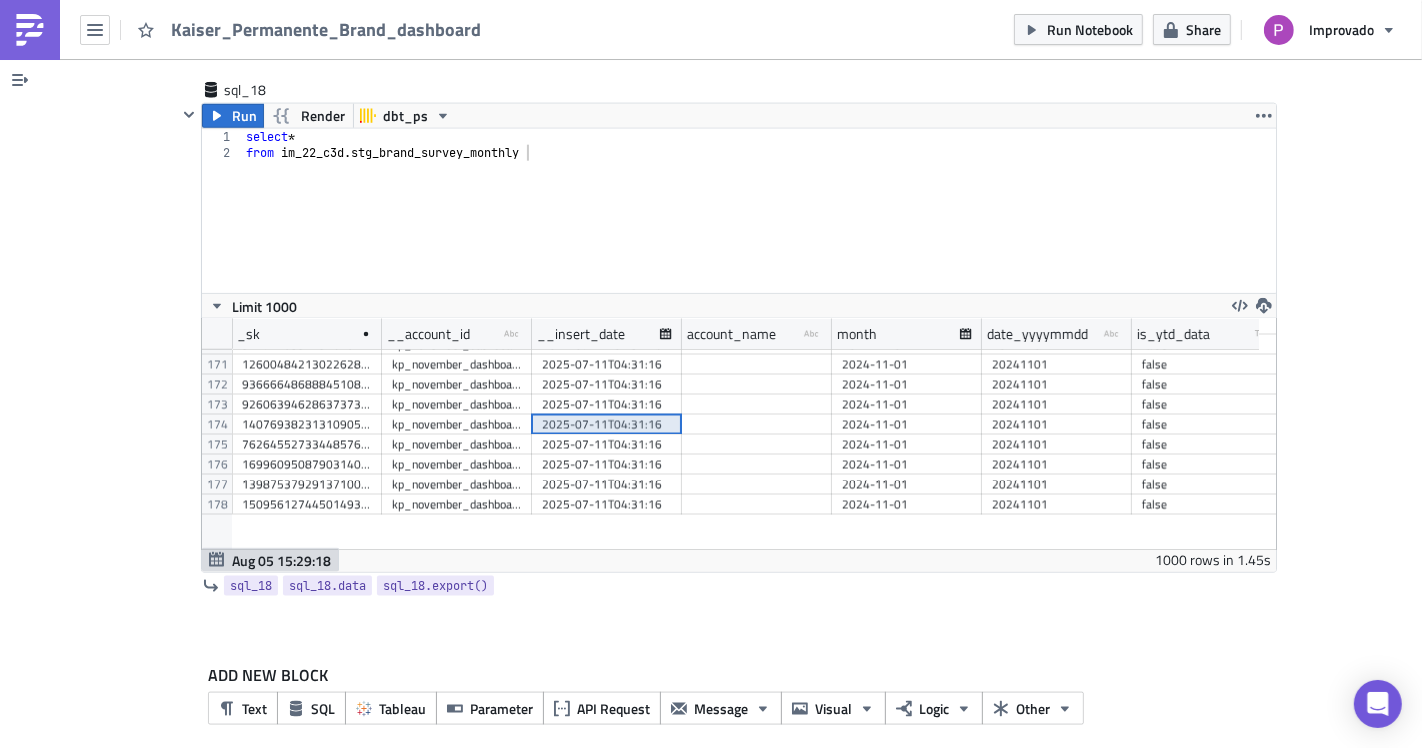 click on "2025-07-11T04:31:16" at bounding box center [607, 425] 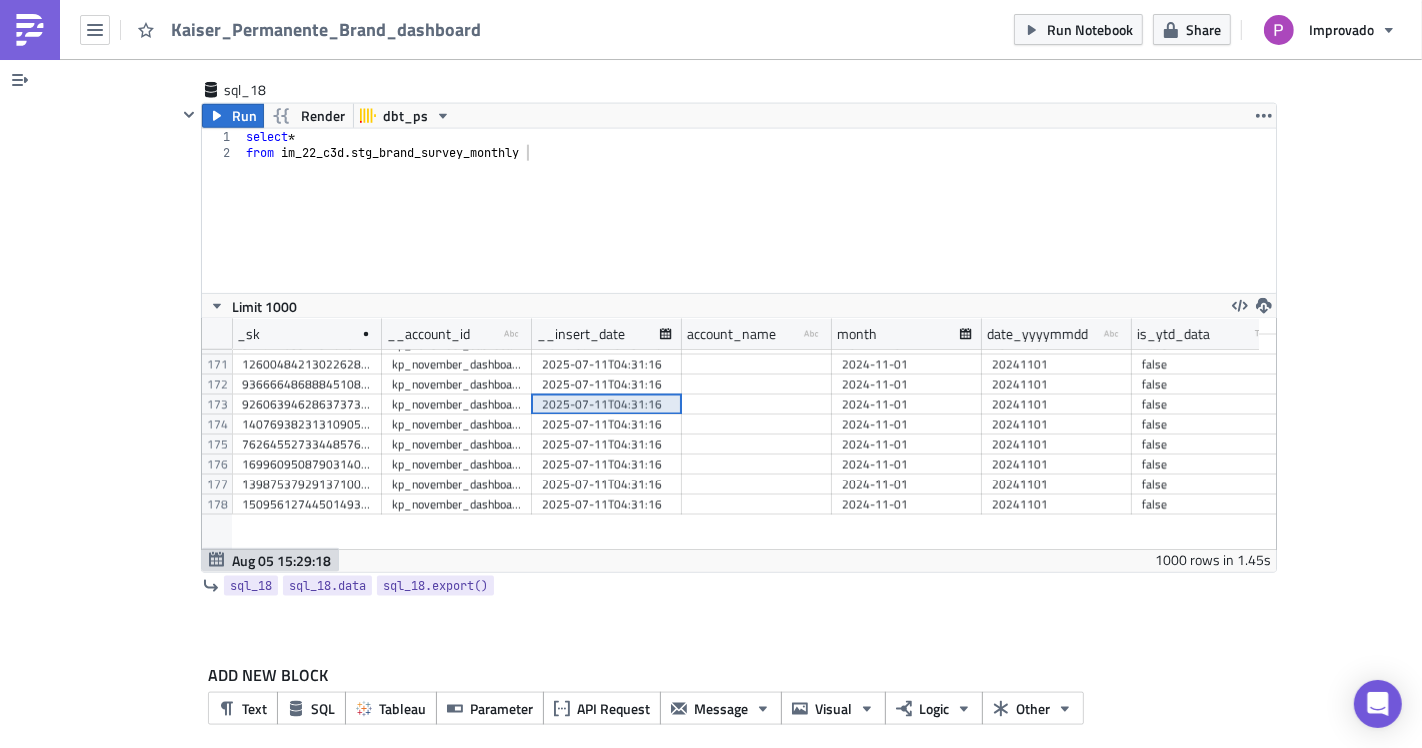 click on "2025-07-11T04:31:16" at bounding box center (607, 385) 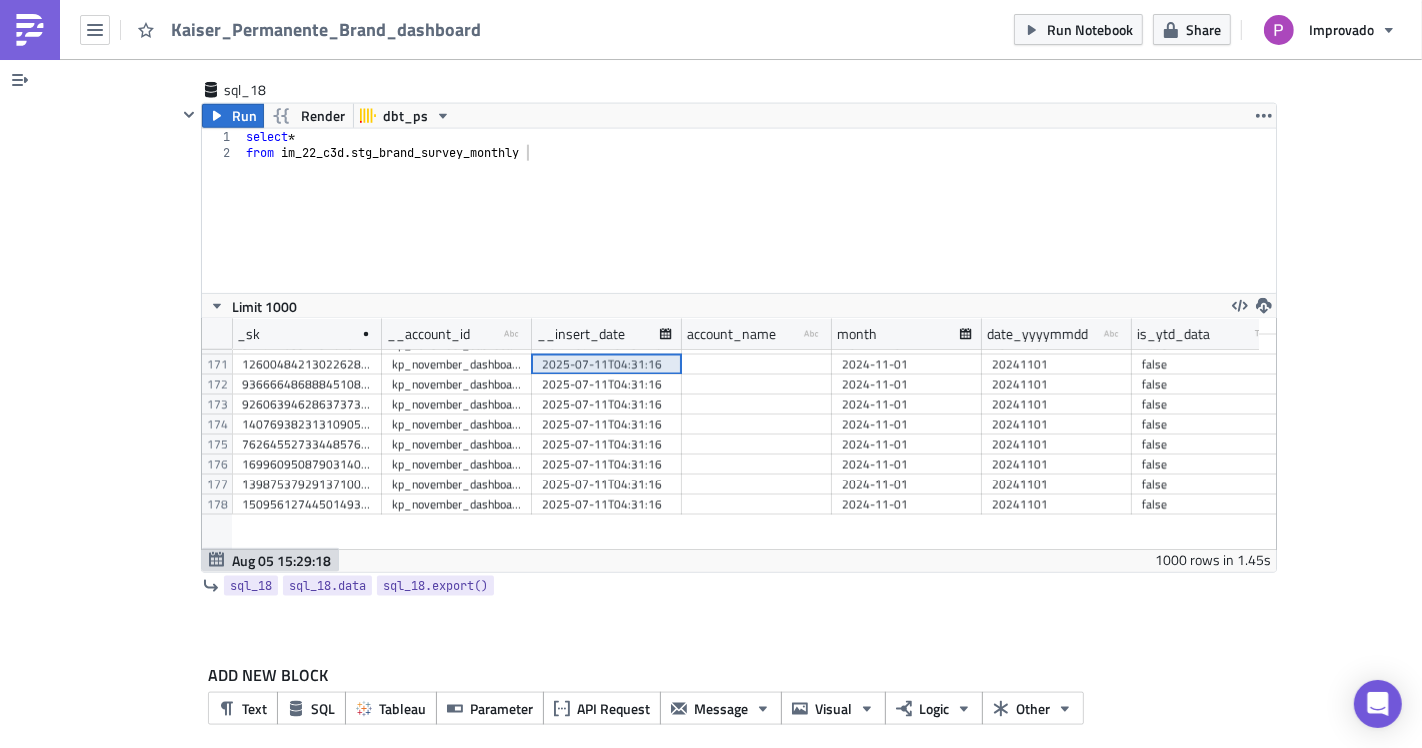 click on "2025-07-11T04:31:16" at bounding box center (607, 365) 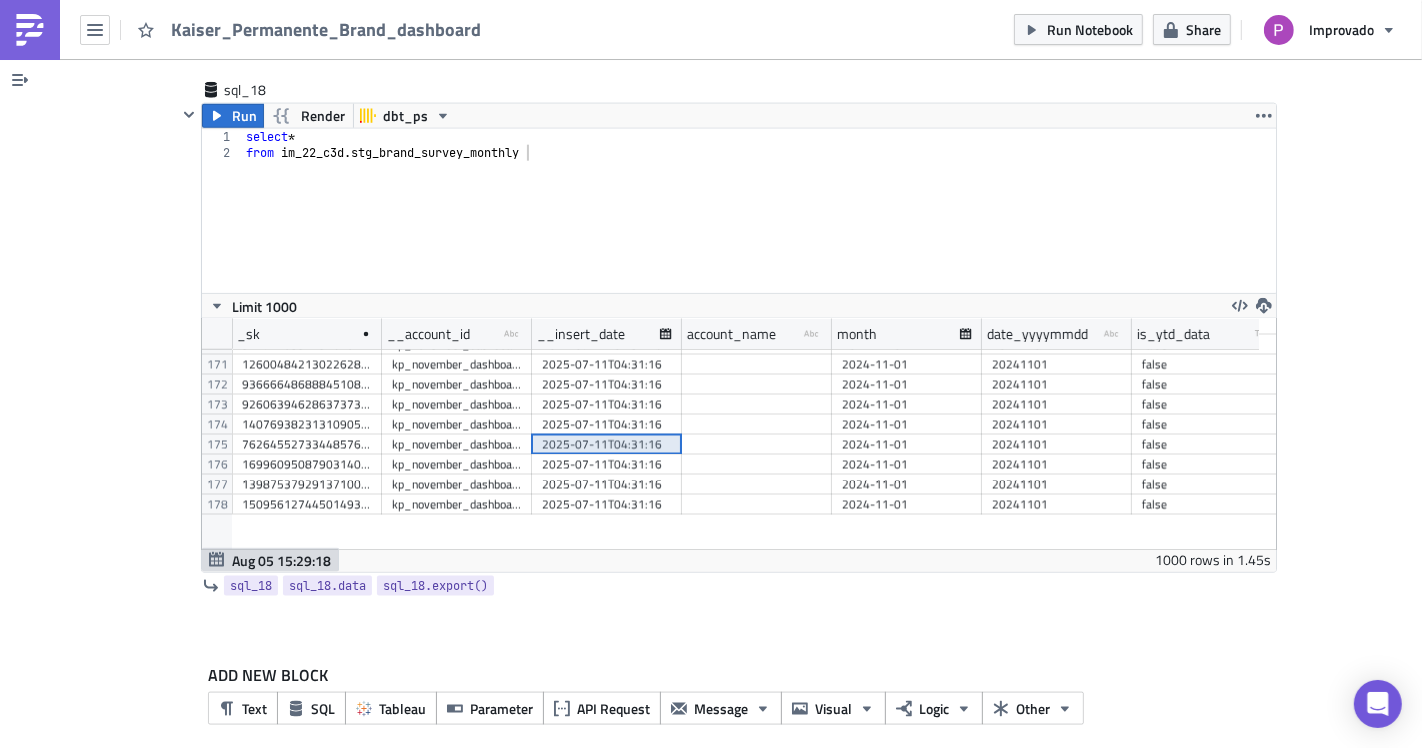 click on "2025-07-11T04:31:16" at bounding box center (607, 465) 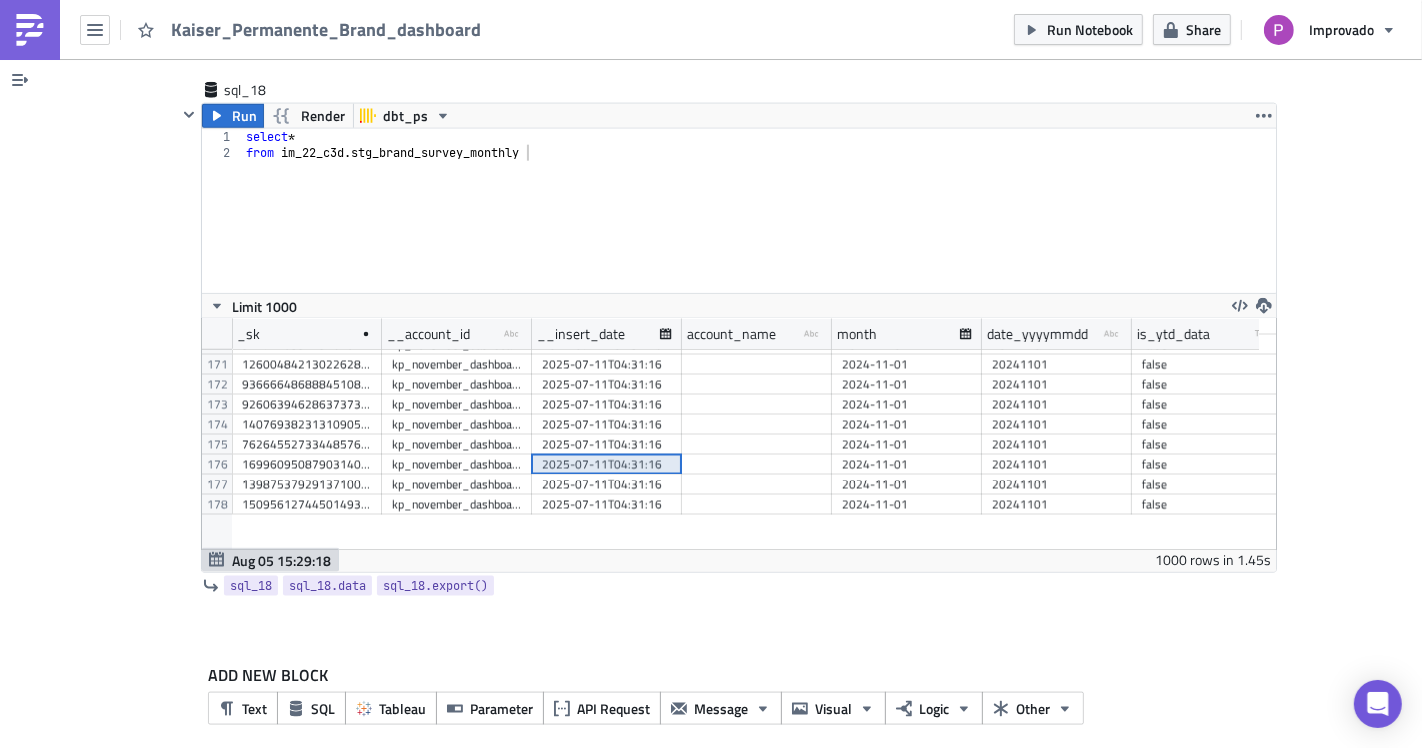 click on "2025-07-11T04:31:16" at bounding box center (607, 485) 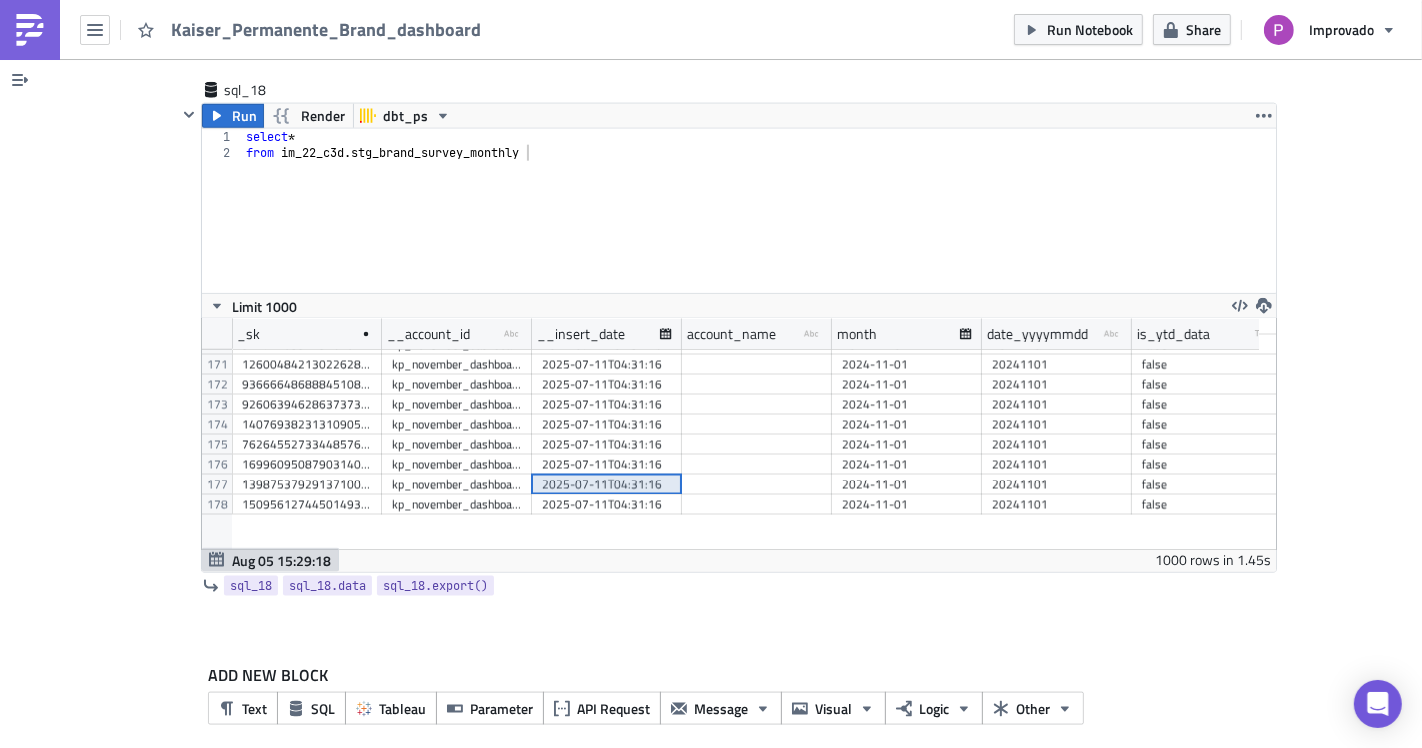 click on "2025-07-11T04:31:16" at bounding box center (607, 505) 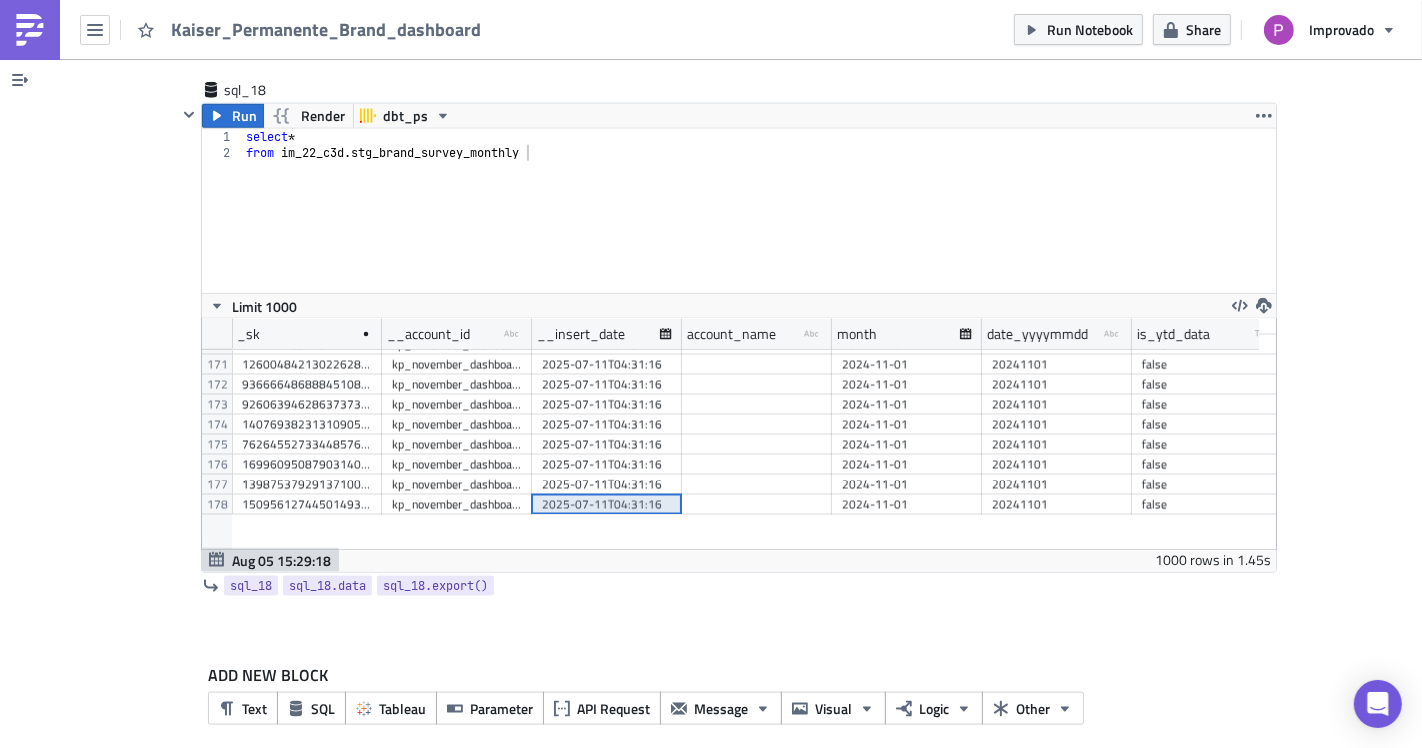 click on "2025-07-11T04:31:16" at bounding box center (607, 465) 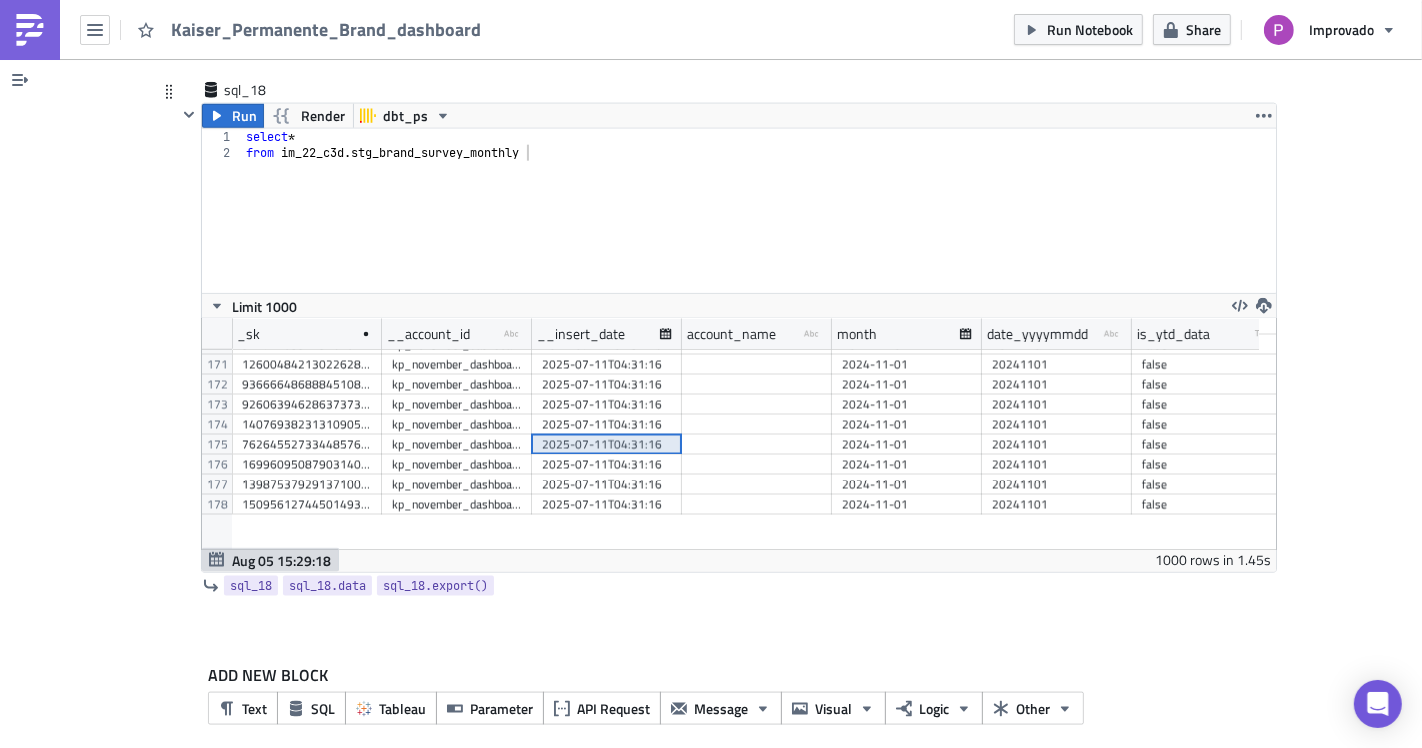 click on "2025-07-11T04:31:16" at bounding box center (607, 445) 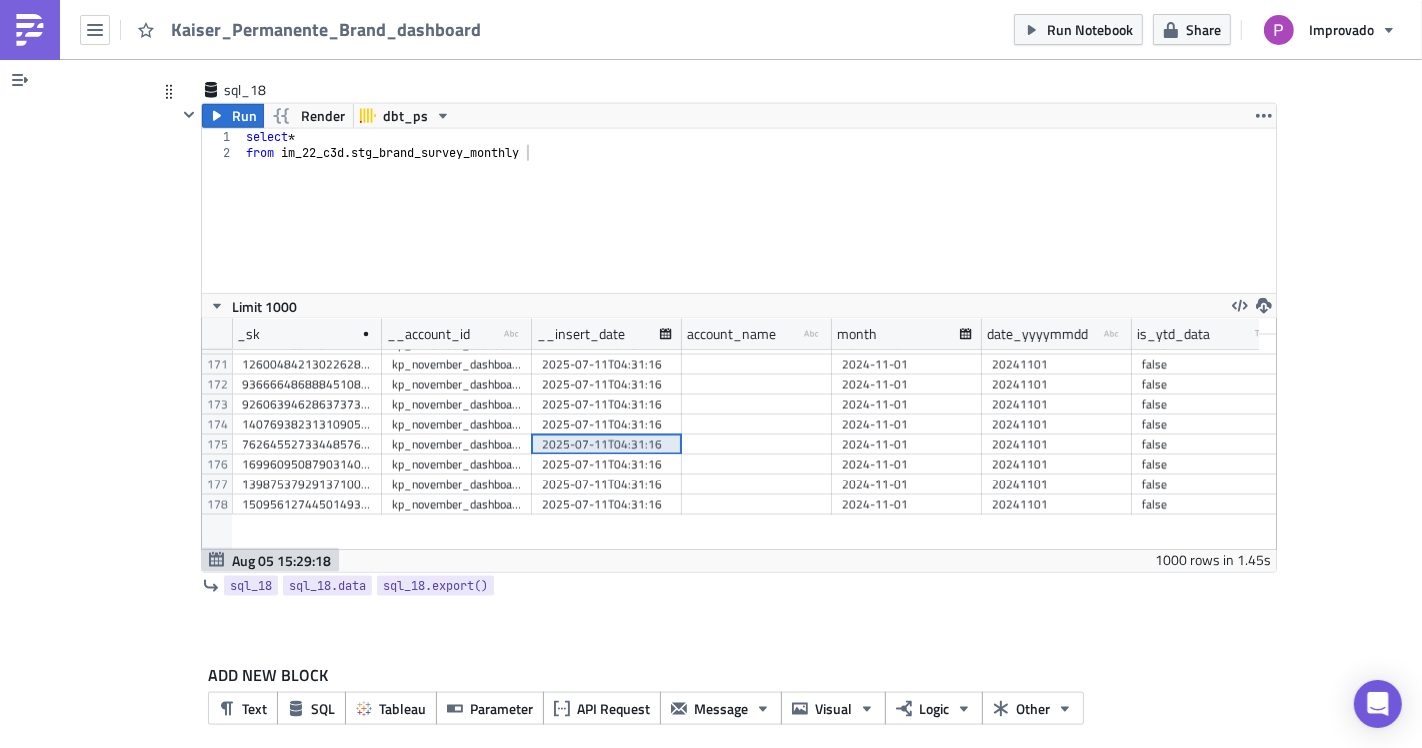 click on "2024-11-01" at bounding box center [907, 465] 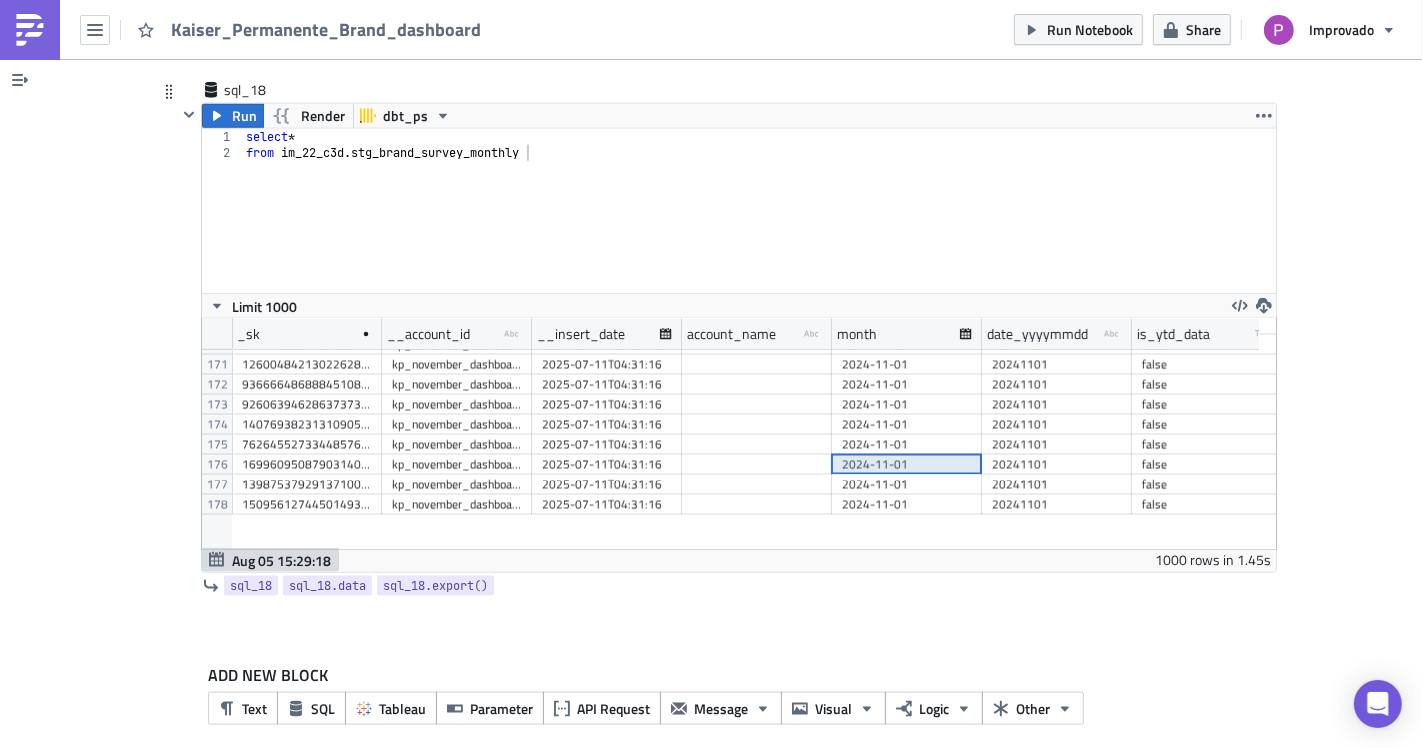 scroll, scrollTop: 3394, scrollLeft: 48, axis: both 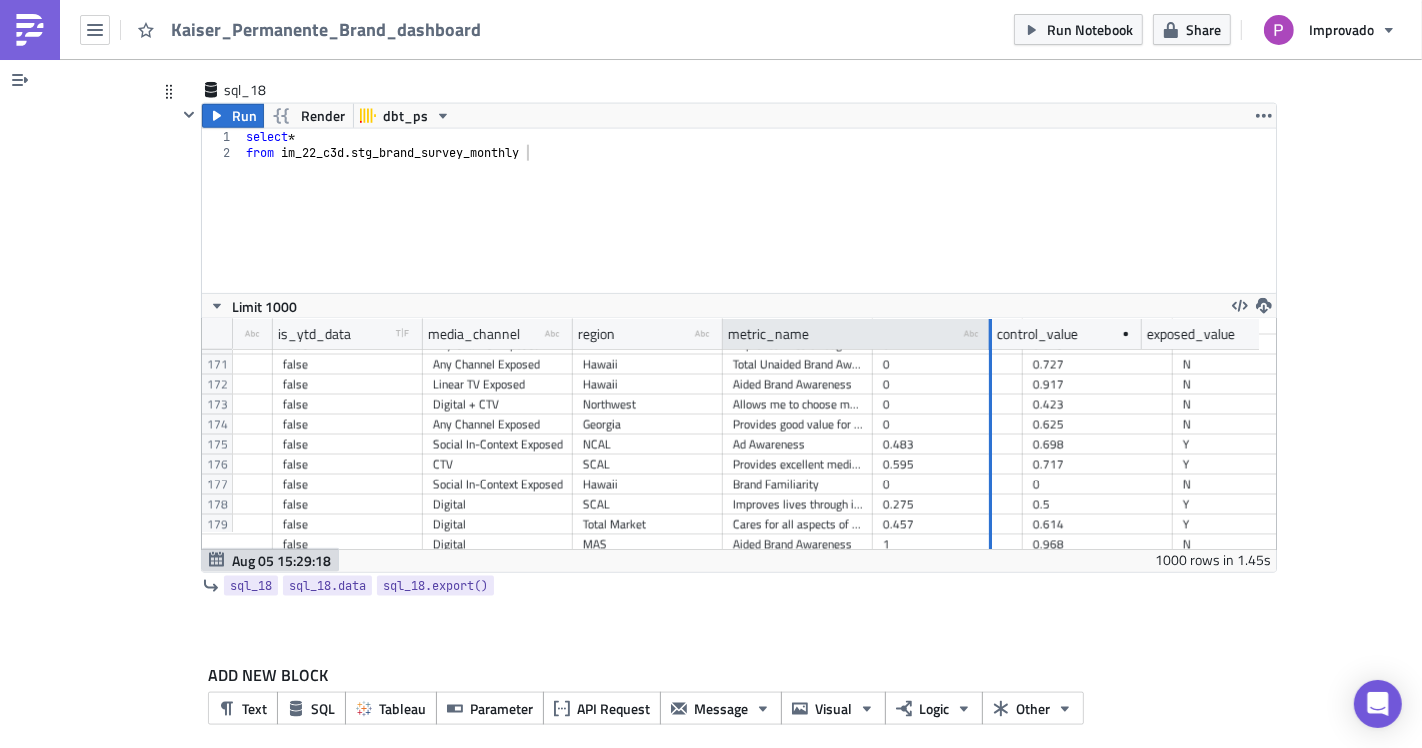 drag, startPoint x: 860, startPoint y: 315, endPoint x: 974, endPoint y: 323, distance: 114.28036 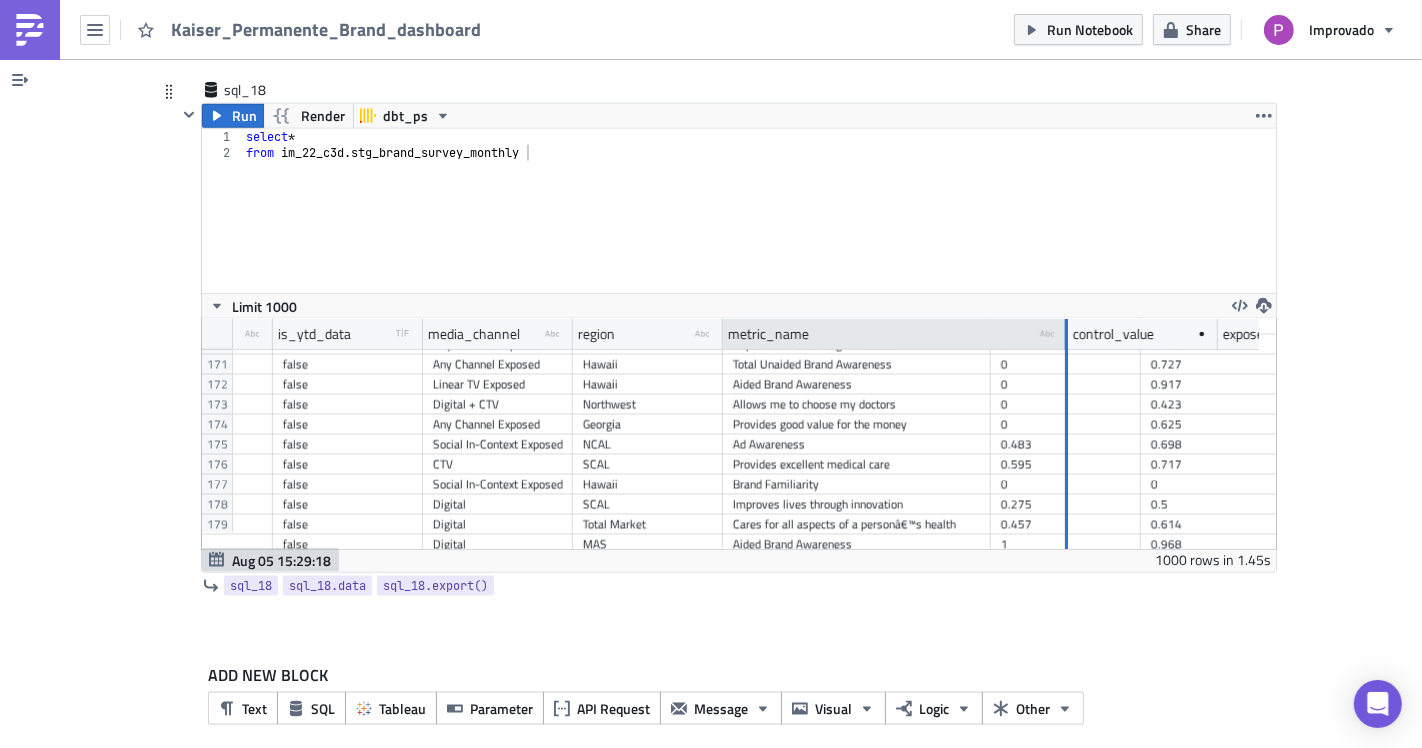 drag, startPoint x: 980, startPoint y: 315, endPoint x: 1065, endPoint y: 330, distance: 86.313385 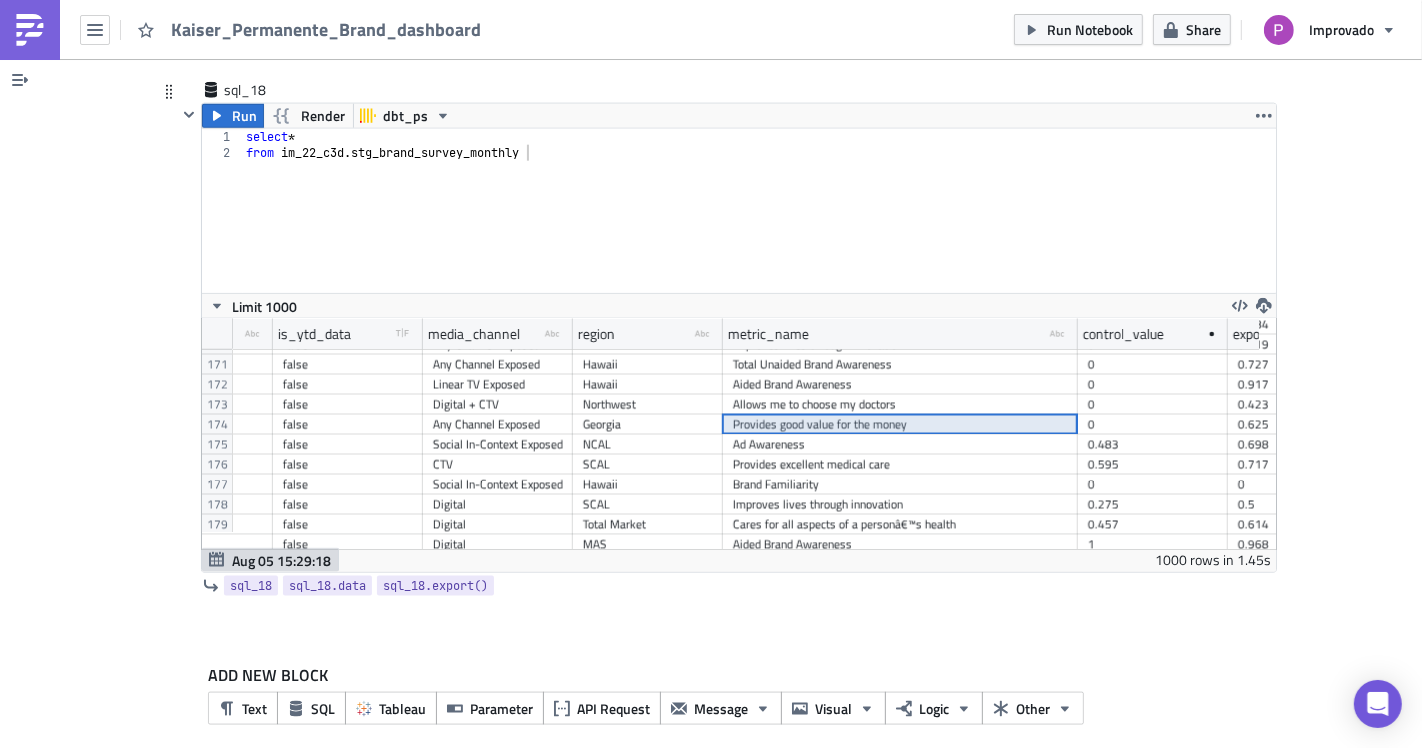 click on "Provides good value for the money" at bounding box center [900, 425] 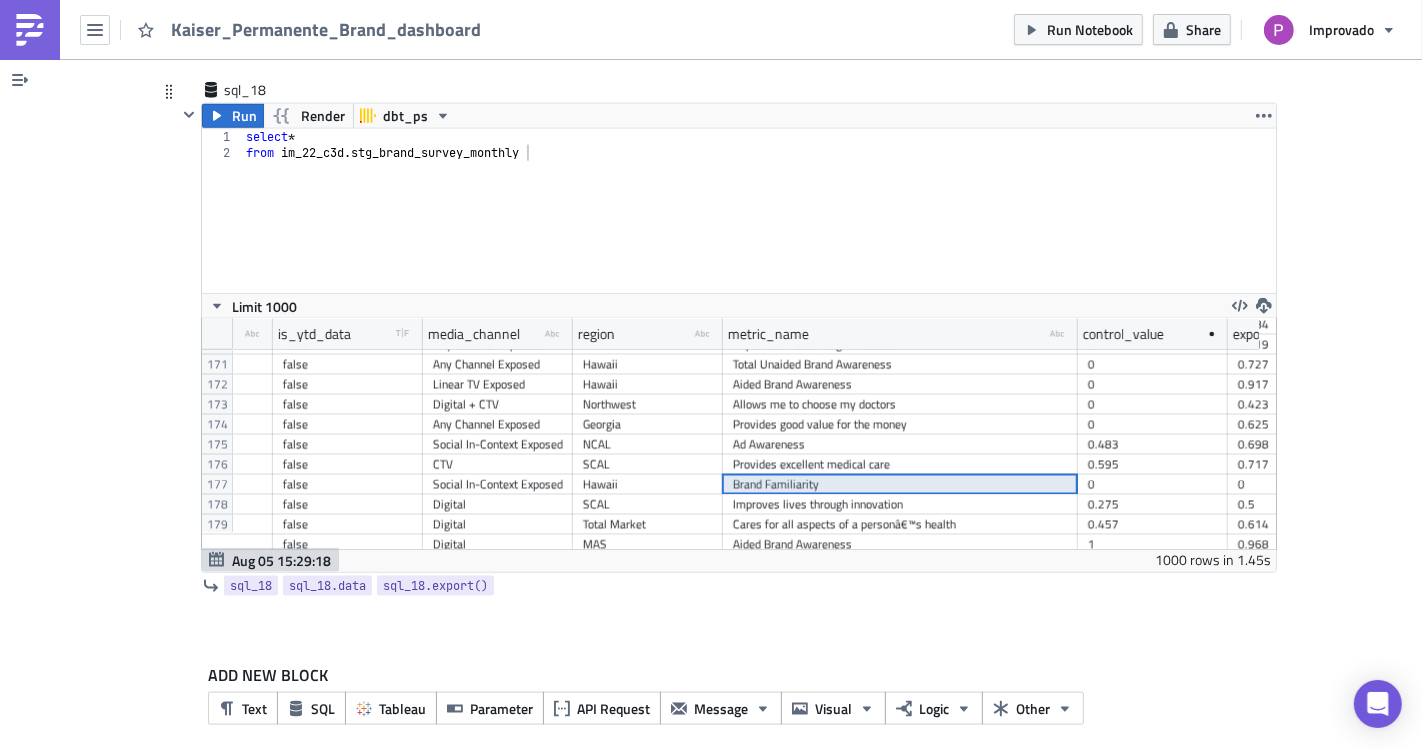 click on "Improves lives through innovation" at bounding box center [900, 505] 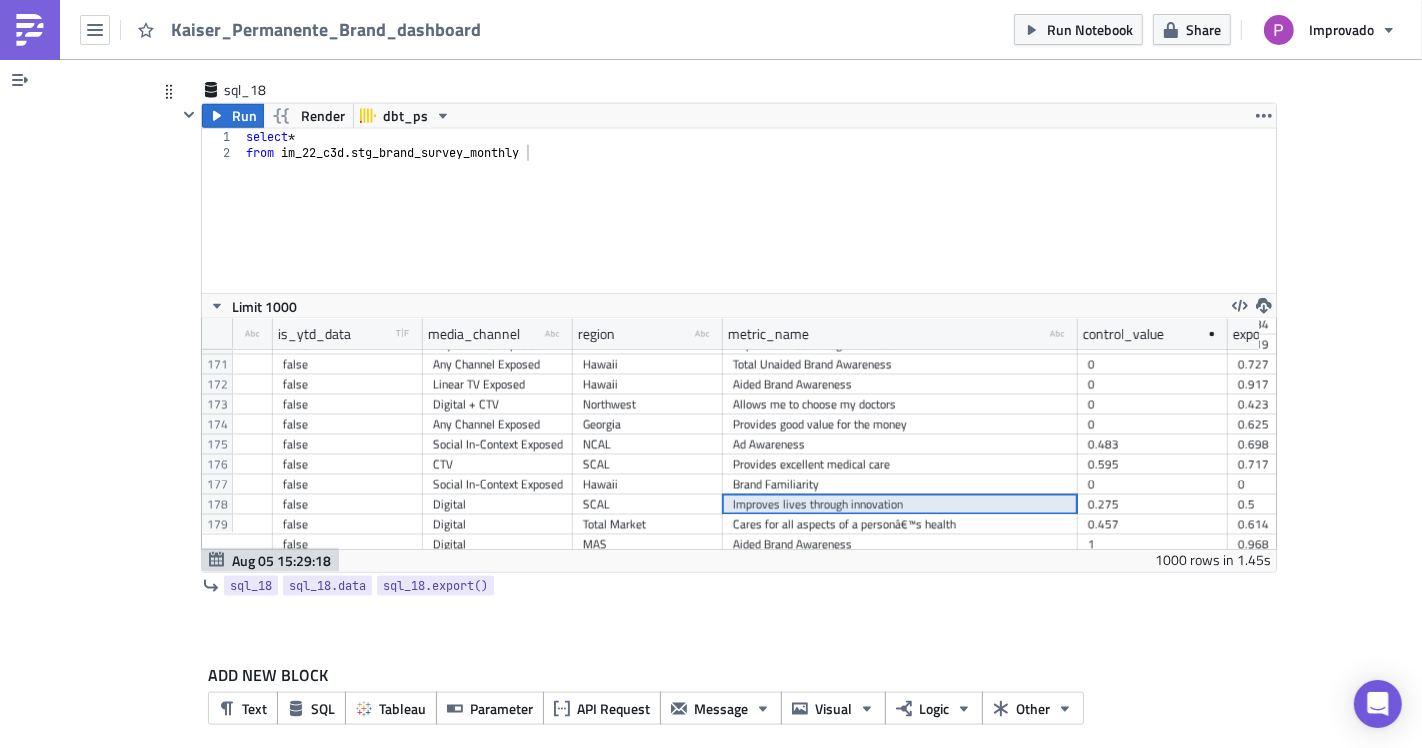 scroll, scrollTop: 3394, scrollLeft: 1784, axis: both 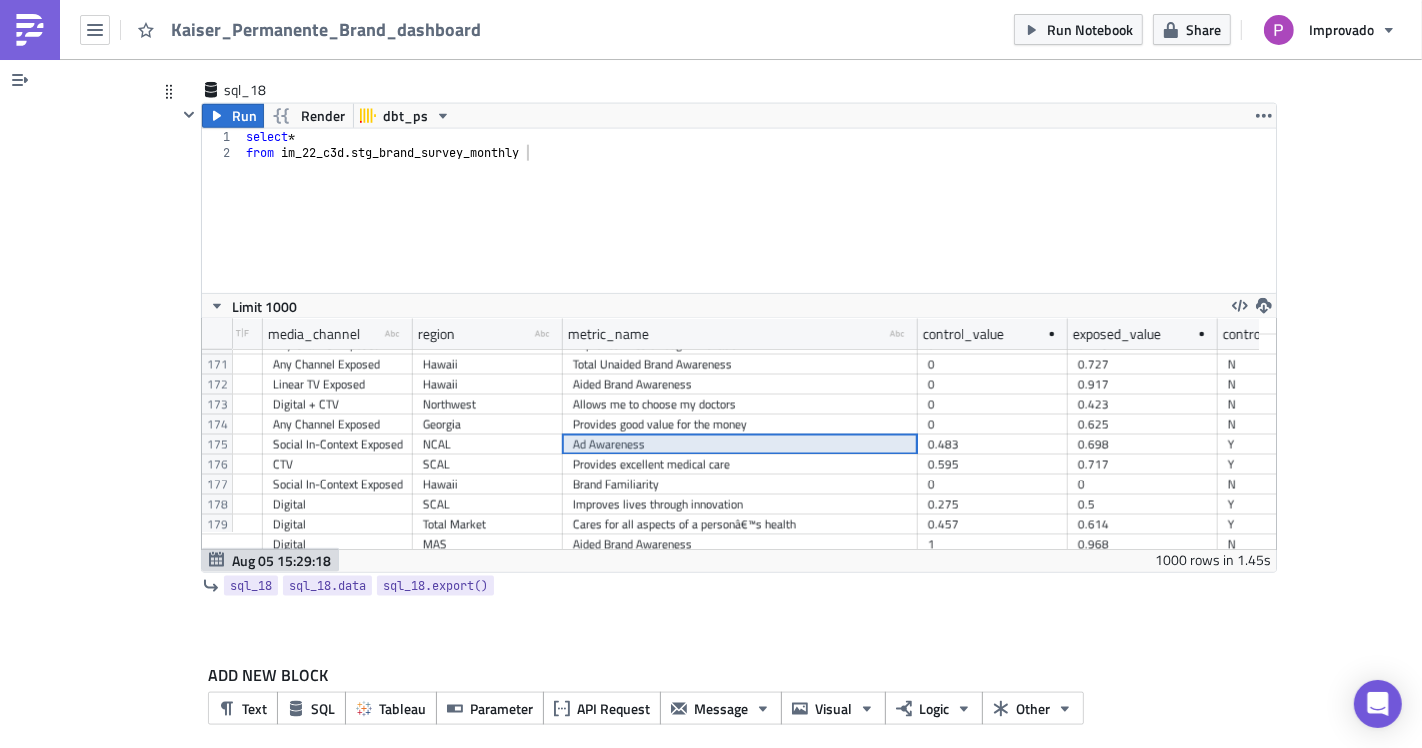 click on "Ad Awareness" at bounding box center (740, 445) 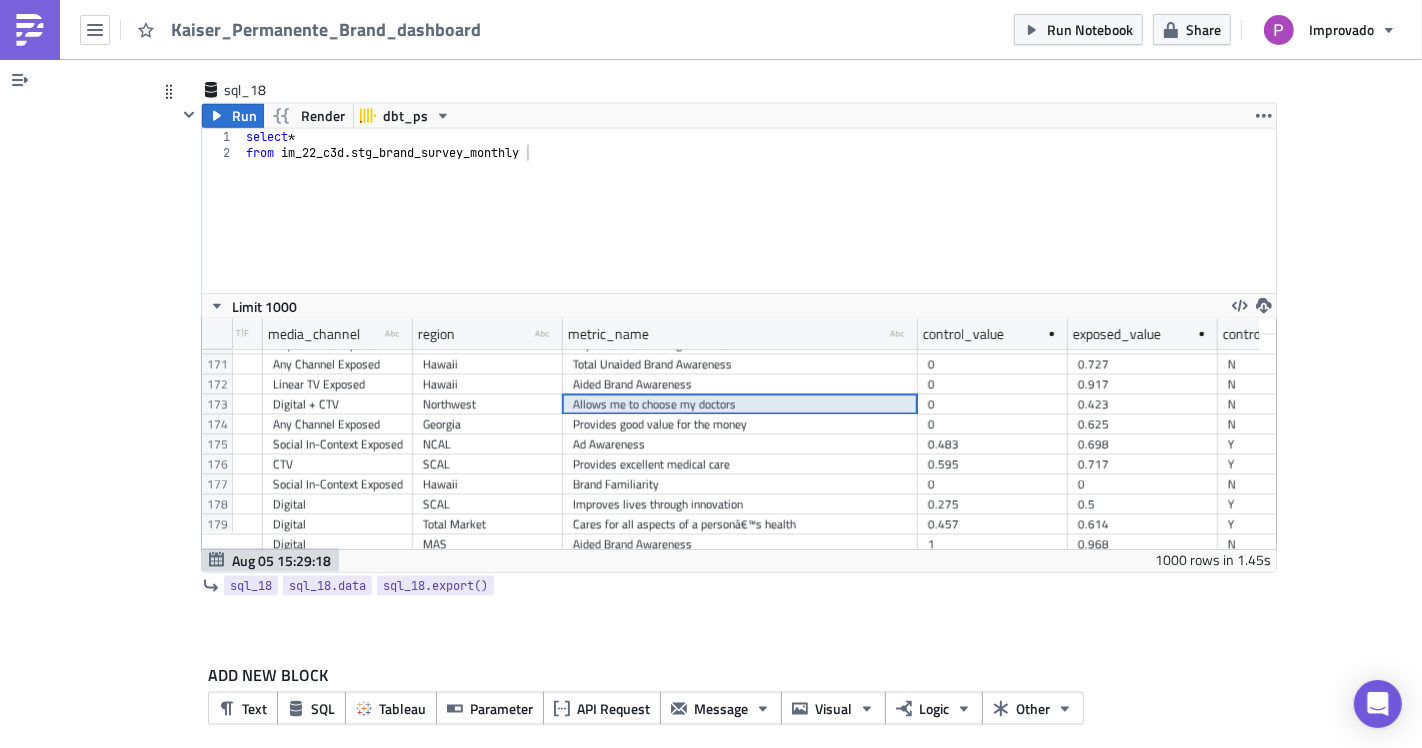 click on "Total Unaided Brand Awareness" at bounding box center [740, 365] 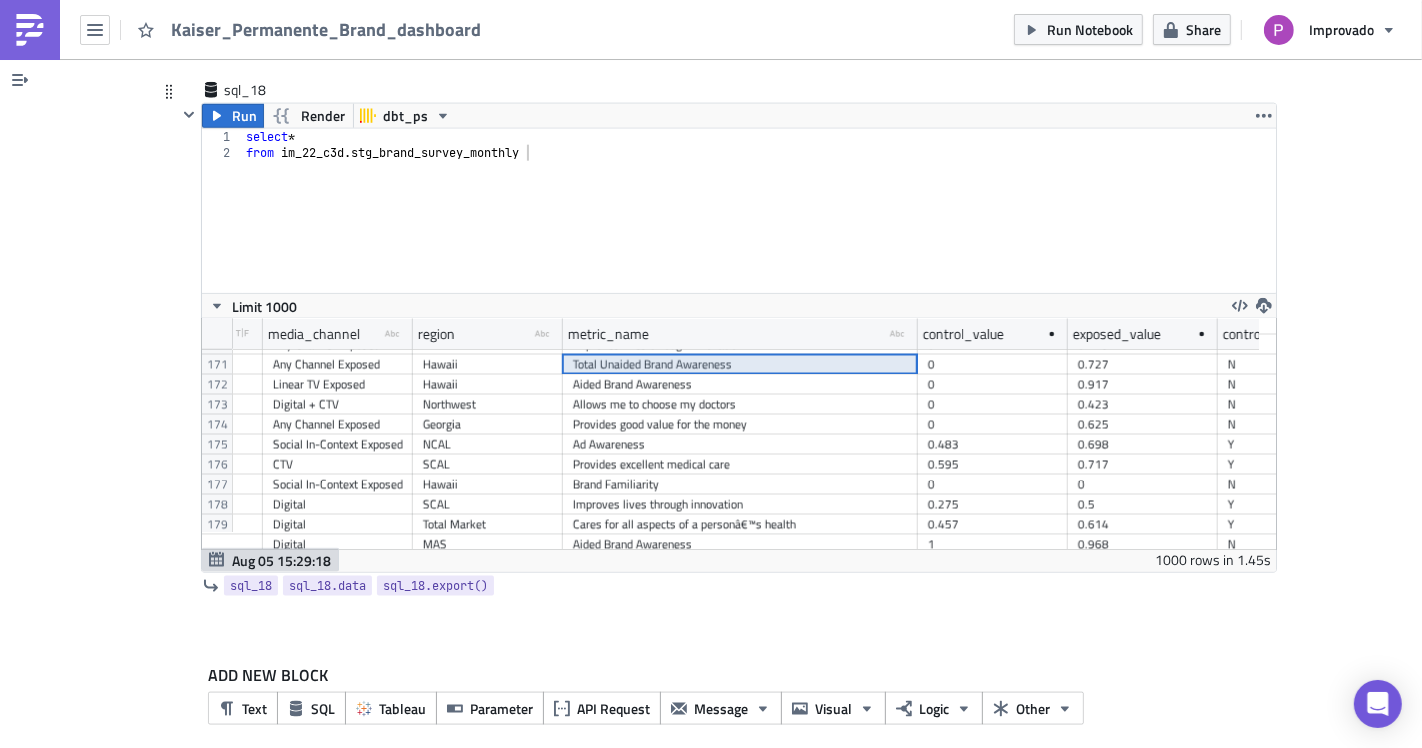 click on "Ad Awareness" at bounding box center (740, 445) 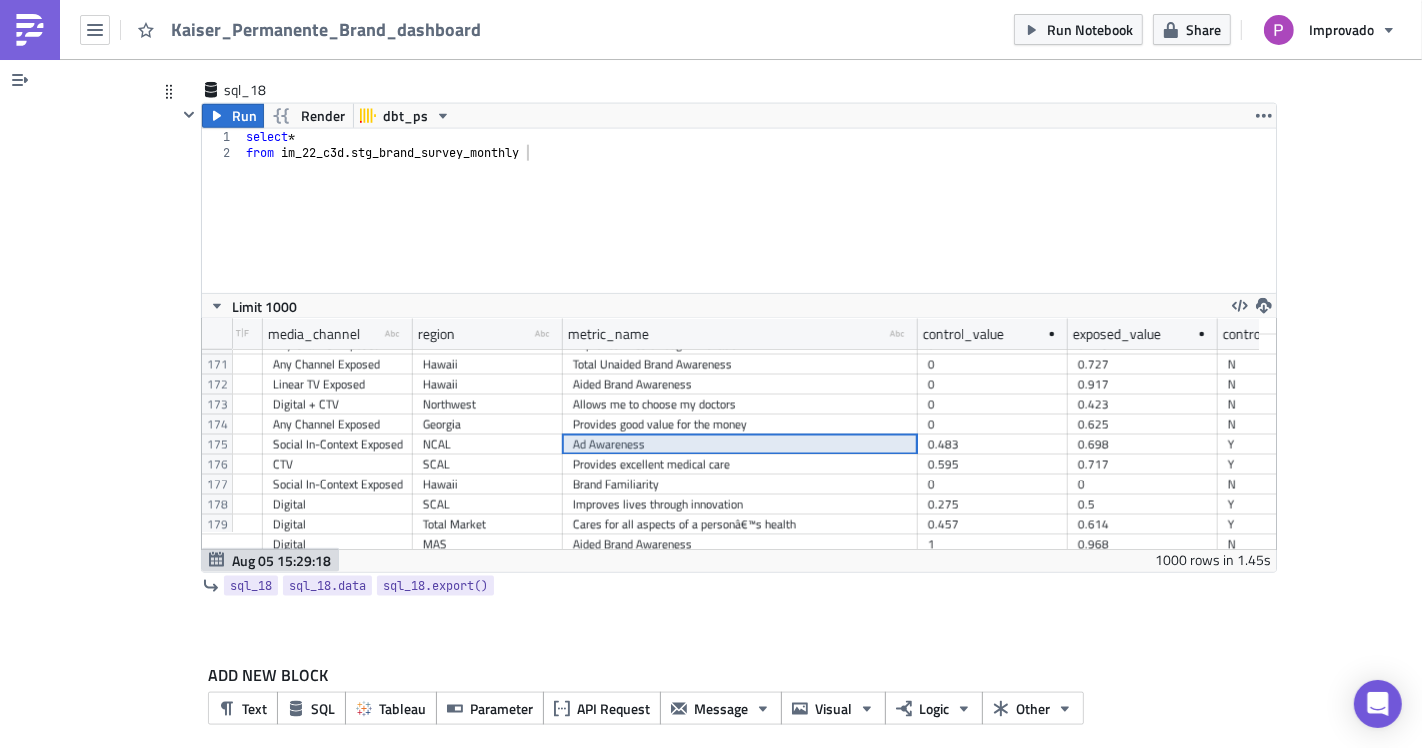 click on "Improves lives through innovation" at bounding box center [740, 505] 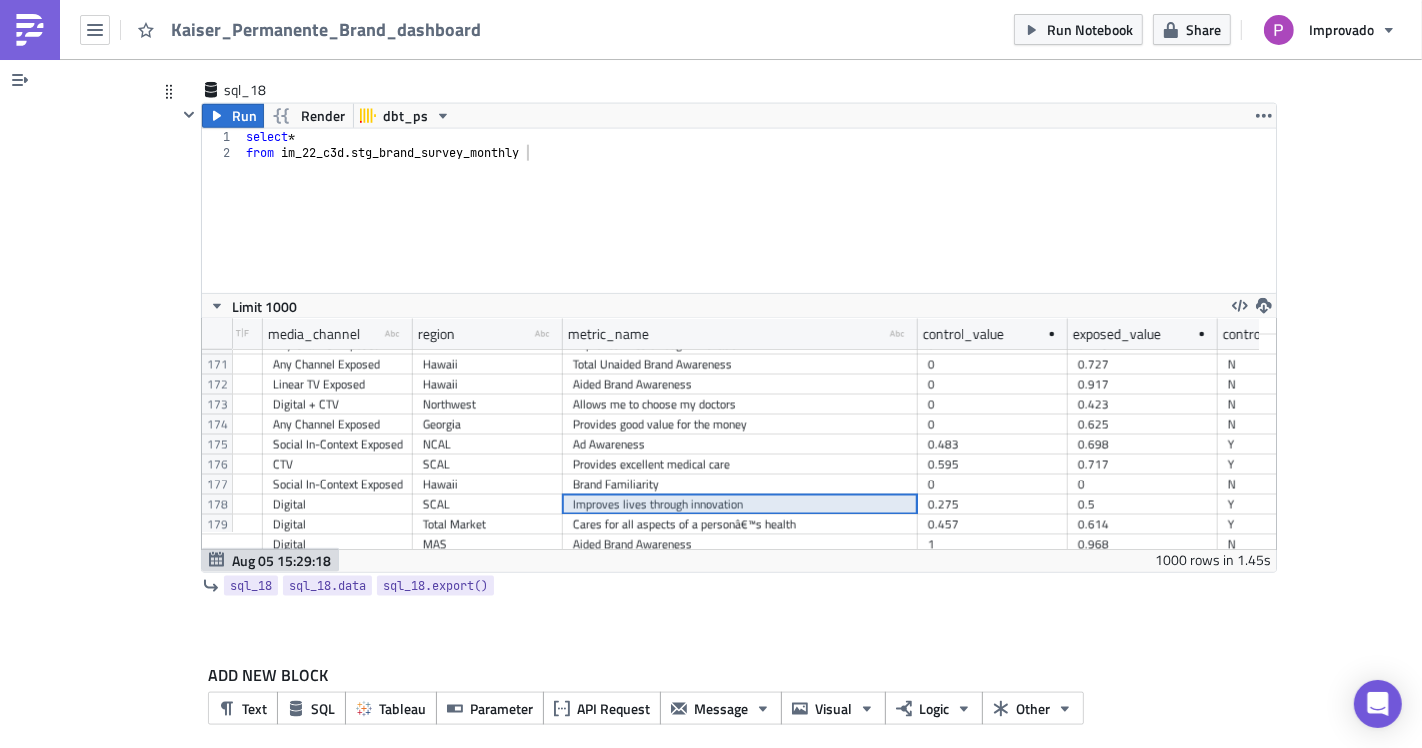 click on "Cares for all aspects of a personâ€™s health" at bounding box center [740, 525] 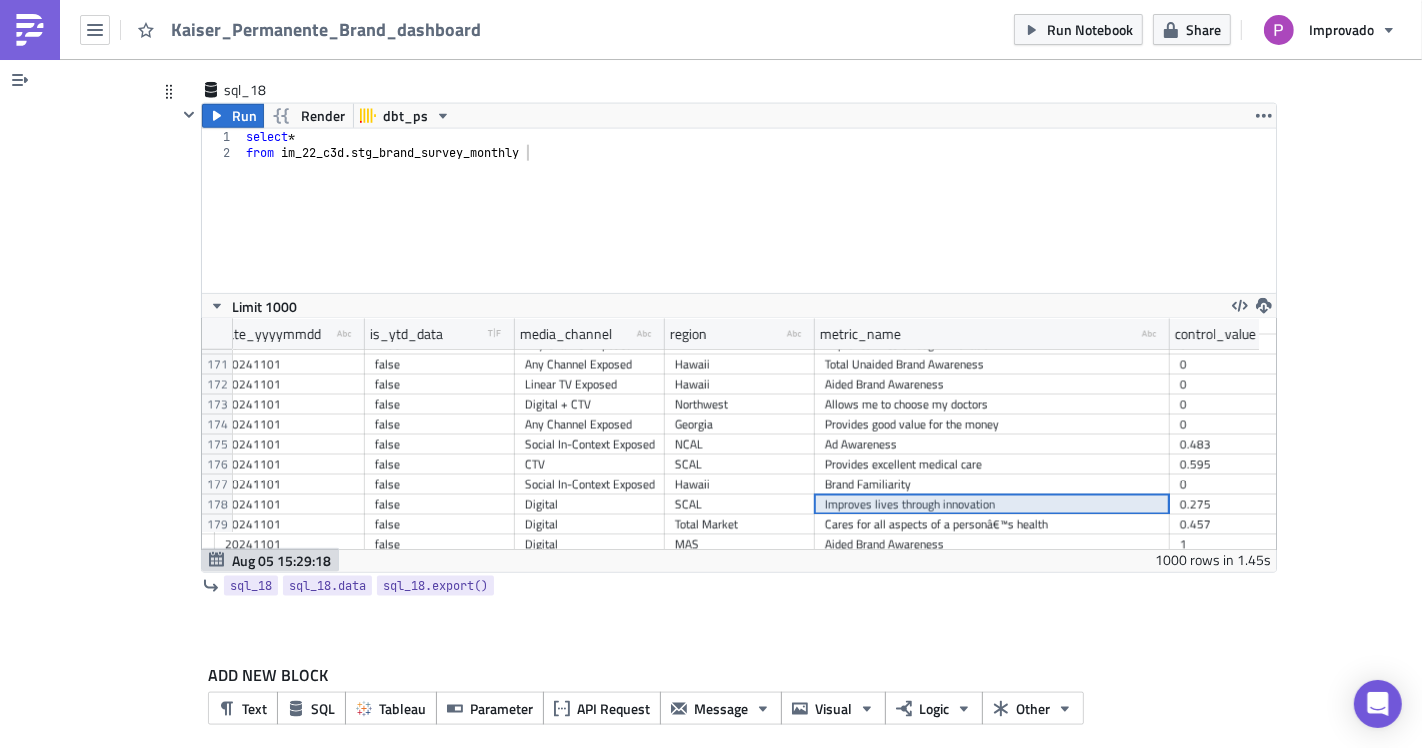 scroll, scrollTop: 0, scrollLeft: 0, axis: both 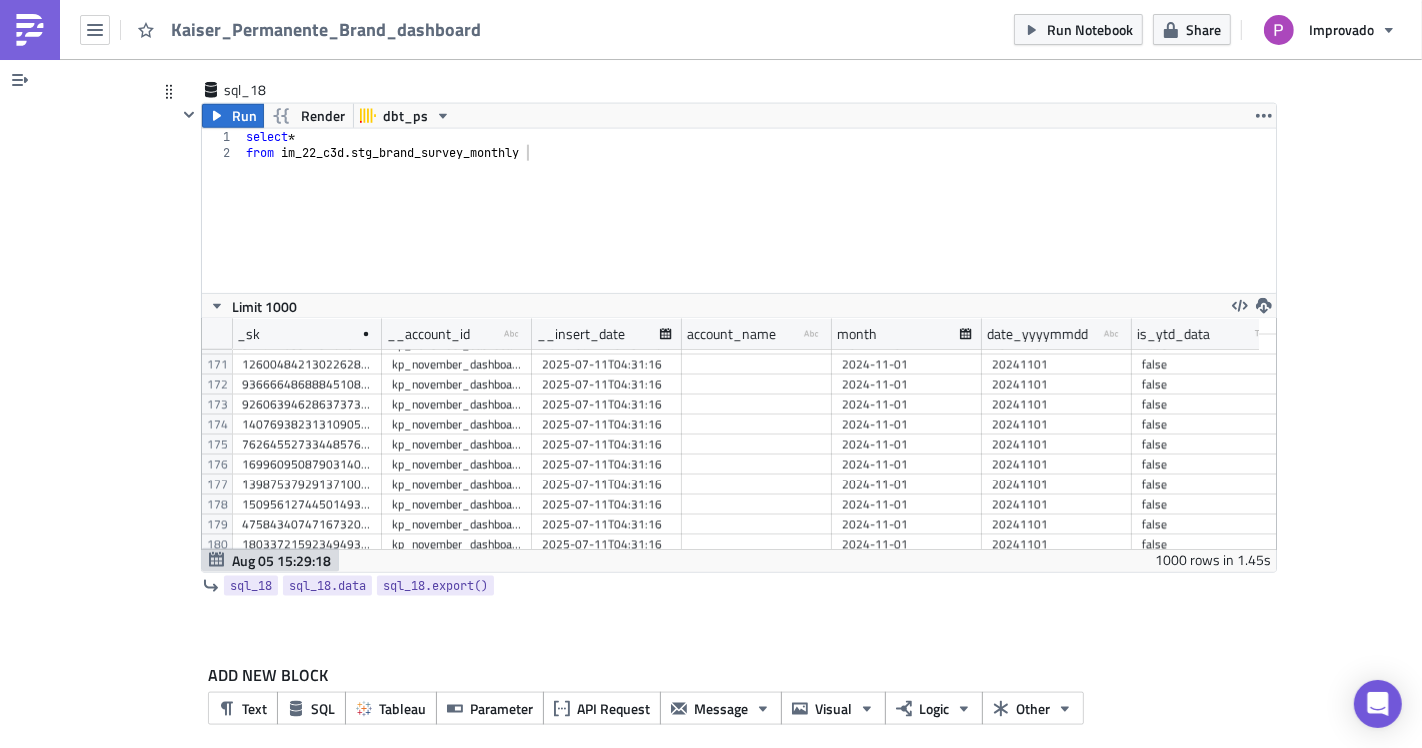 click on "select  * from   im_22_c3d . stg_brand_survey_monthly" at bounding box center (759, 227) 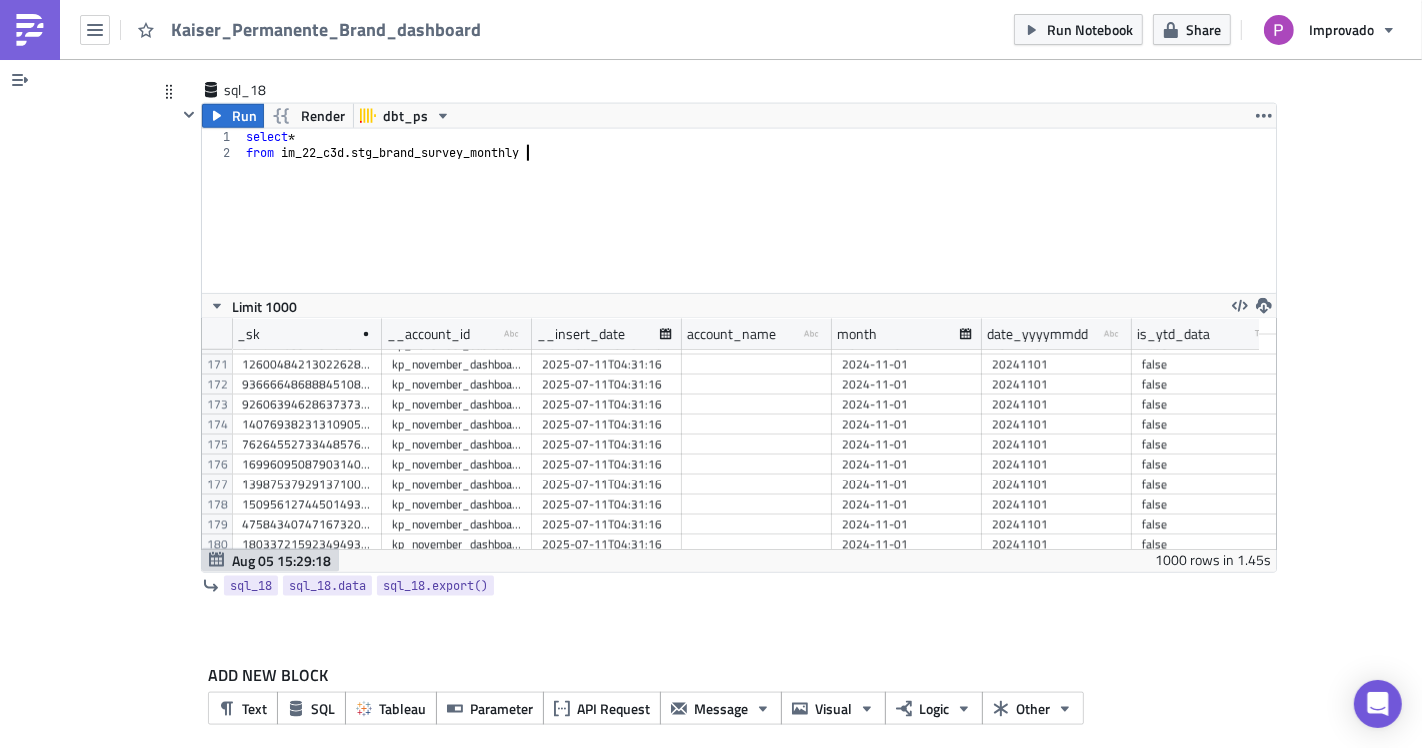 click on "select  * from   im_22_c3d . stg_brand_survey_monthly" at bounding box center [759, 227] 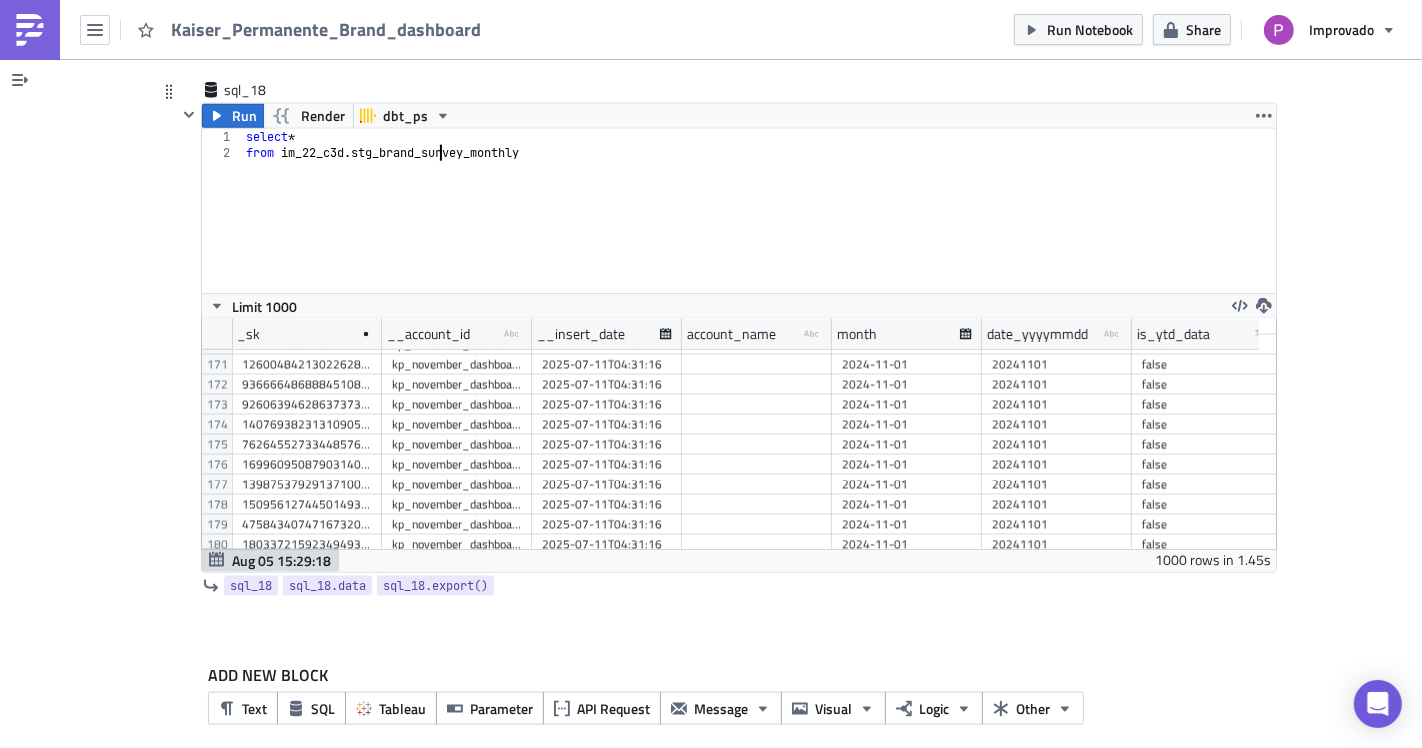 click on "select  * from   im_22_c3d . stg_brand_survey_monthly" at bounding box center [759, 227] 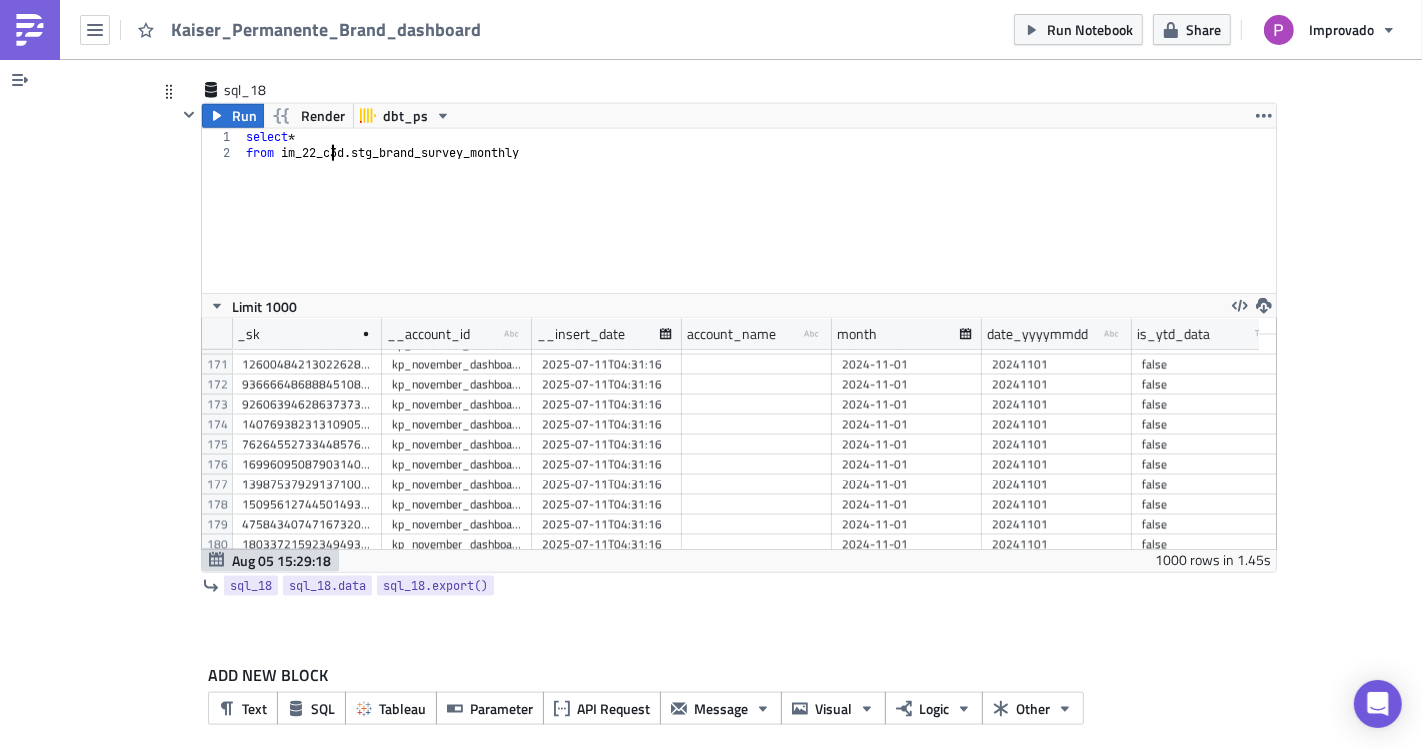 click on "select  * from   im_22_c3d . stg_brand_survey_monthly" at bounding box center (759, 227) 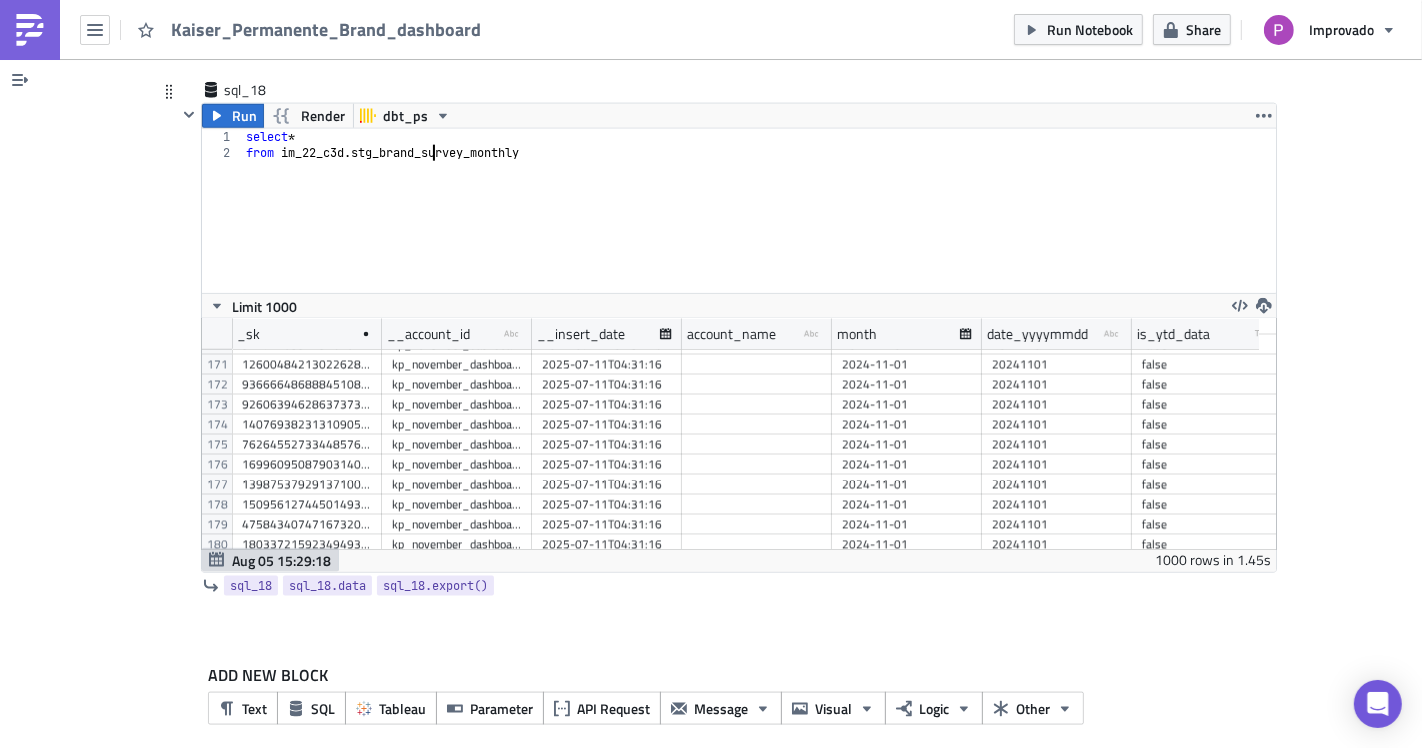 click on "select  * from   im_22_c3d . stg_brand_survey_monthly" at bounding box center [759, 227] 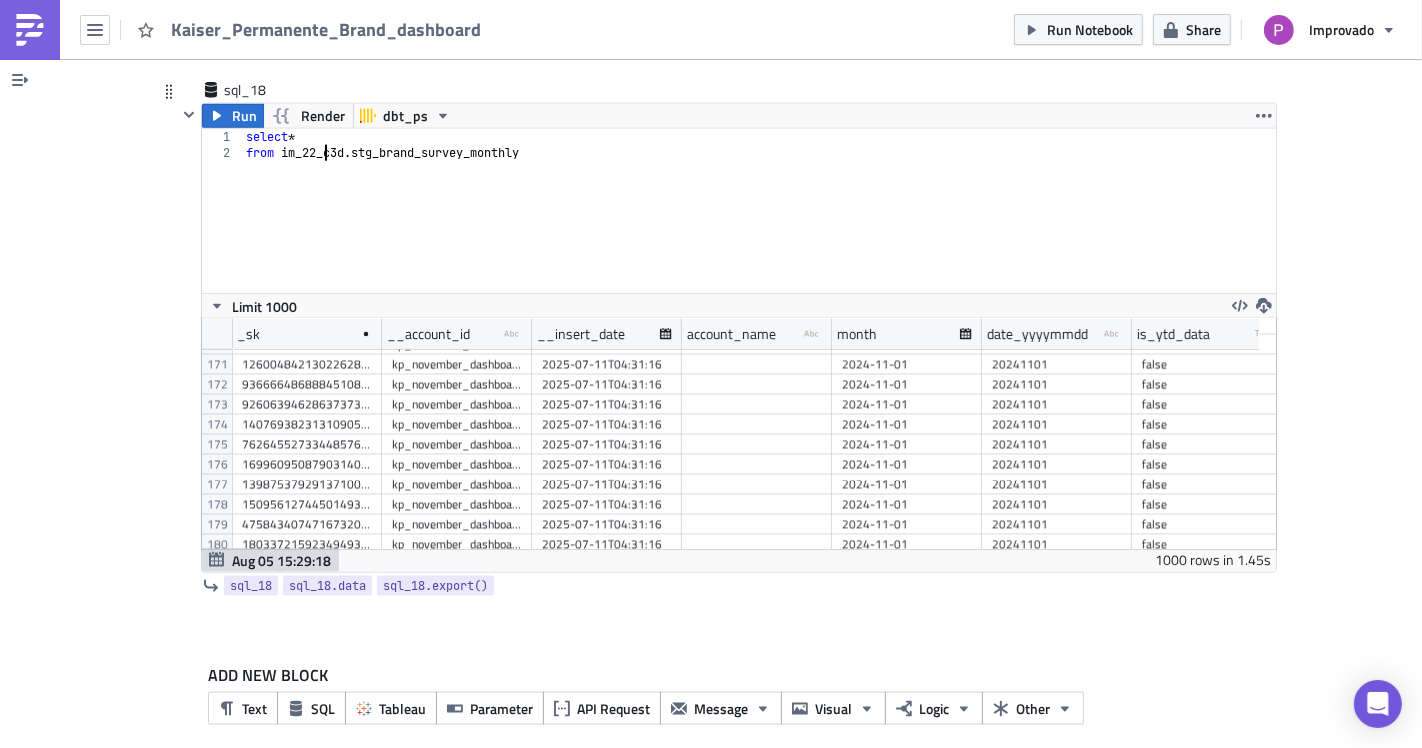 click on "select  * from   im_22_c3d . stg_brand_survey_monthly" at bounding box center [759, 227] 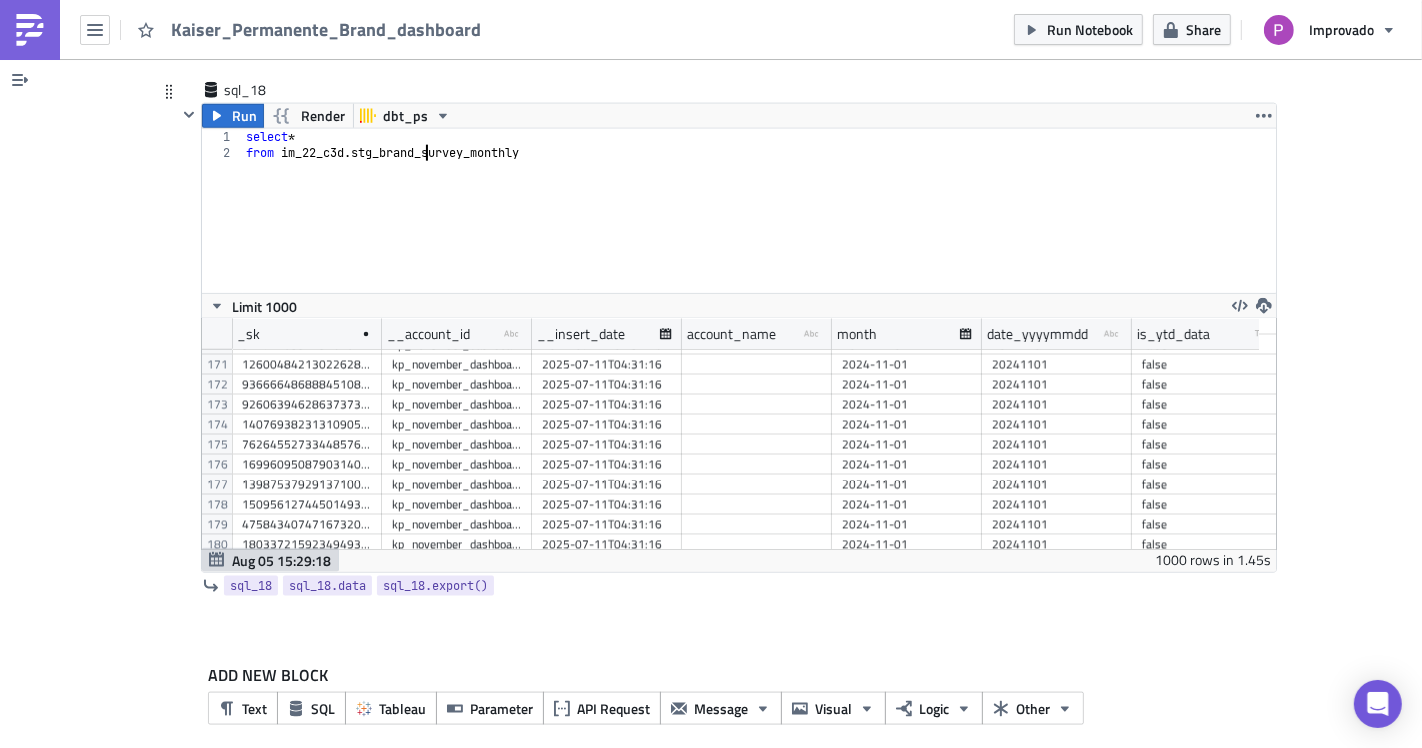 click on "select  * from   im_22_c3d . stg_brand_survey_monthly" at bounding box center (759, 227) 